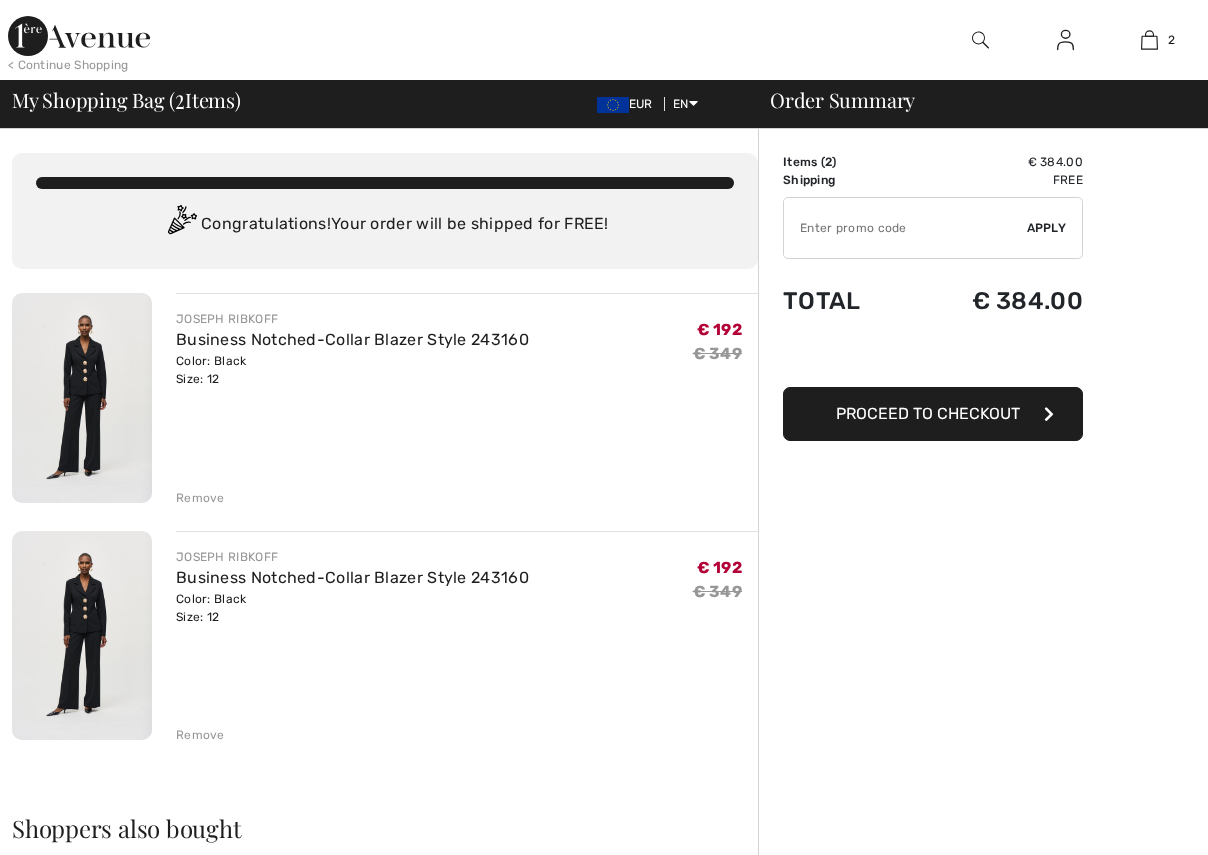 scroll, scrollTop: 0, scrollLeft: 0, axis: both 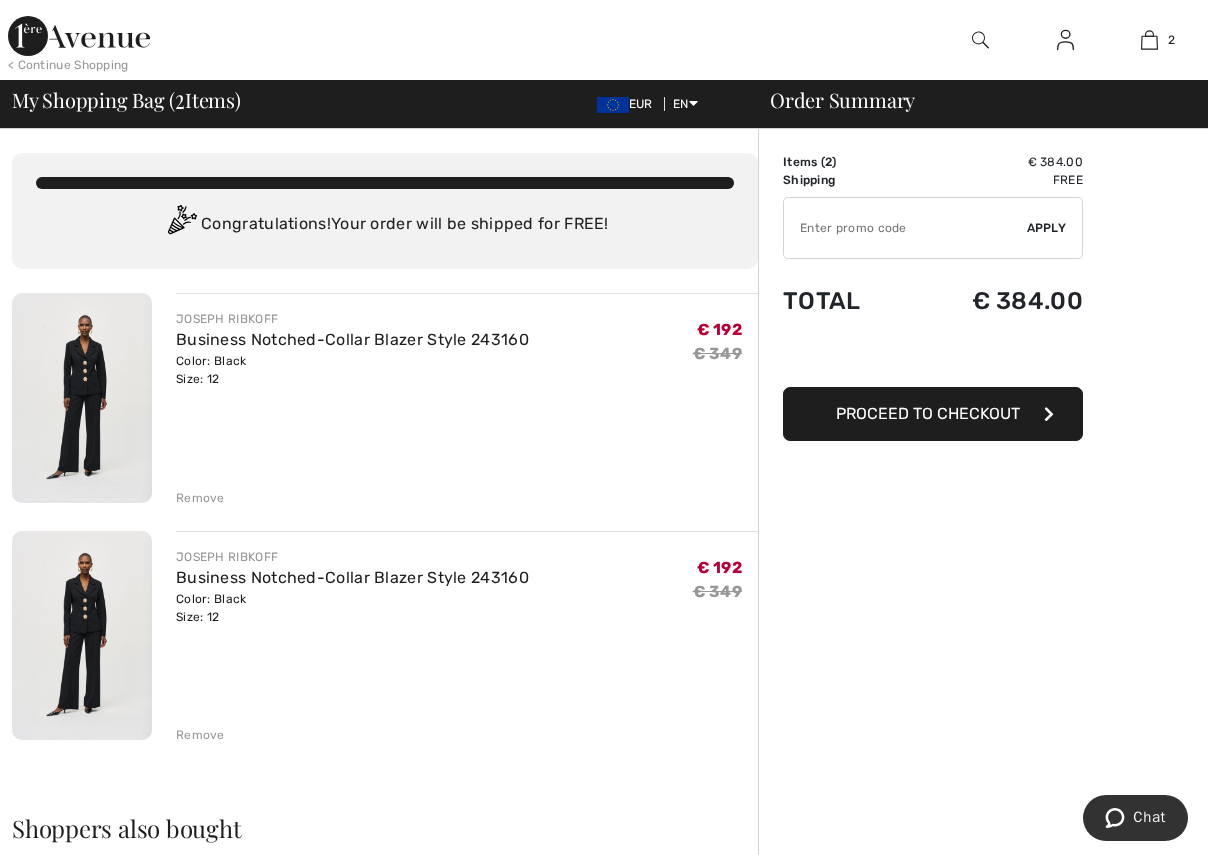 click on "Remove" at bounding box center (200, 735) 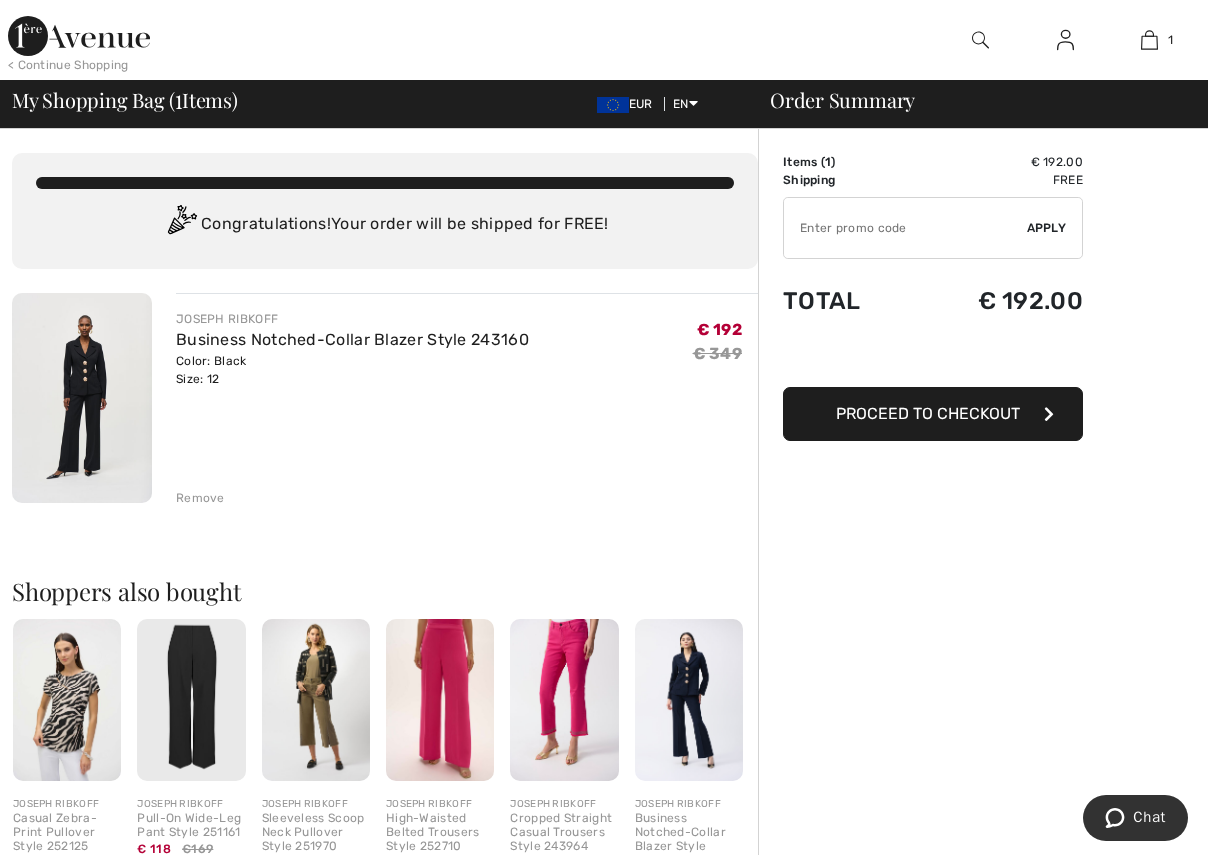 scroll, scrollTop: 0, scrollLeft: 0, axis: both 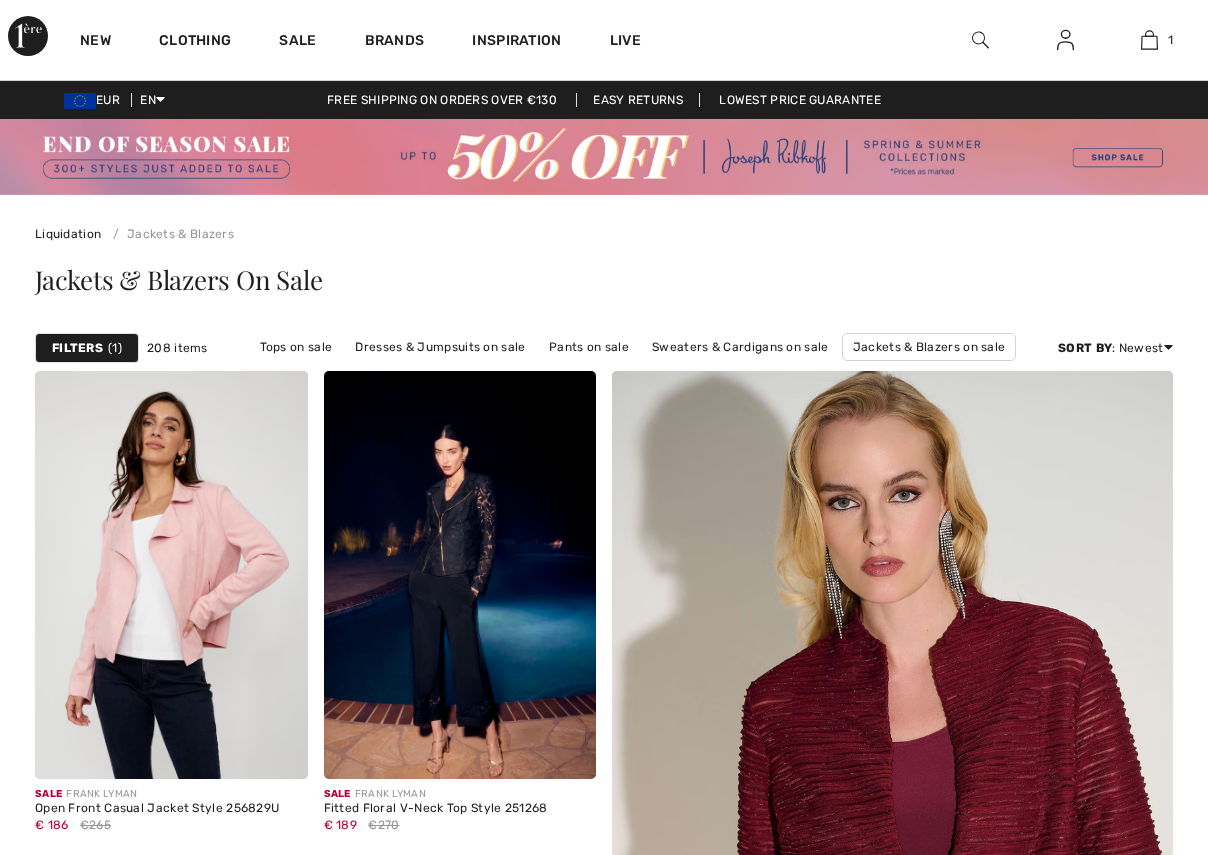 checkbox on "true" 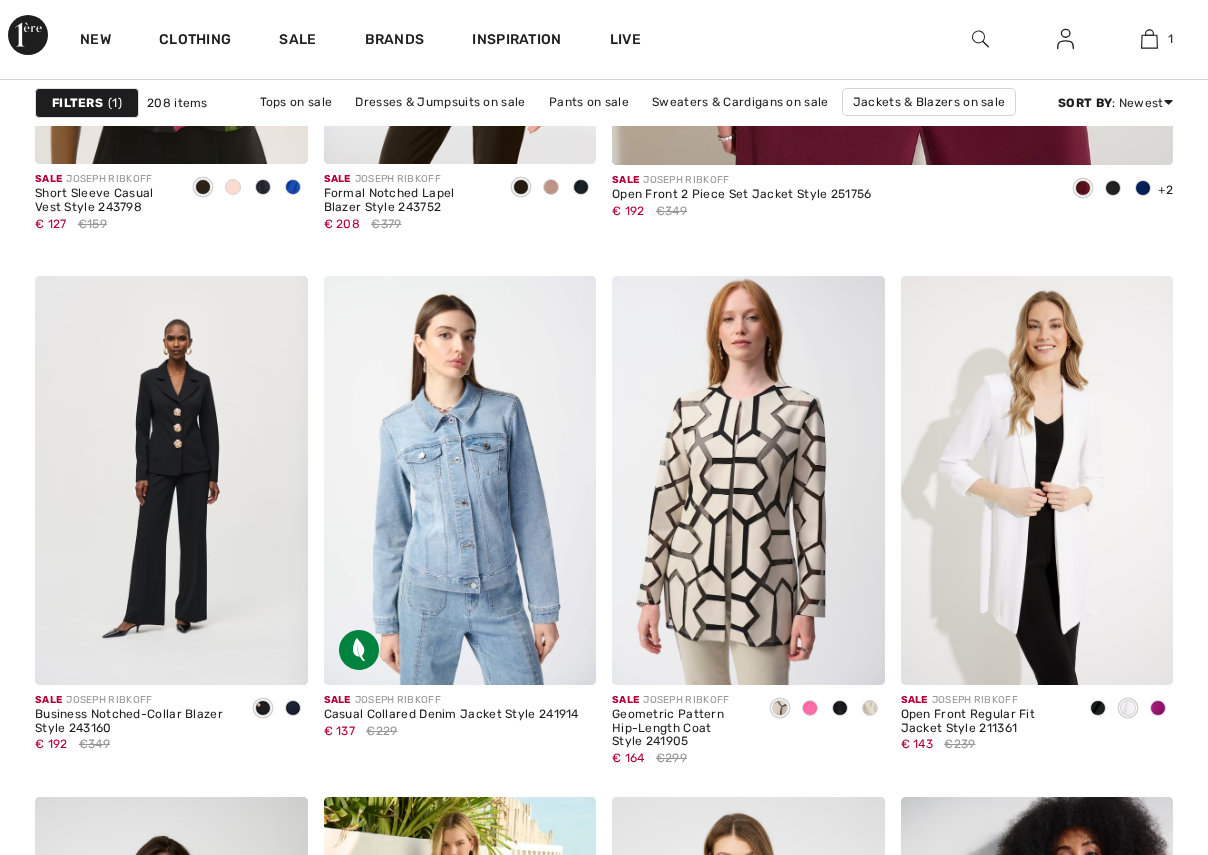 scroll, scrollTop: 0, scrollLeft: 0, axis: both 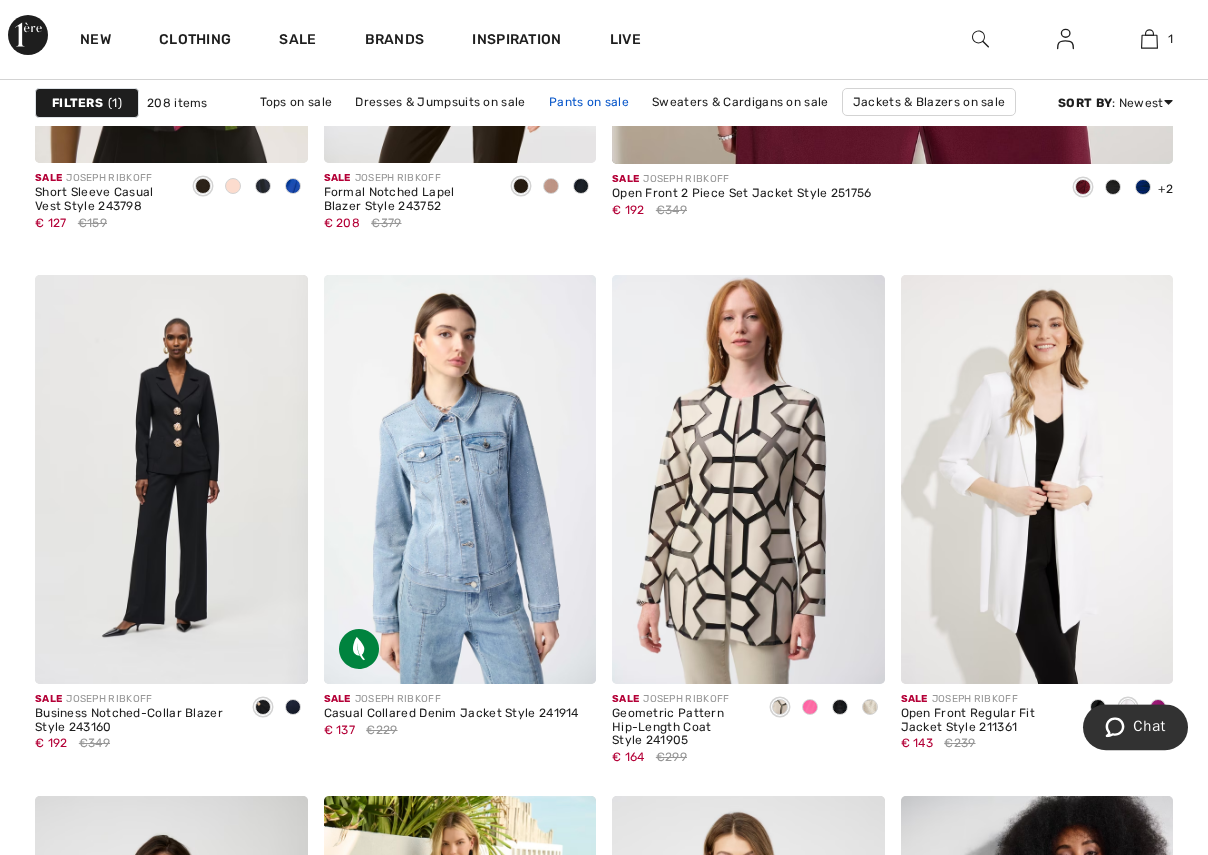 click on "Pants on sale" at bounding box center (589, 102) 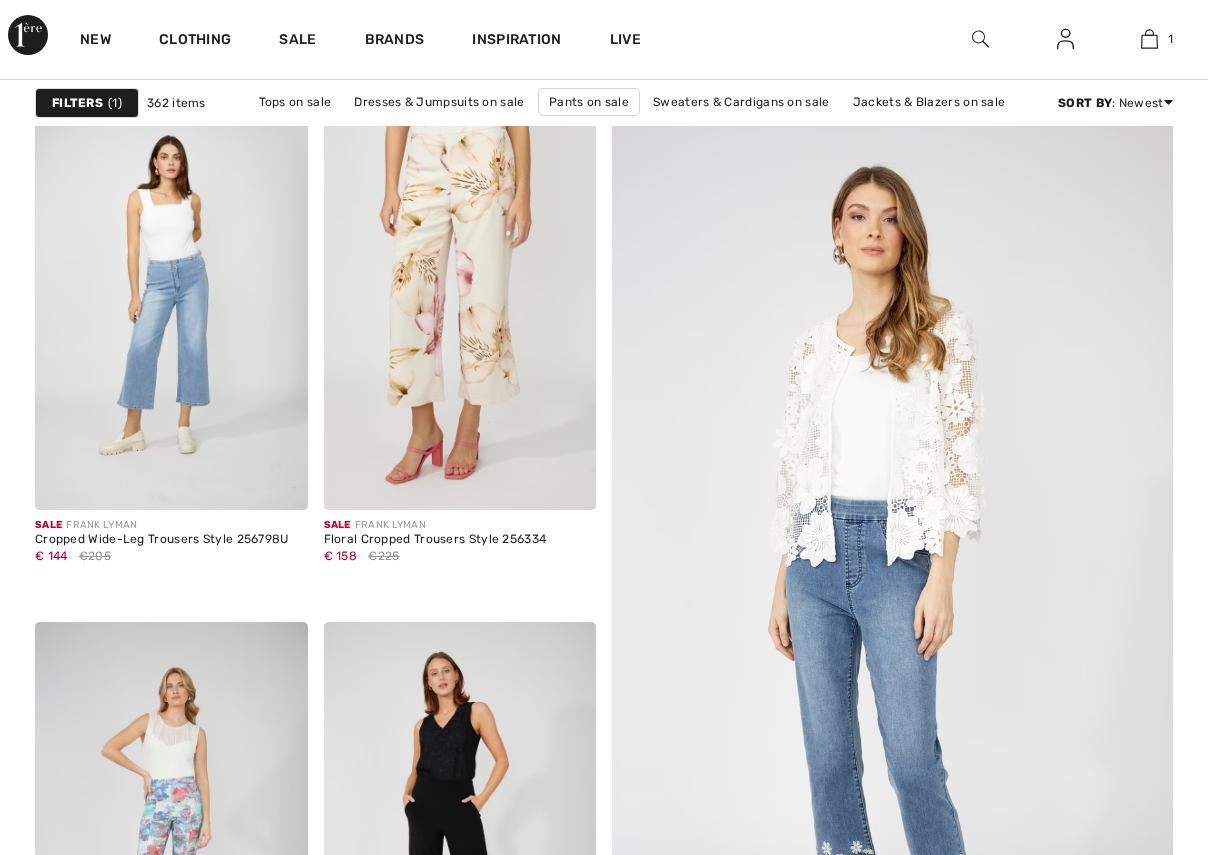 checkbox on "true" 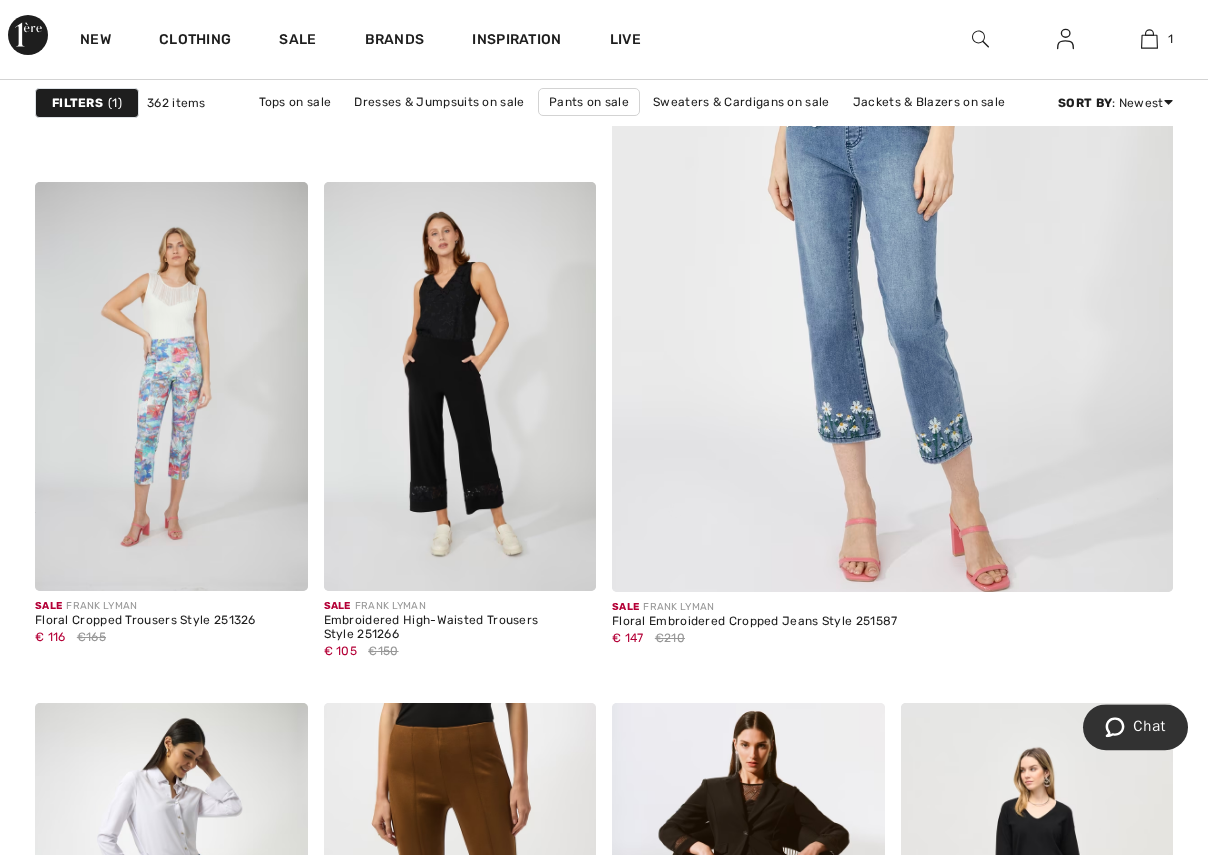scroll, scrollTop: 0, scrollLeft: 0, axis: both 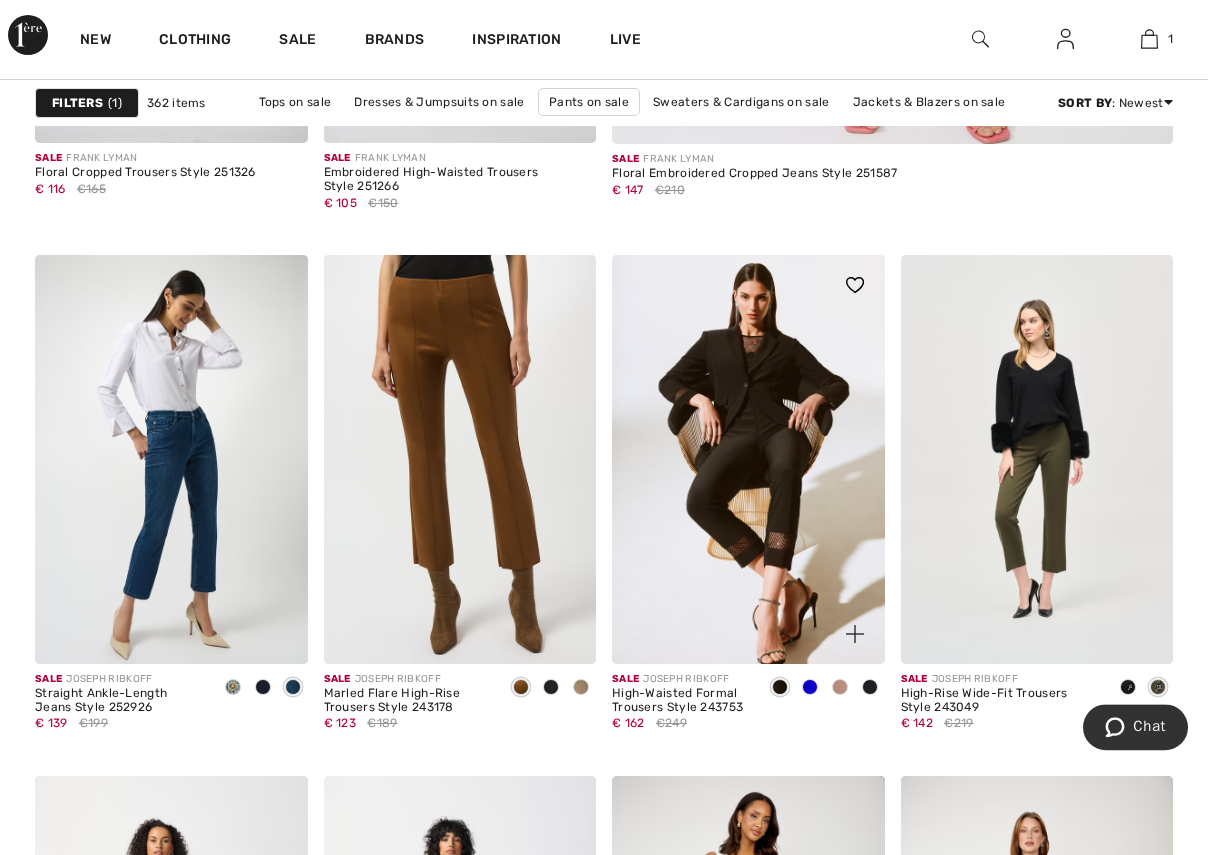 click at bounding box center [780, 688] 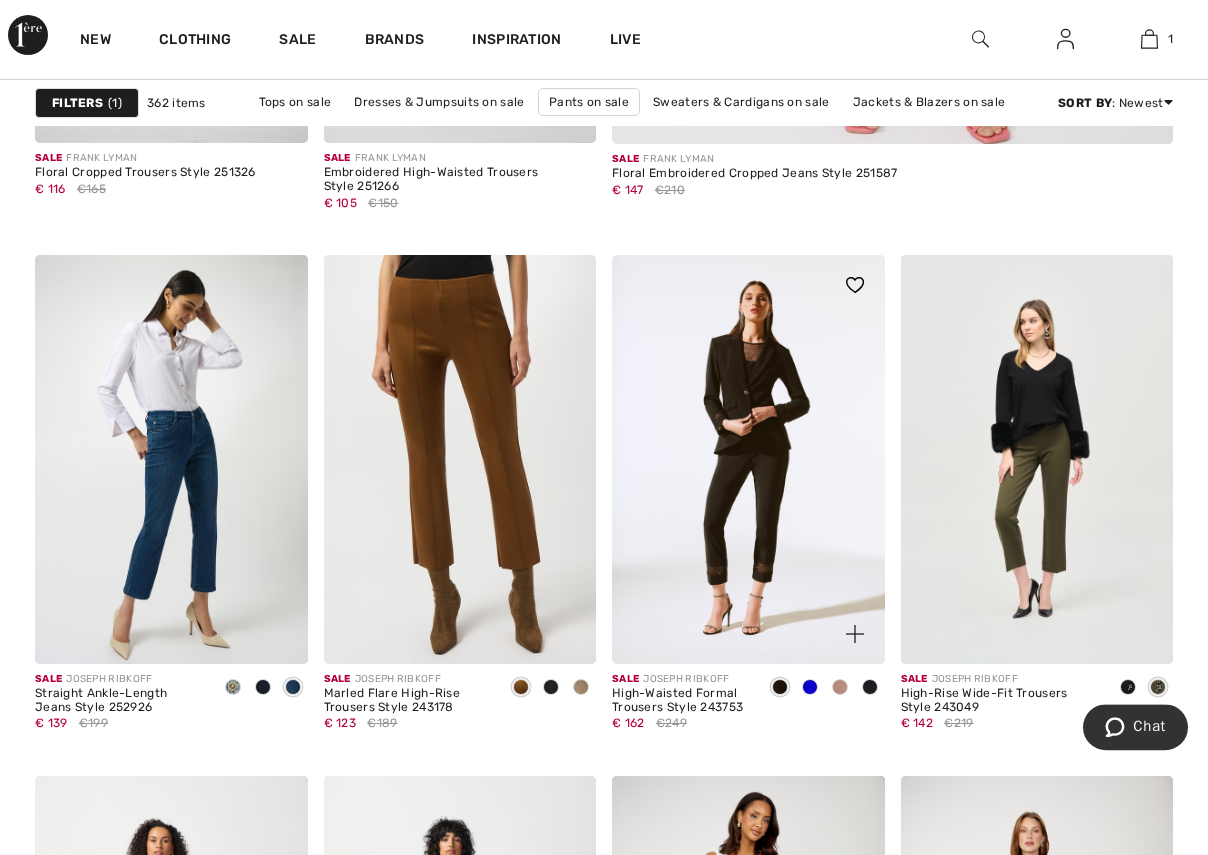 click at bounding box center (748, 460) 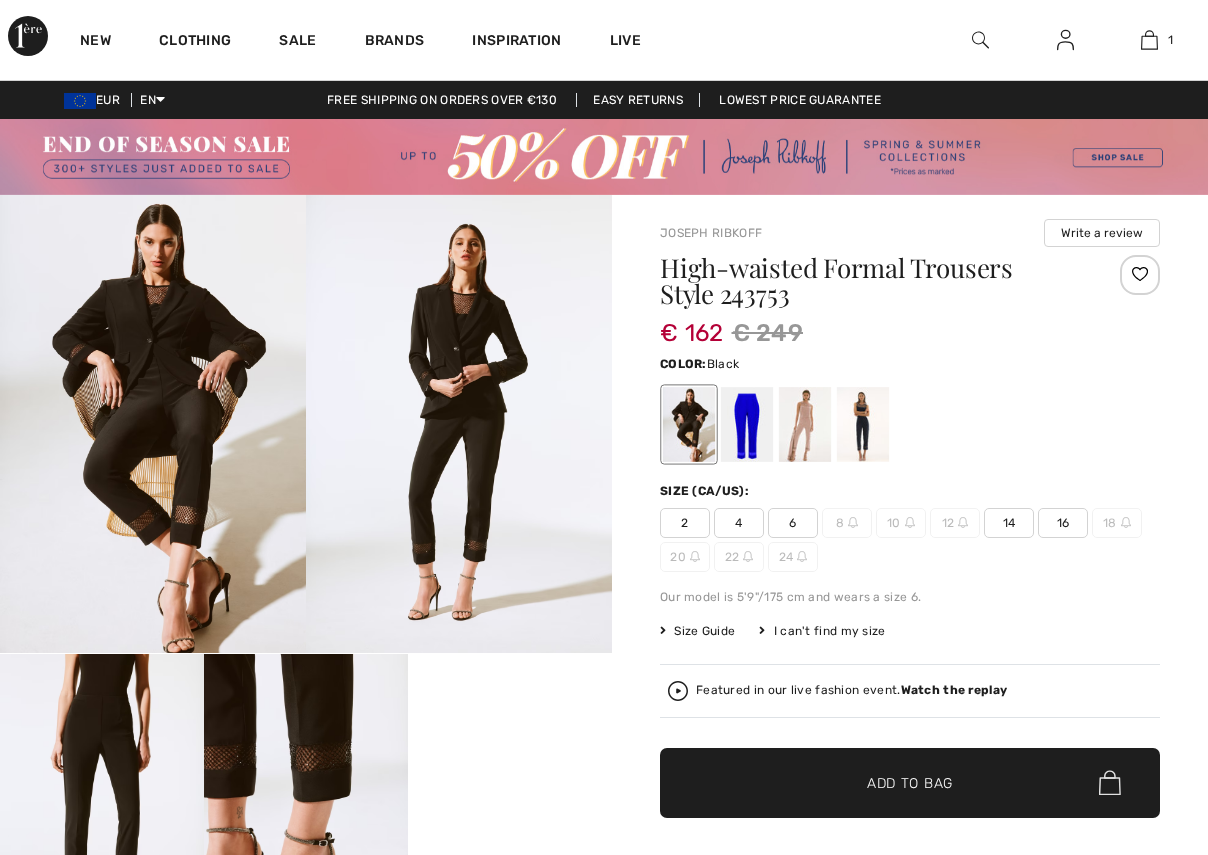 scroll, scrollTop: 0, scrollLeft: 0, axis: both 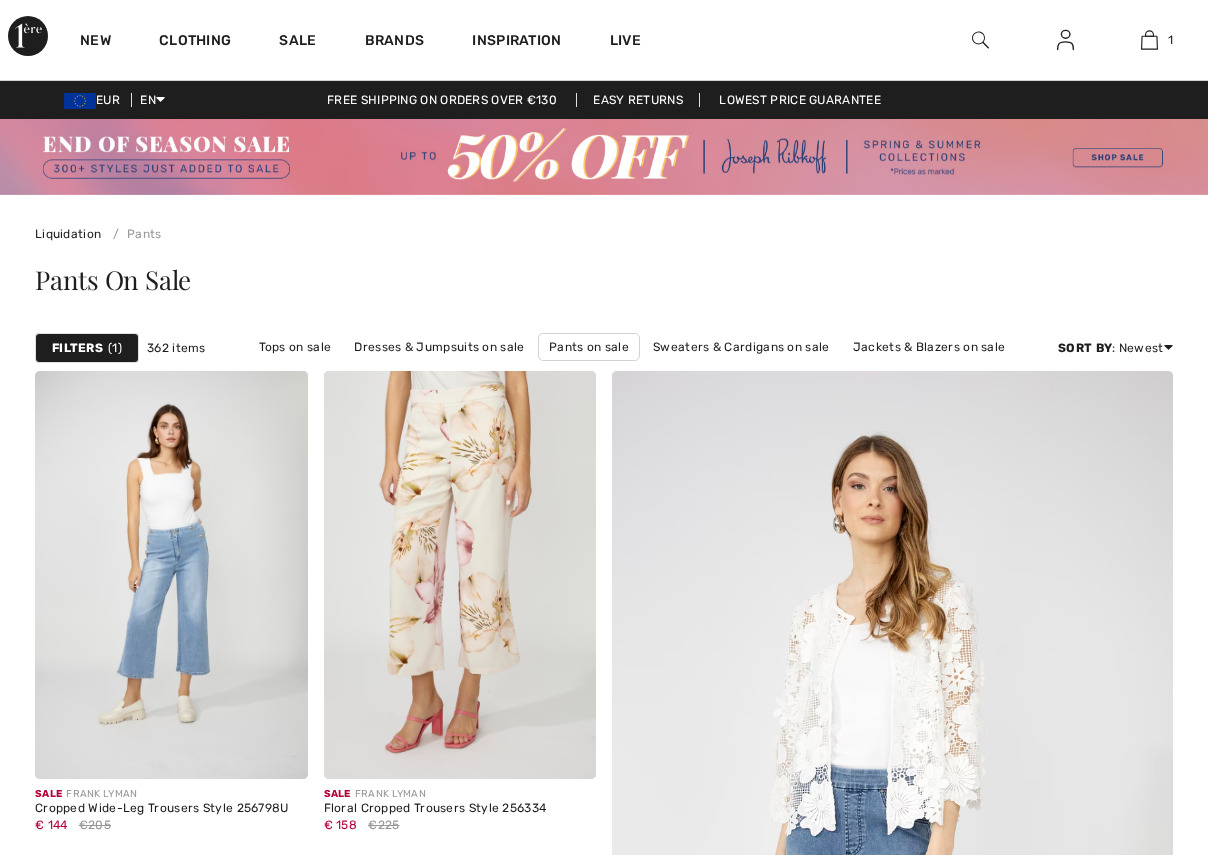 checkbox on "true" 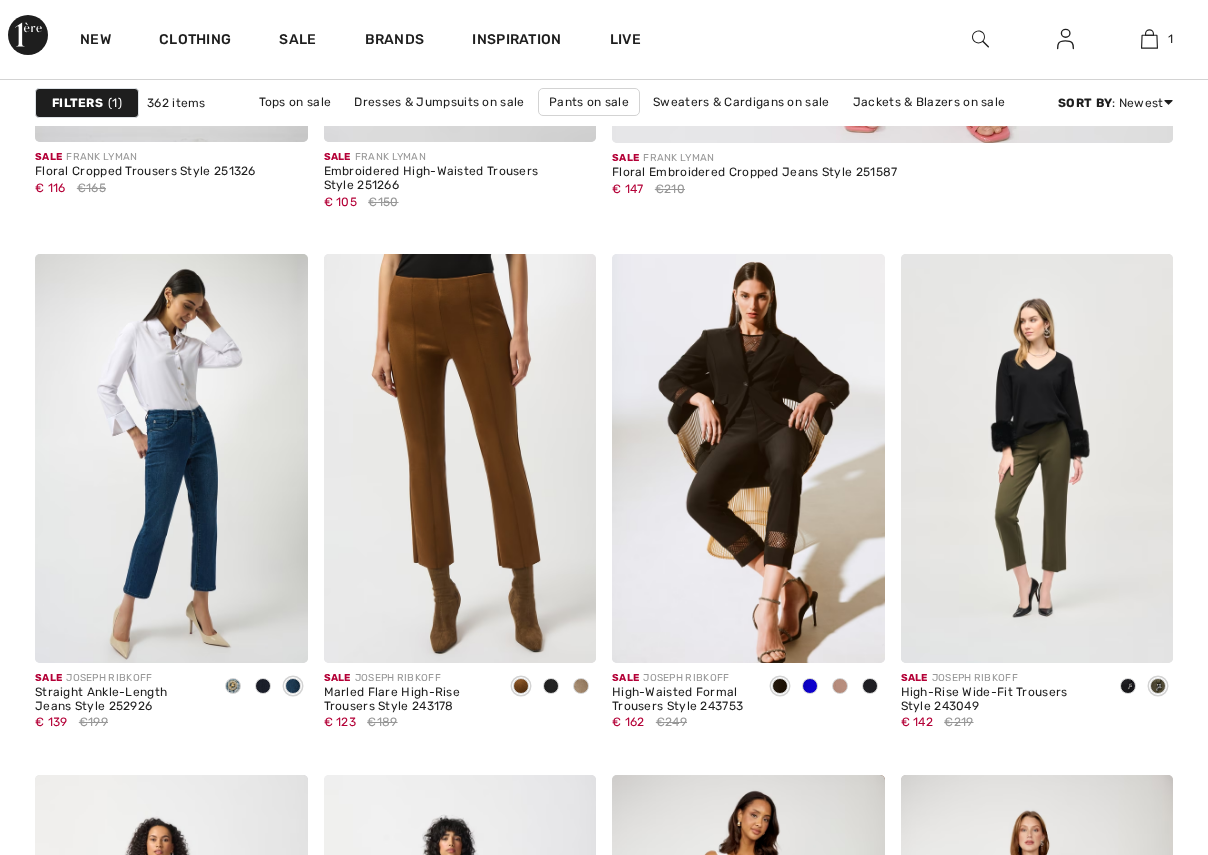 scroll, scrollTop: 0, scrollLeft: 0, axis: both 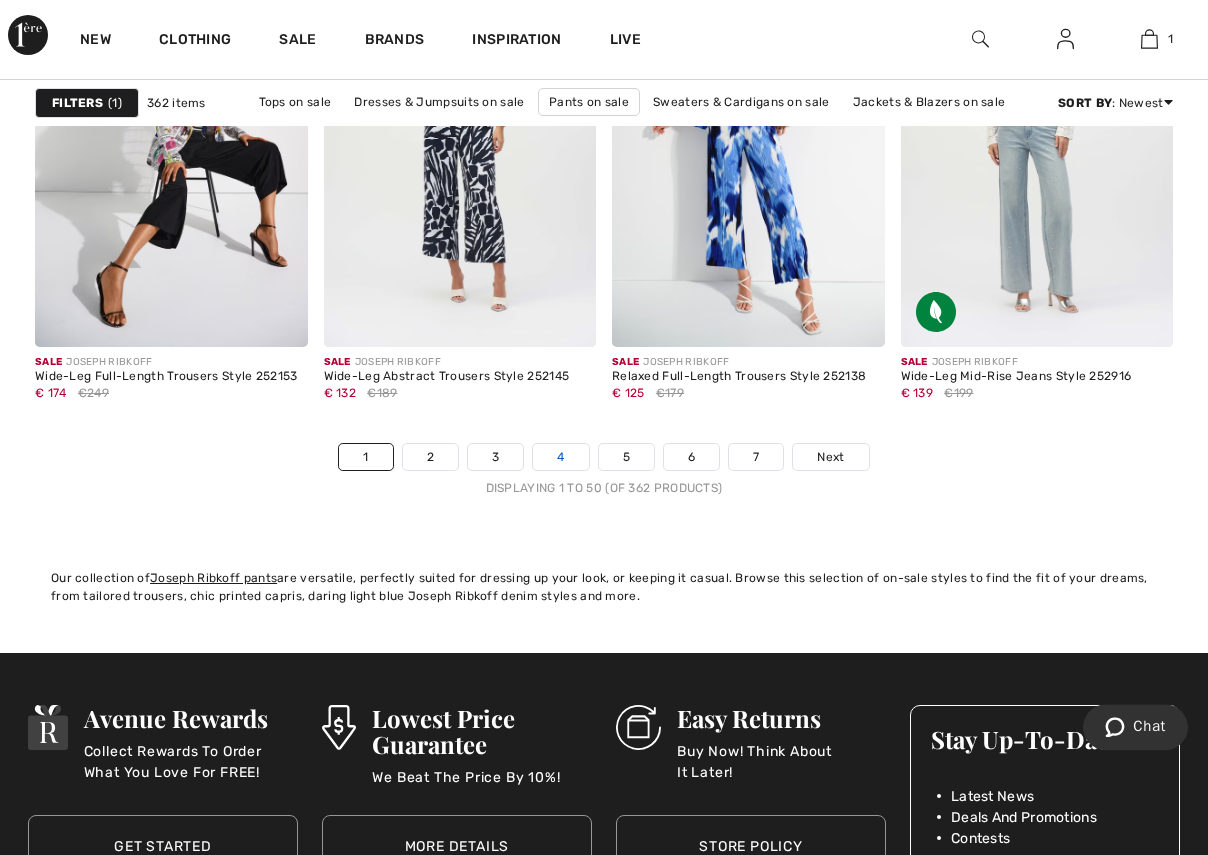 click on "4" at bounding box center [560, 458] 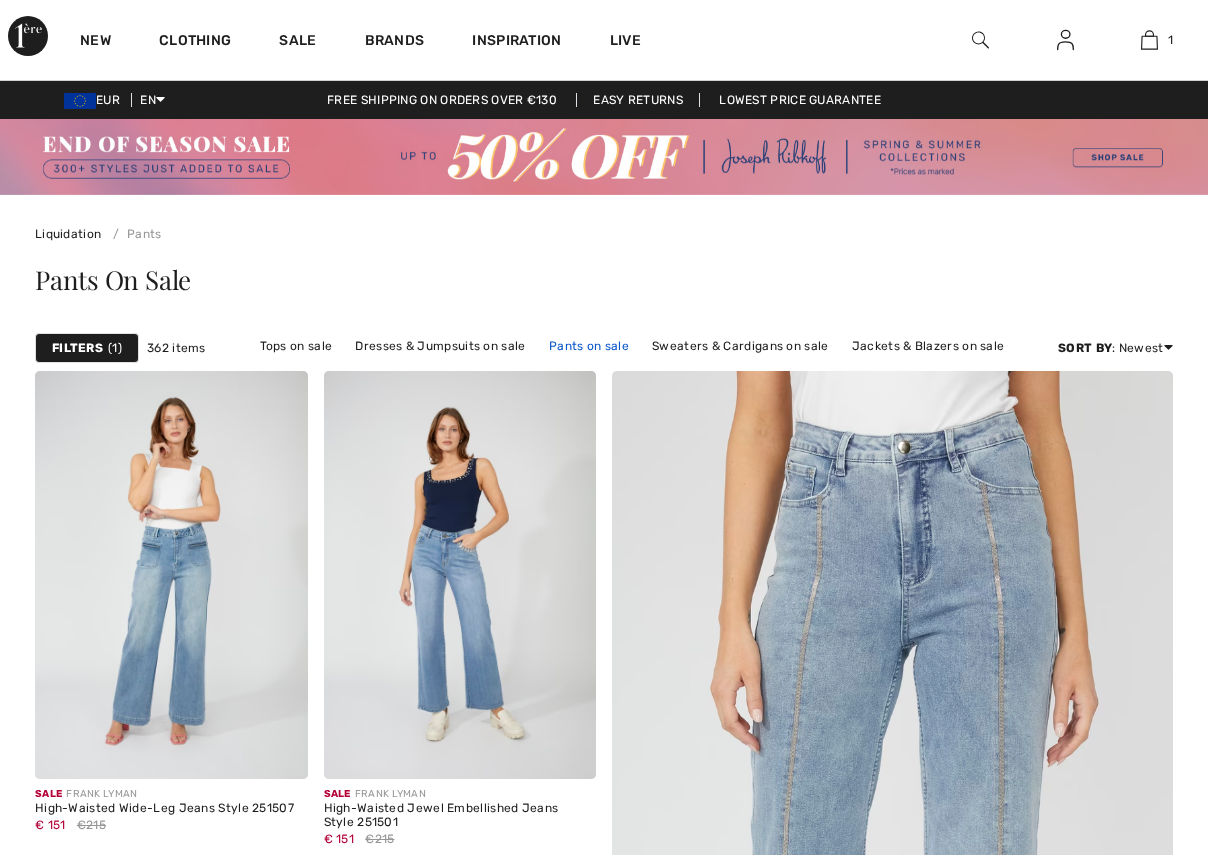 scroll, scrollTop: 0, scrollLeft: 0, axis: both 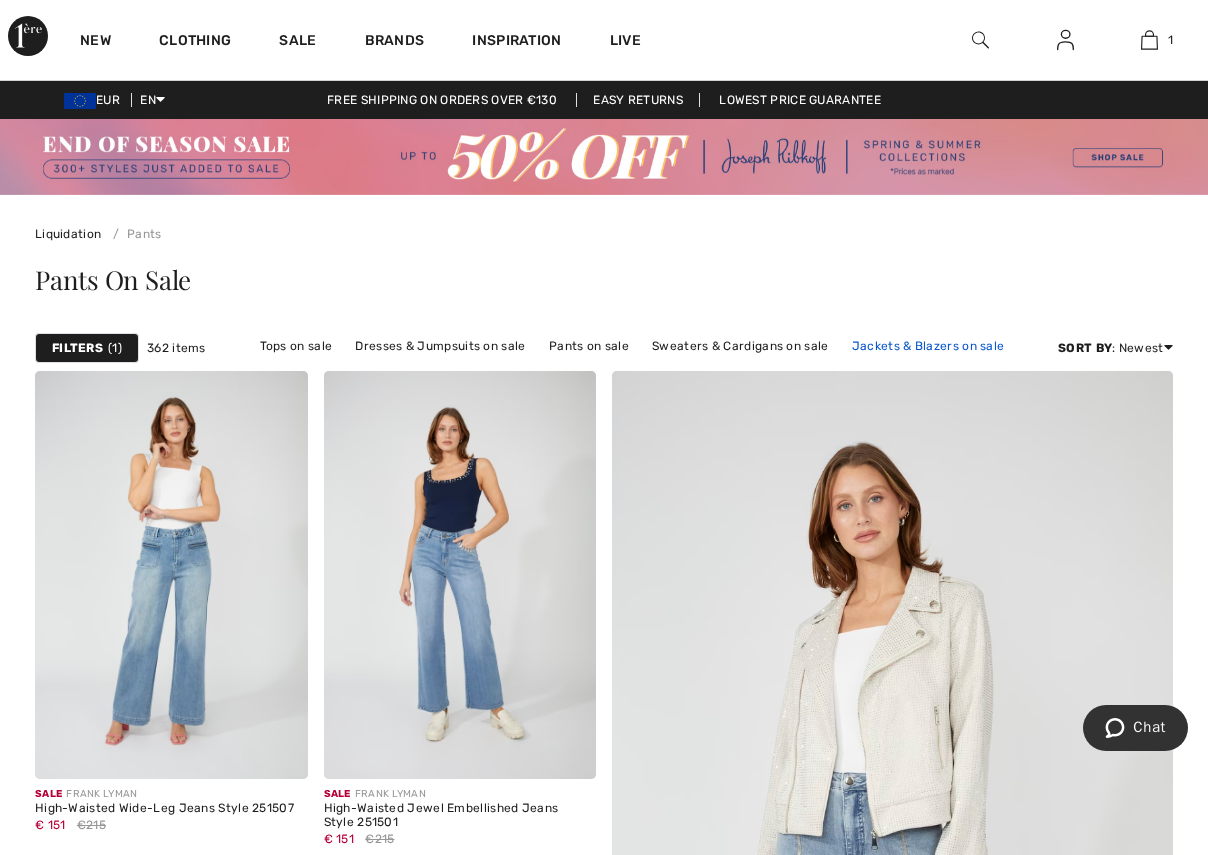 click on "Jackets & Blazers on sale" at bounding box center (928, 346) 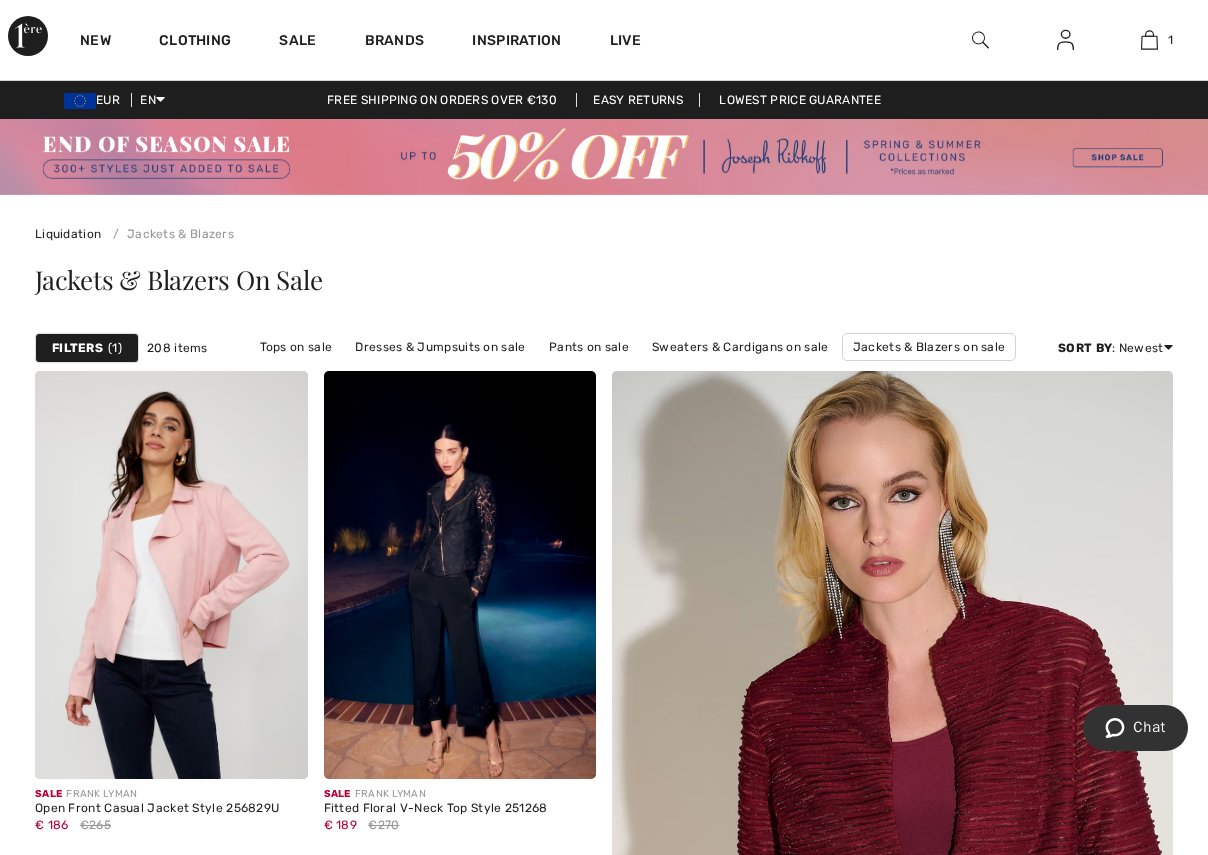 scroll, scrollTop: 121, scrollLeft: 0, axis: vertical 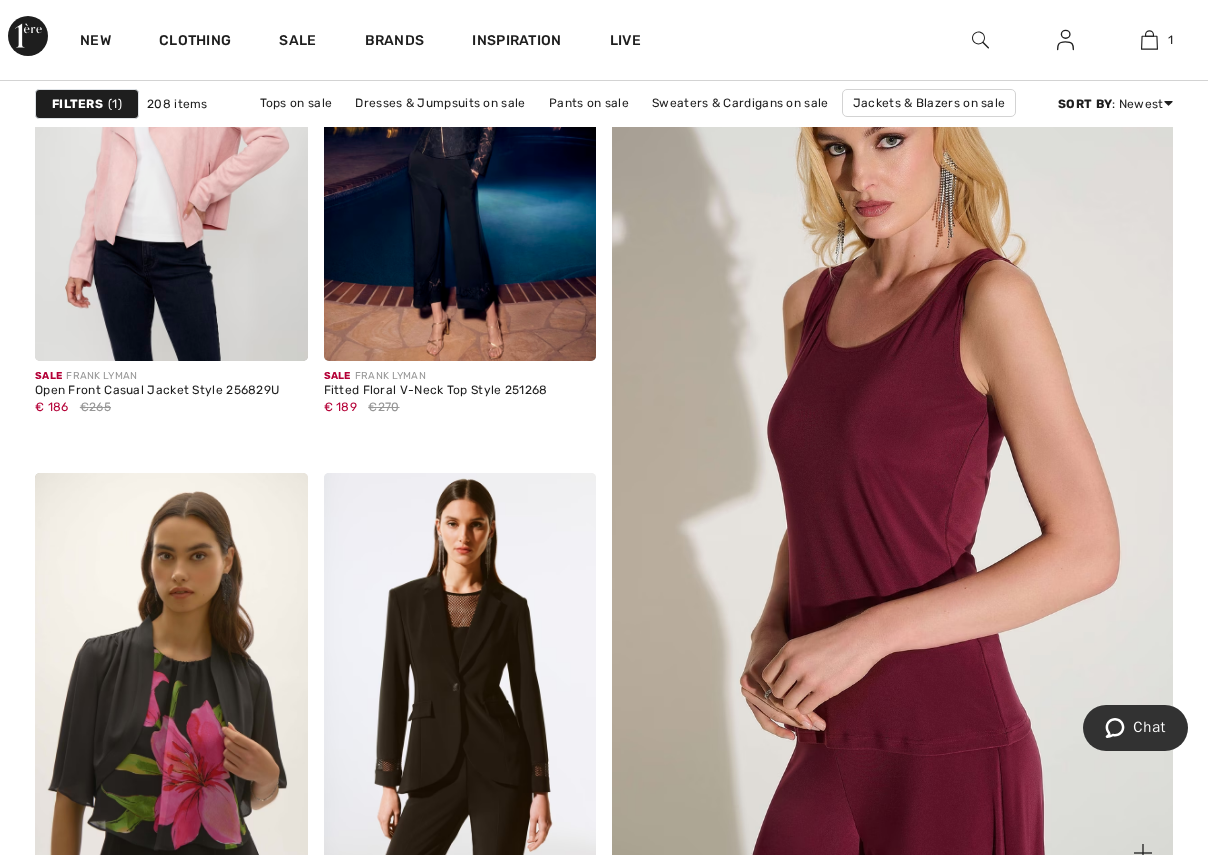 click at bounding box center (892, 458) 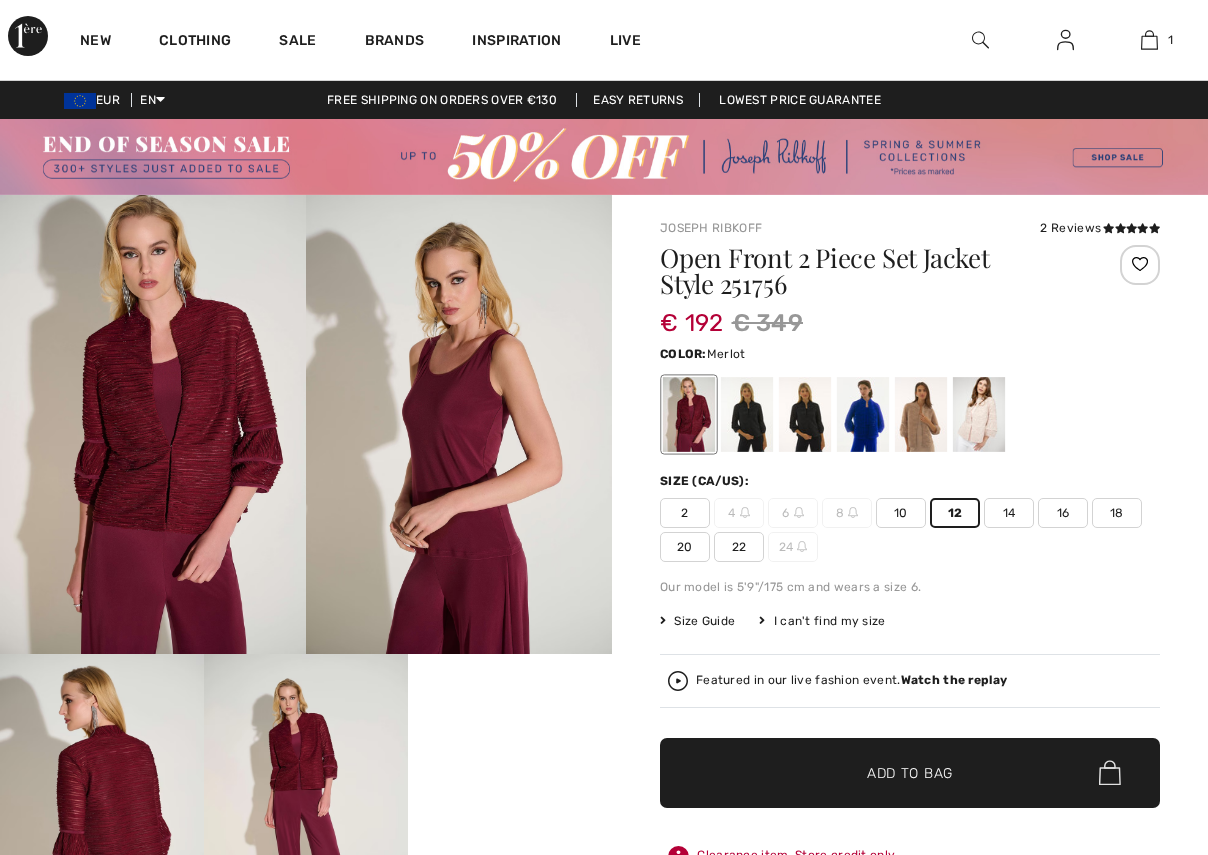 scroll, scrollTop: 0, scrollLeft: 0, axis: both 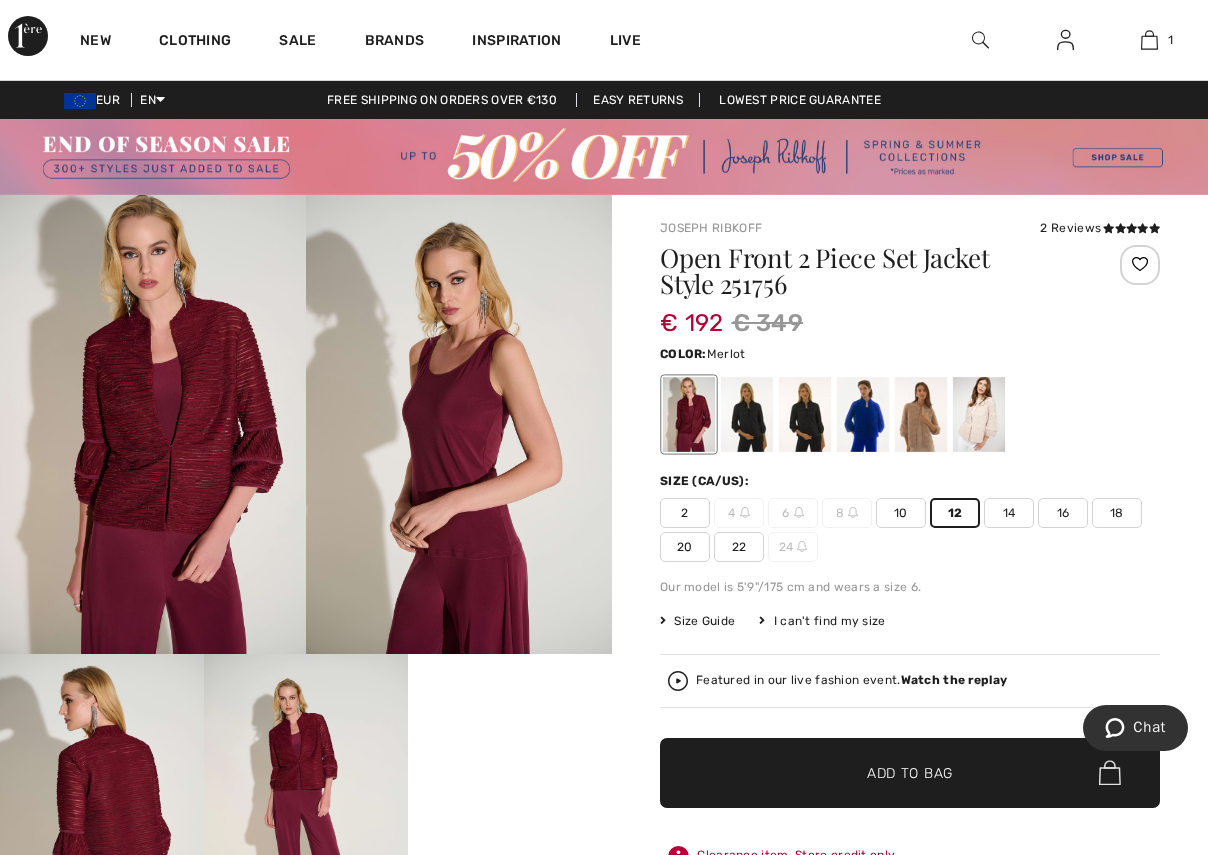 click on "Your browser does not support the video tag." at bounding box center (510, 705) 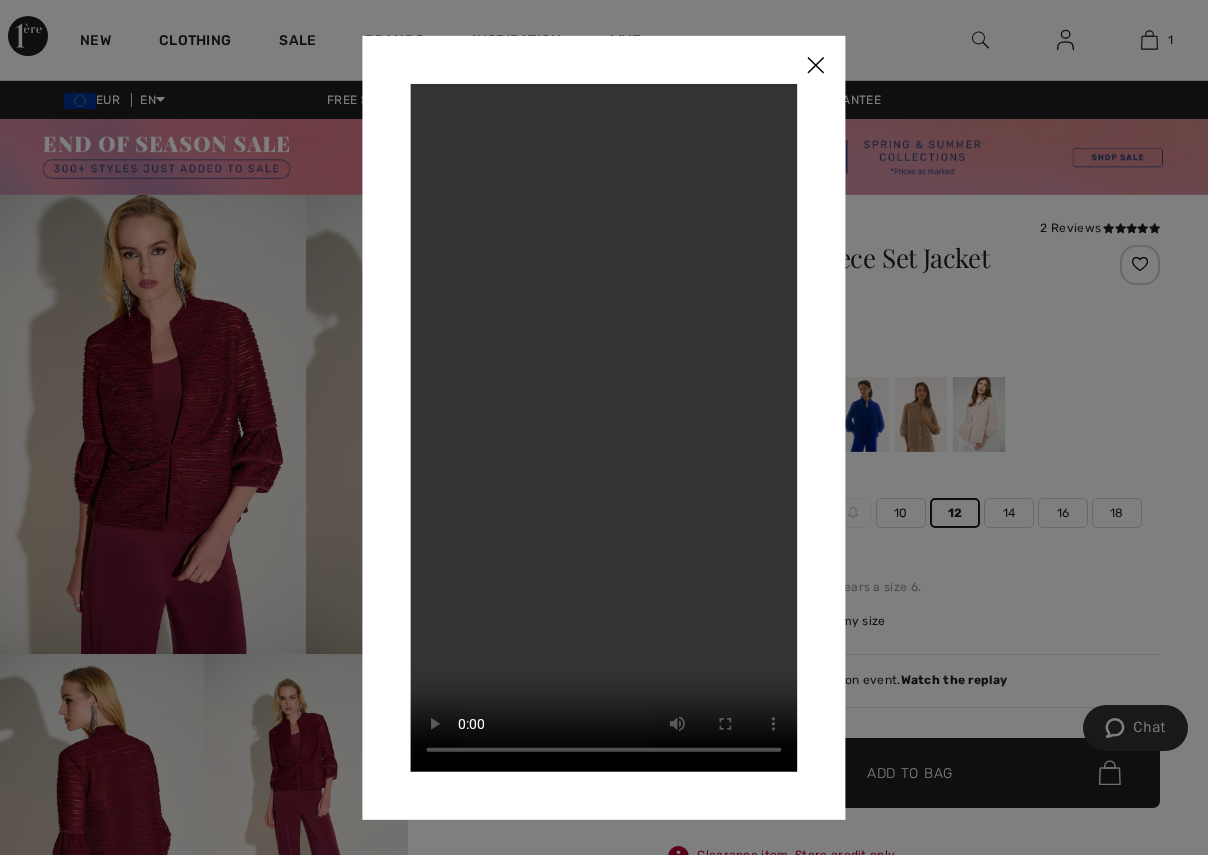 click on "Your browser does not support the video tag." at bounding box center (603, 427) 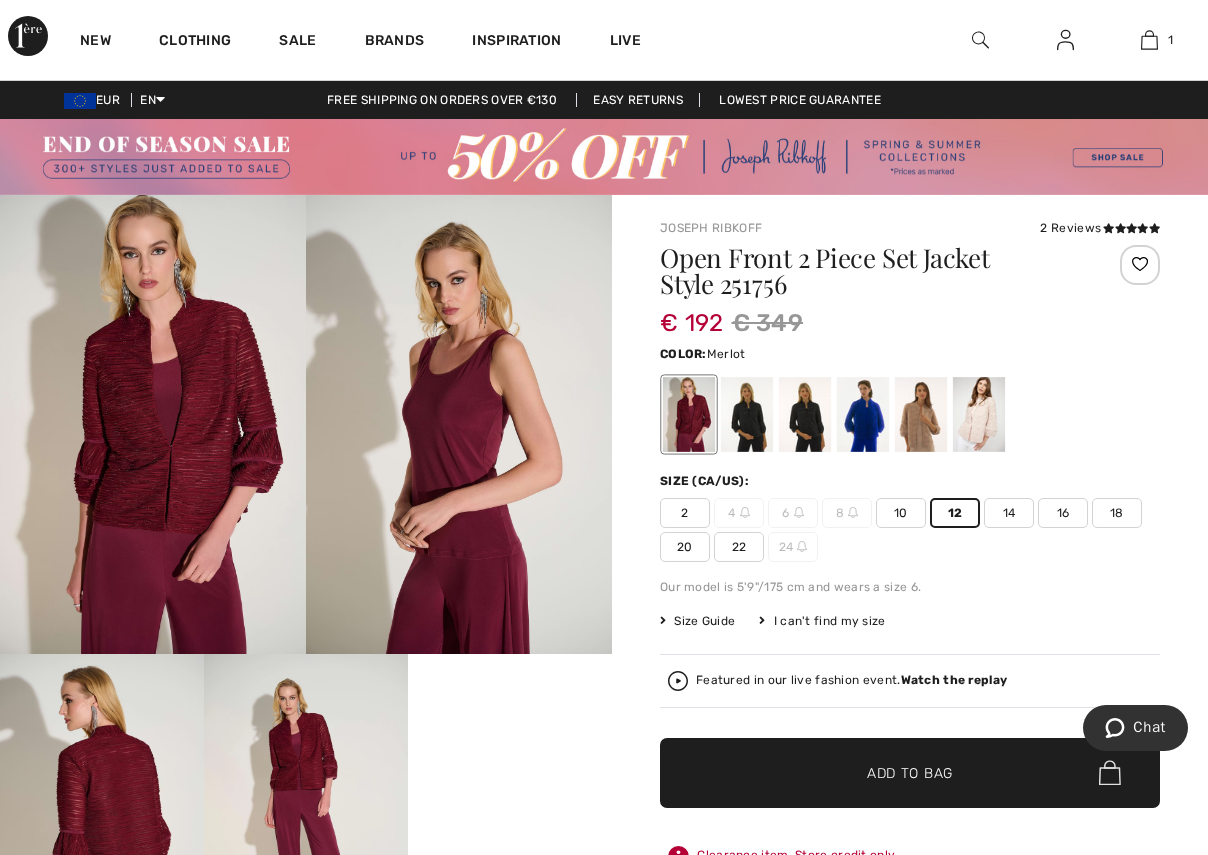 click on "Your browser does not support the video tag." at bounding box center (510, 705) 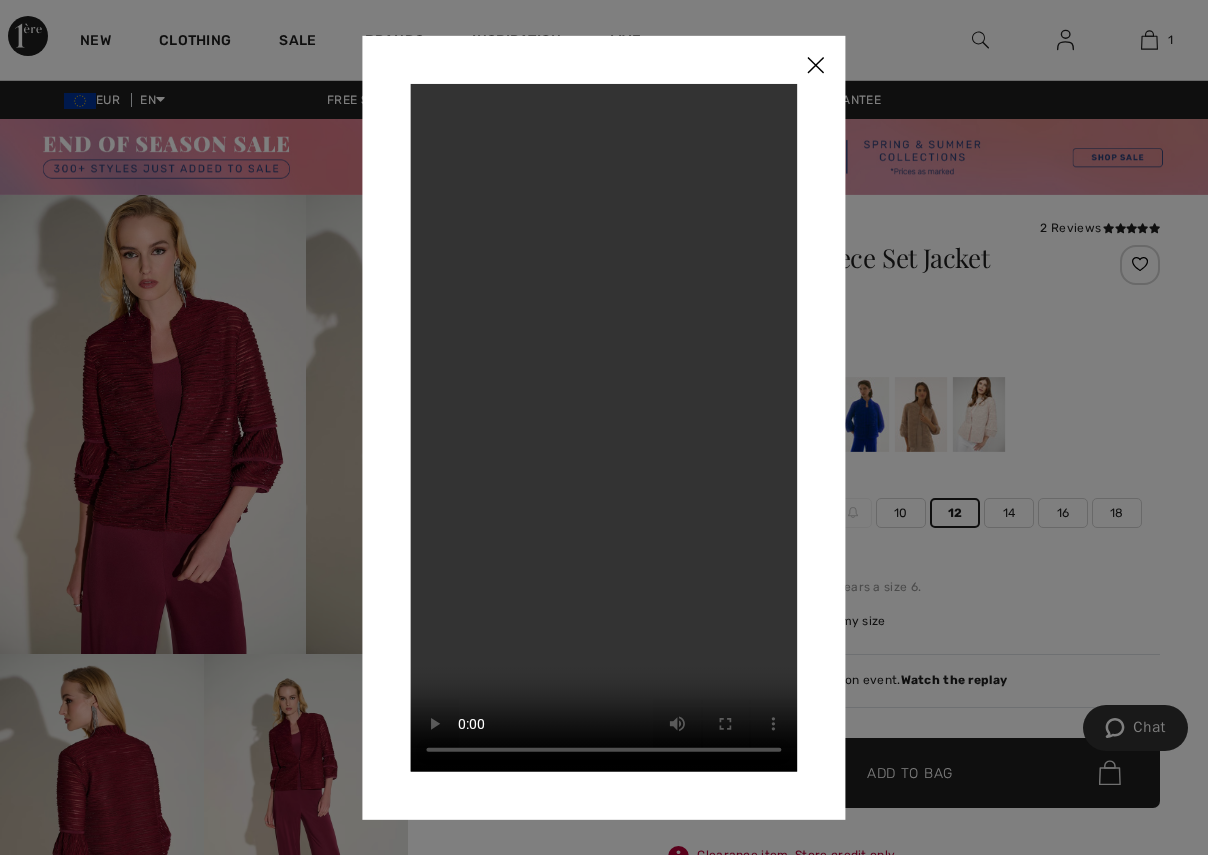 click at bounding box center [816, 66] 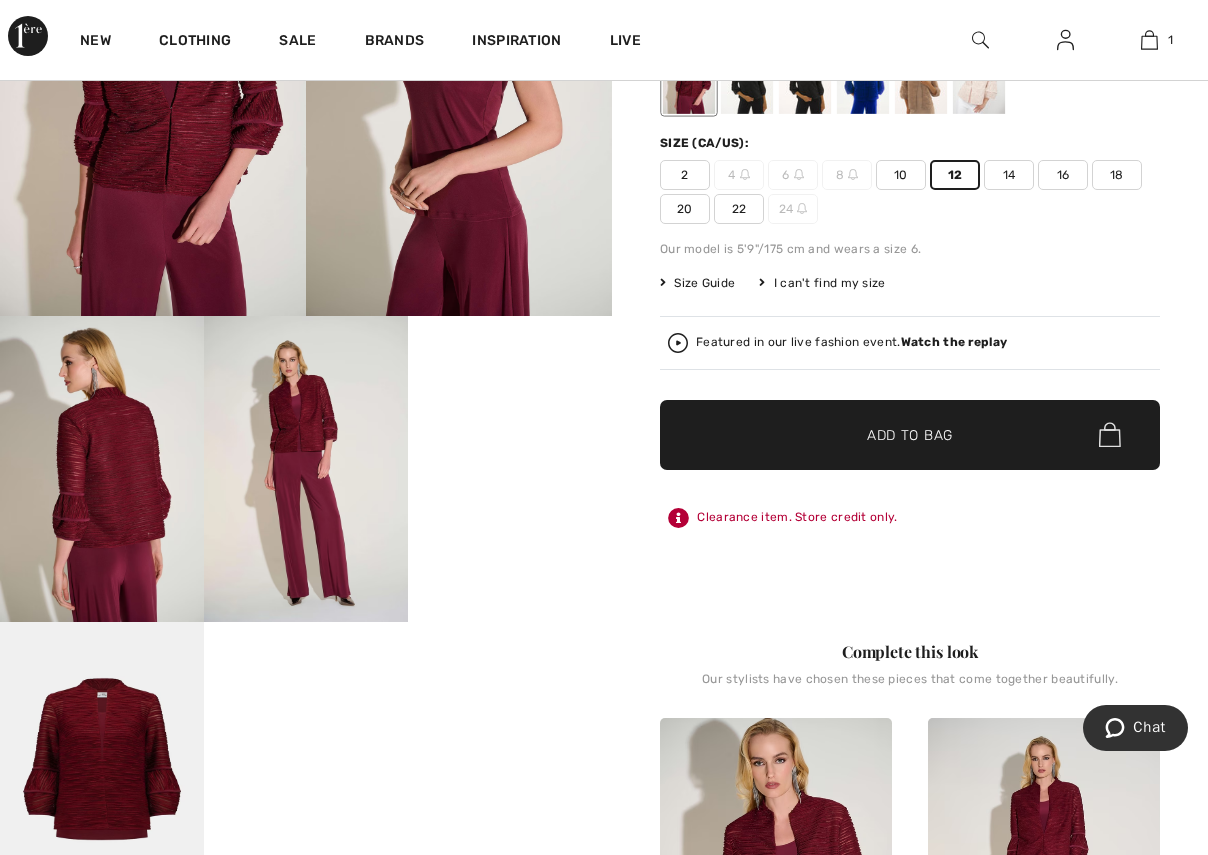 scroll, scrollTop: 337, scrollLeft: 0, axis: vertical 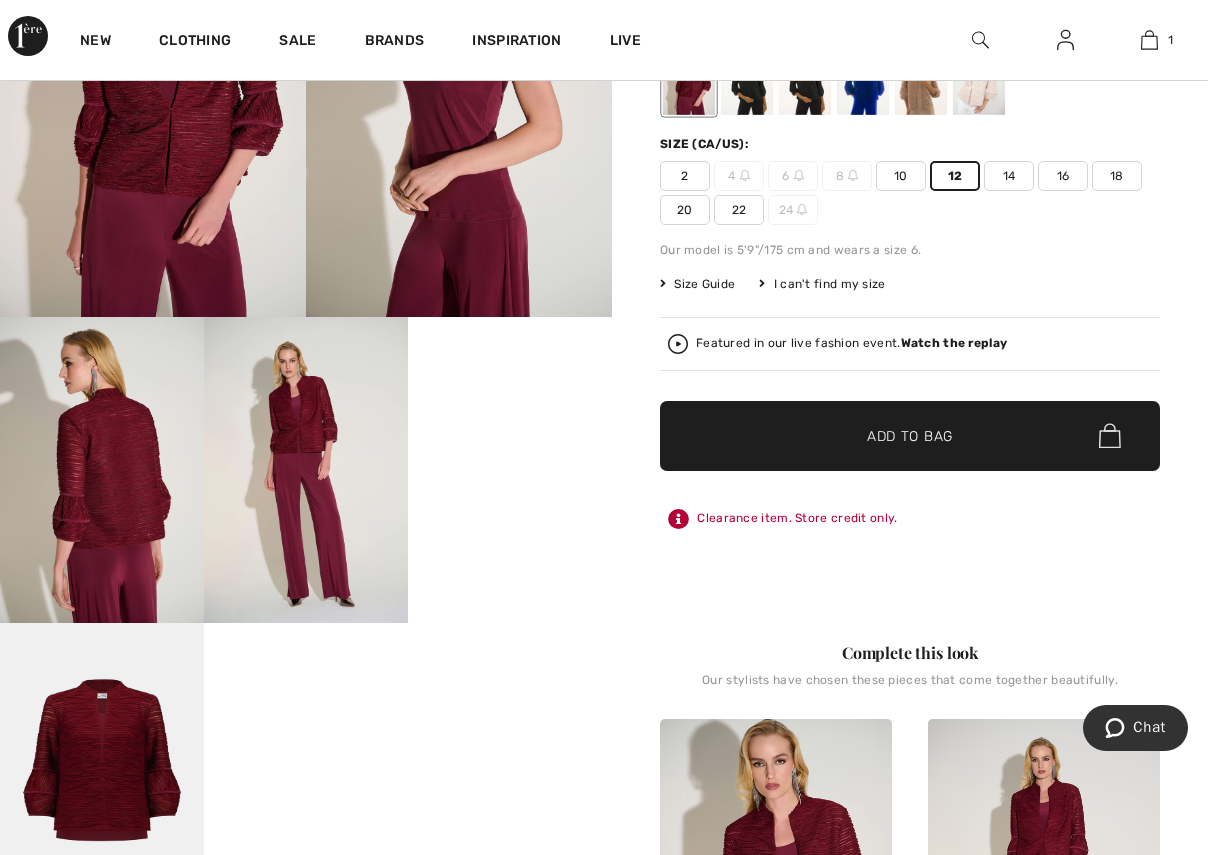click on "Your browser does not support the video tag." at bounding box center (510, 368) 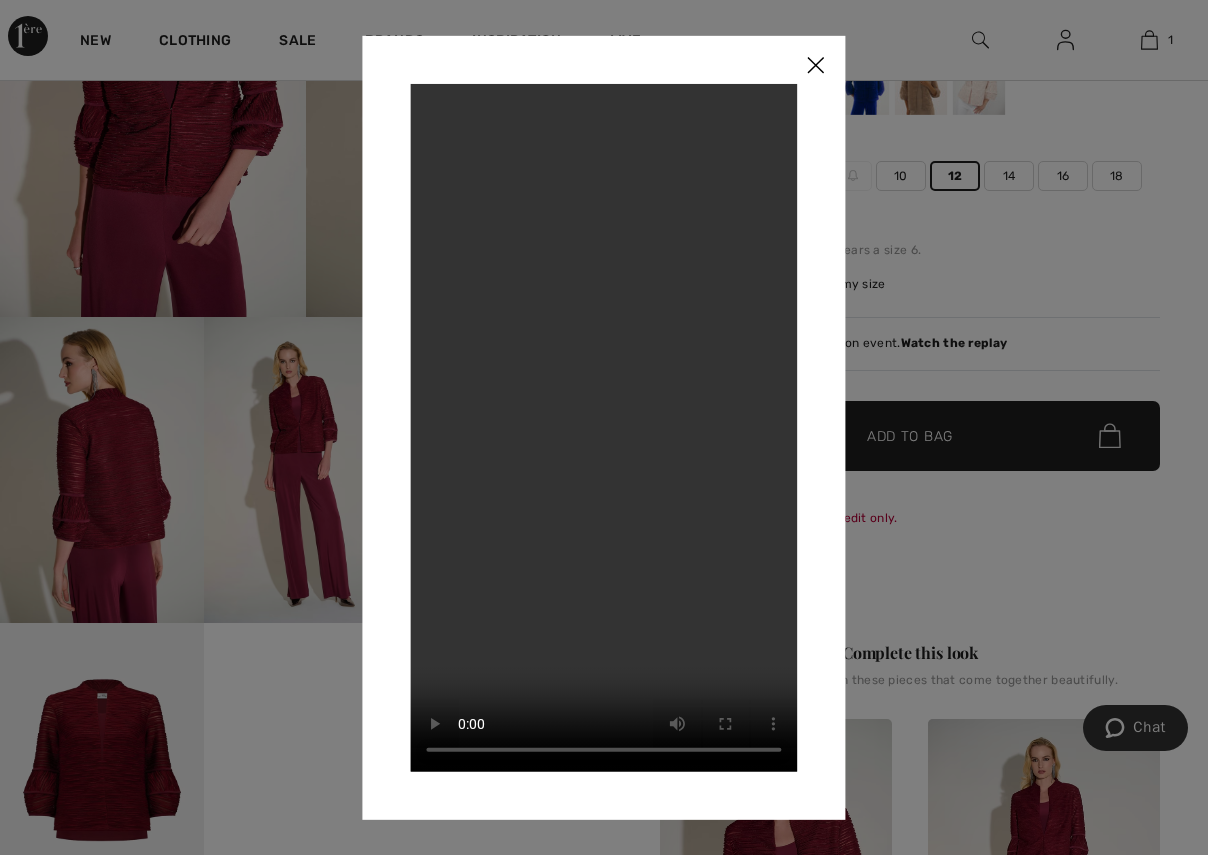click at bounding box center [816, 66] 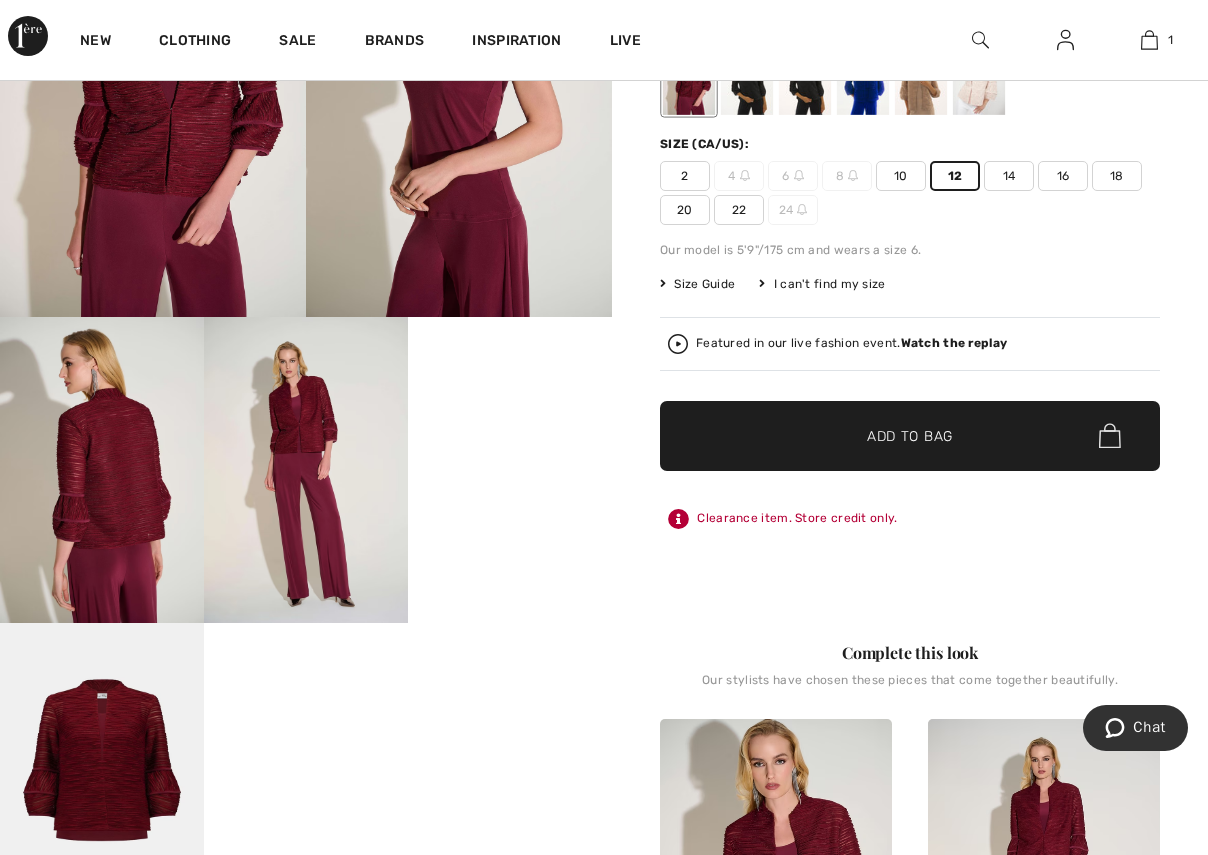 click on "12" at bounding box center (955, 176) 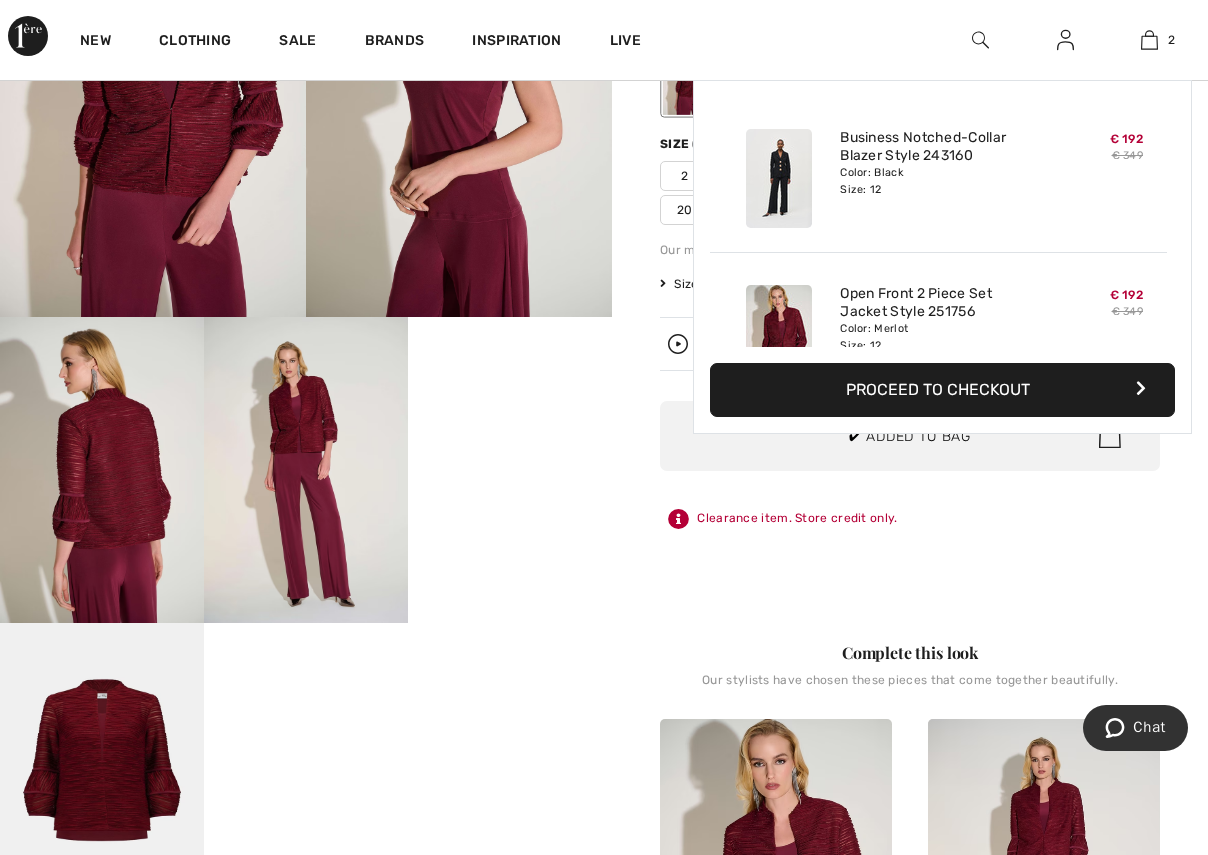 scroll, scrollTop: 62, scrollLeft: 0, axis: vertical 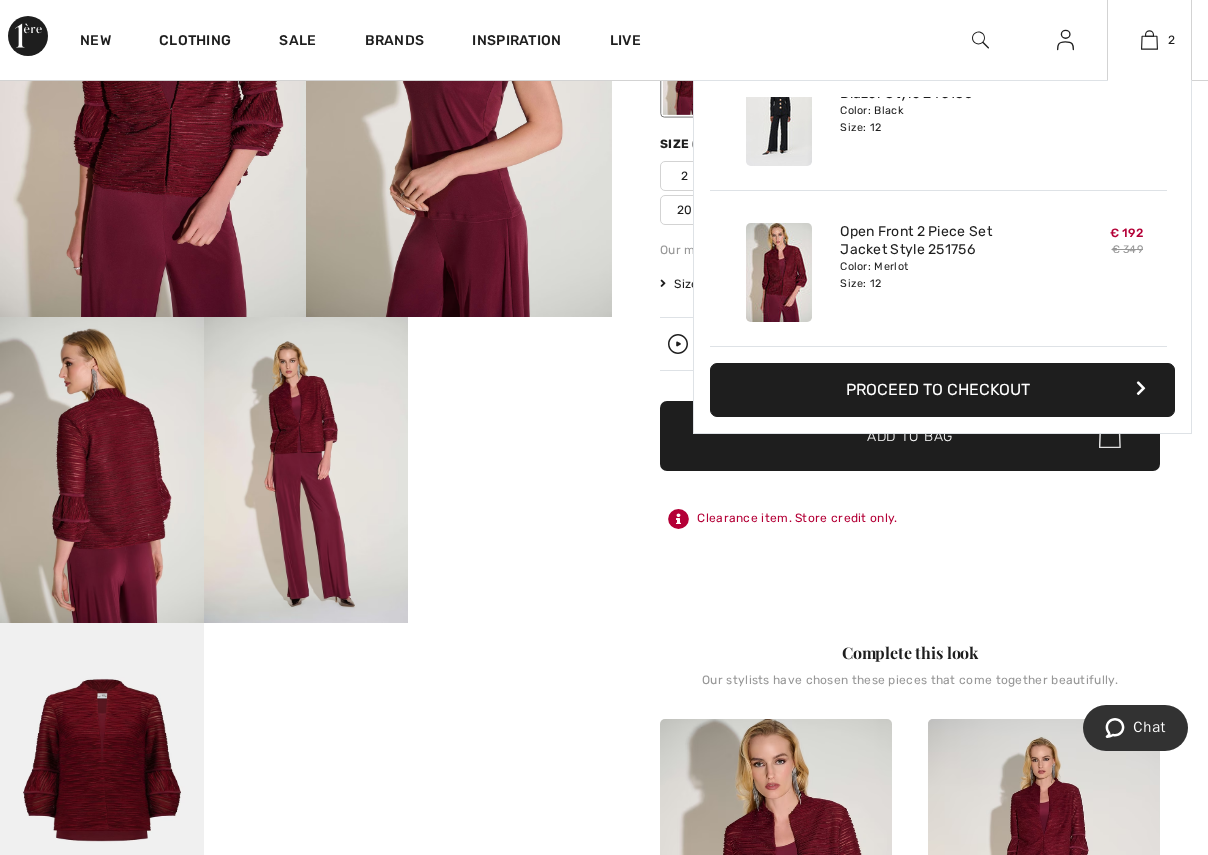 click at bounding box center [779, 272] 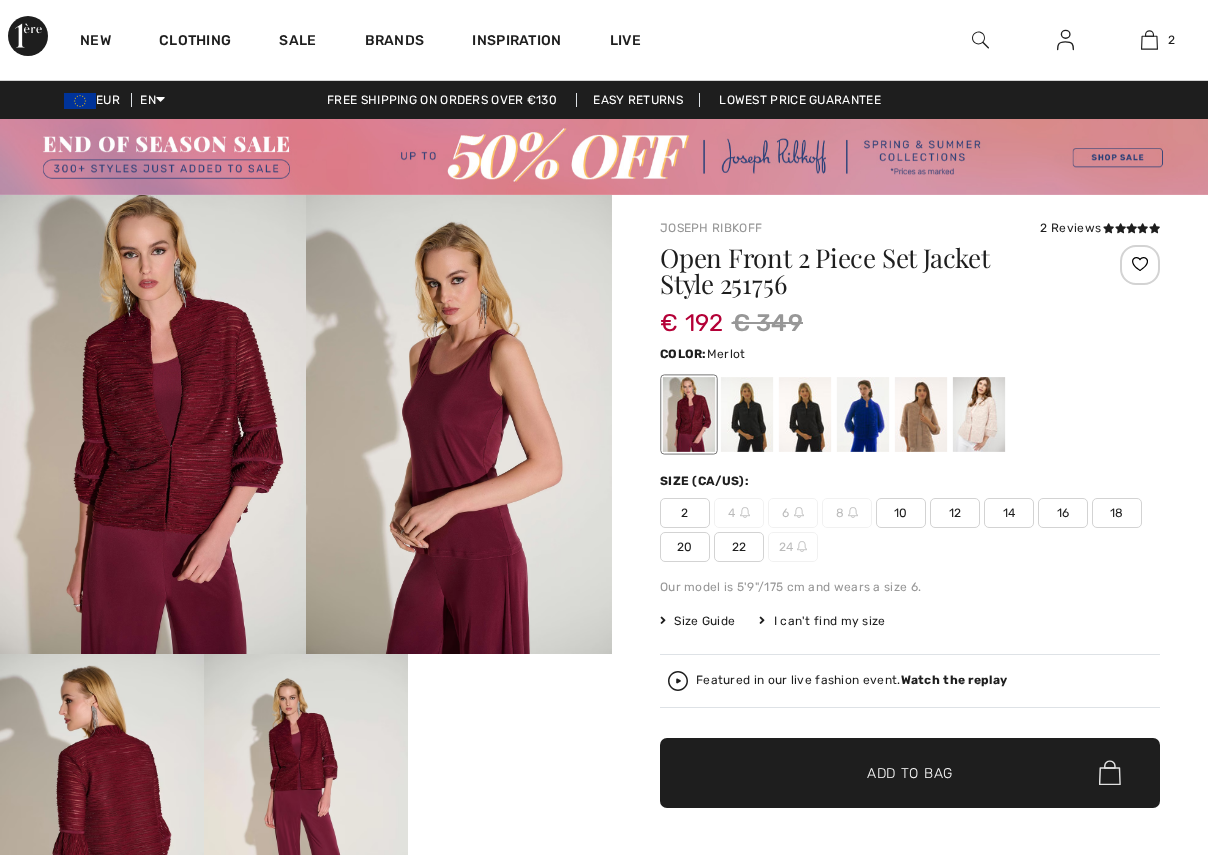 scroll, scrollTop: 0, scrollLeft: 0, axis: both 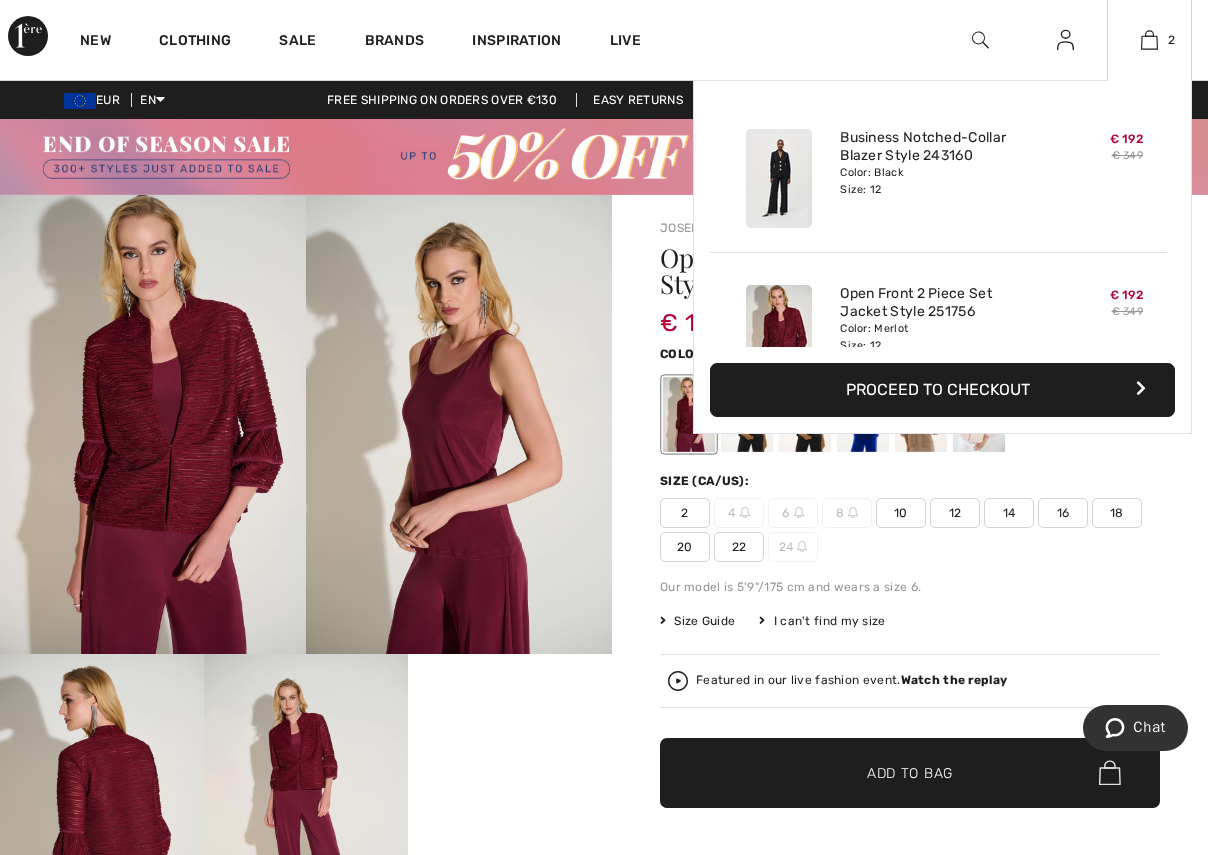 click on "Color: Merlot Size: 12" at bounding box center [938, 337] 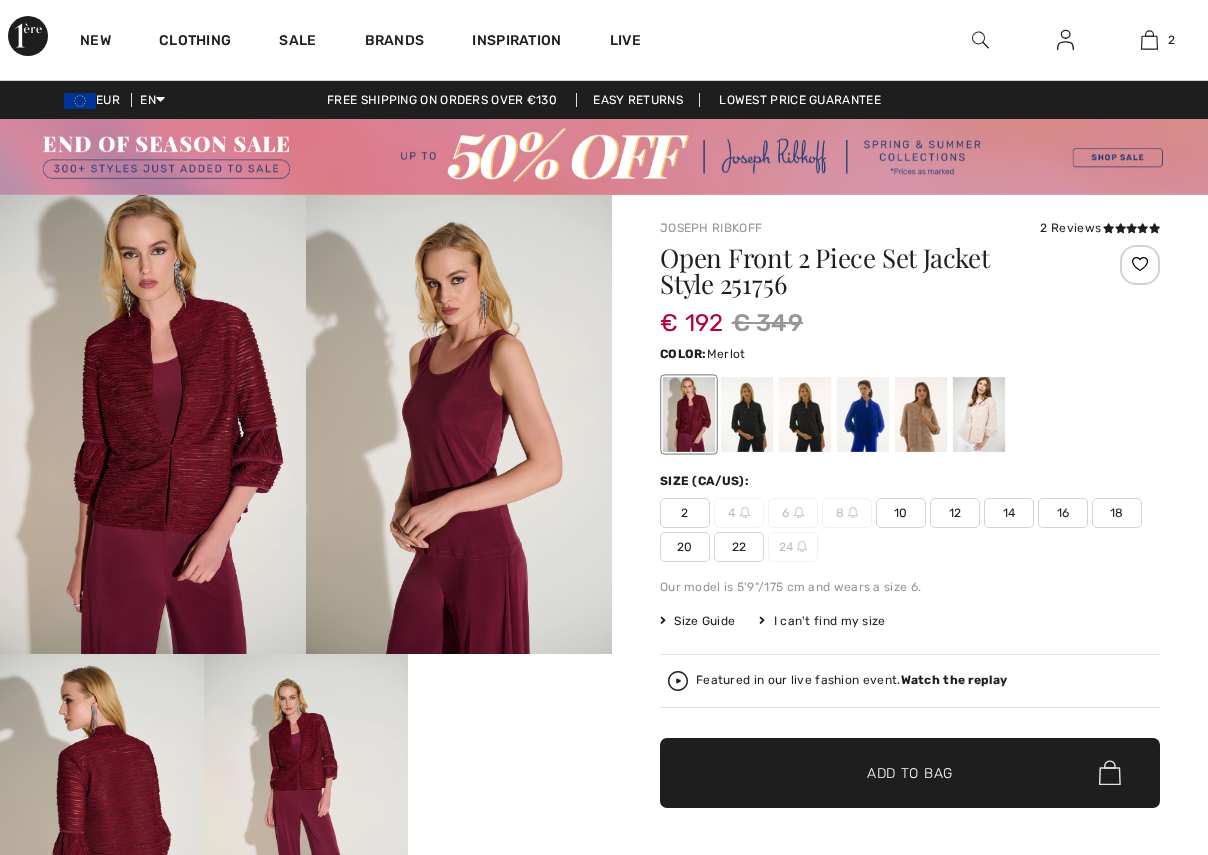 scroll, scrollTop: 0, scrollLeft: 0, axis: both 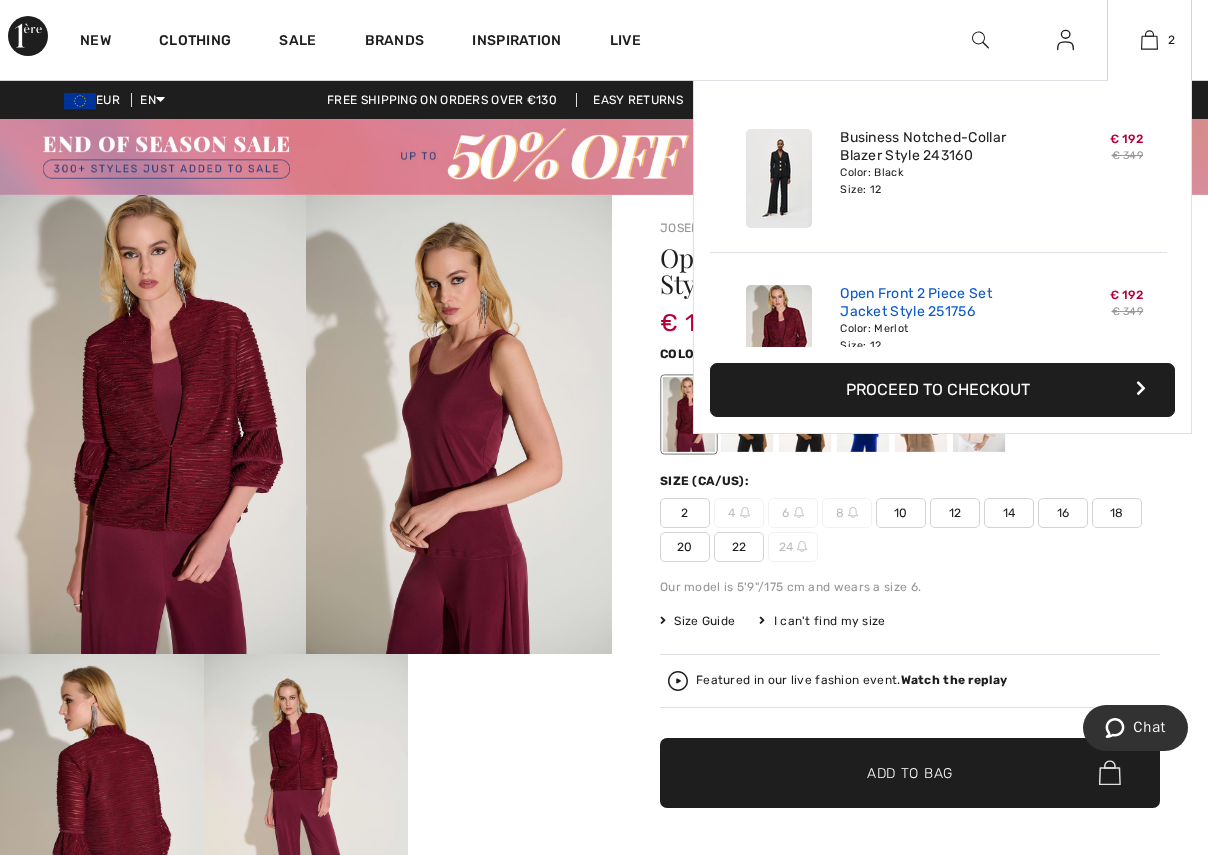 click on "Open Front 2 Piece Set Jacket Style 251756" at bounding box center [938, 303] 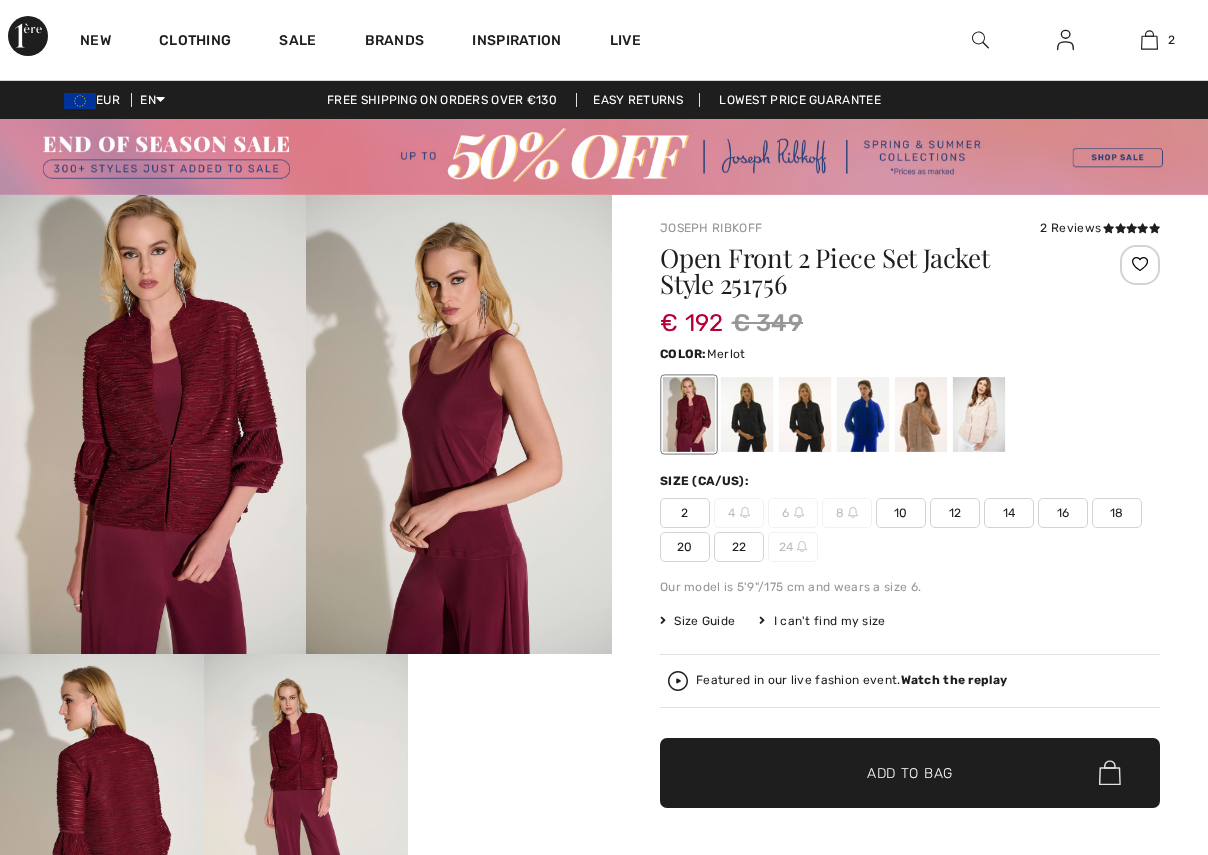 checkbox on "true" 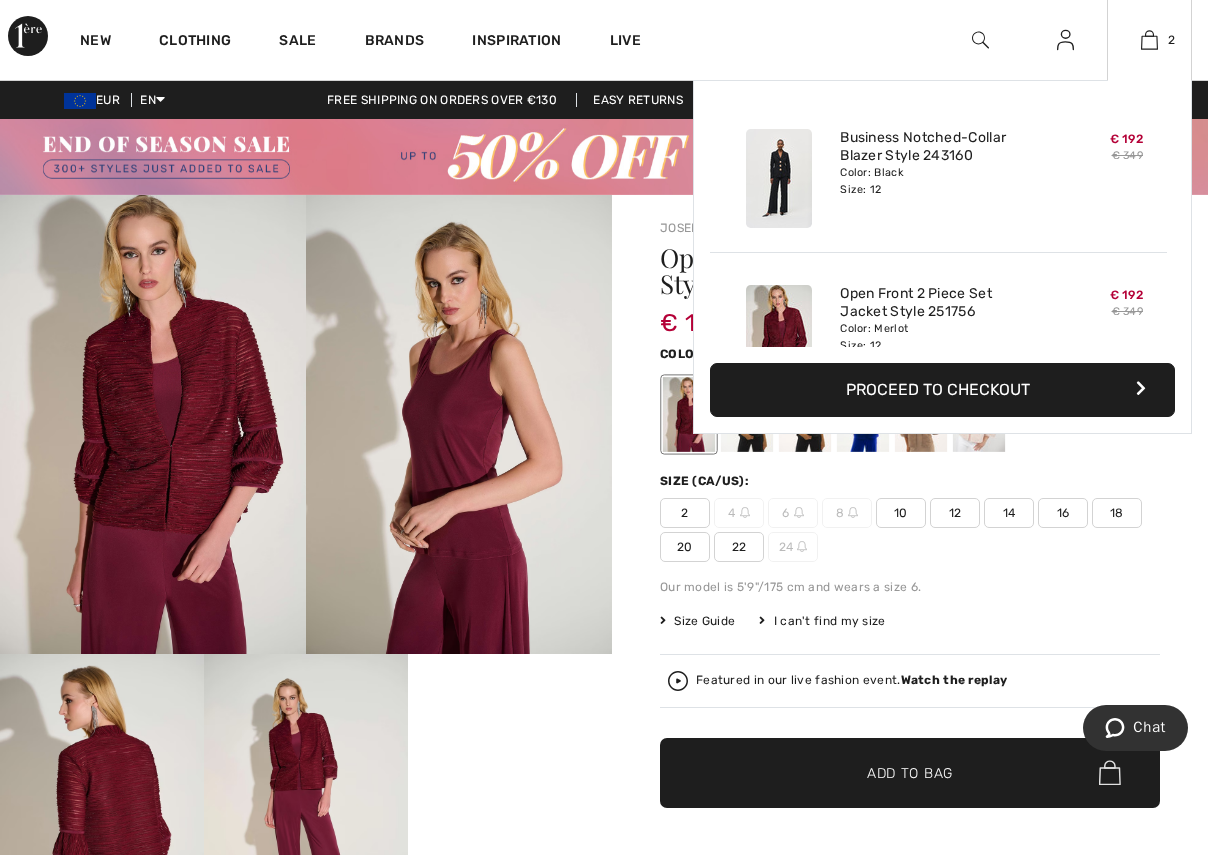 click on "Proceed to Checkout" at bounding box center [942, 390] 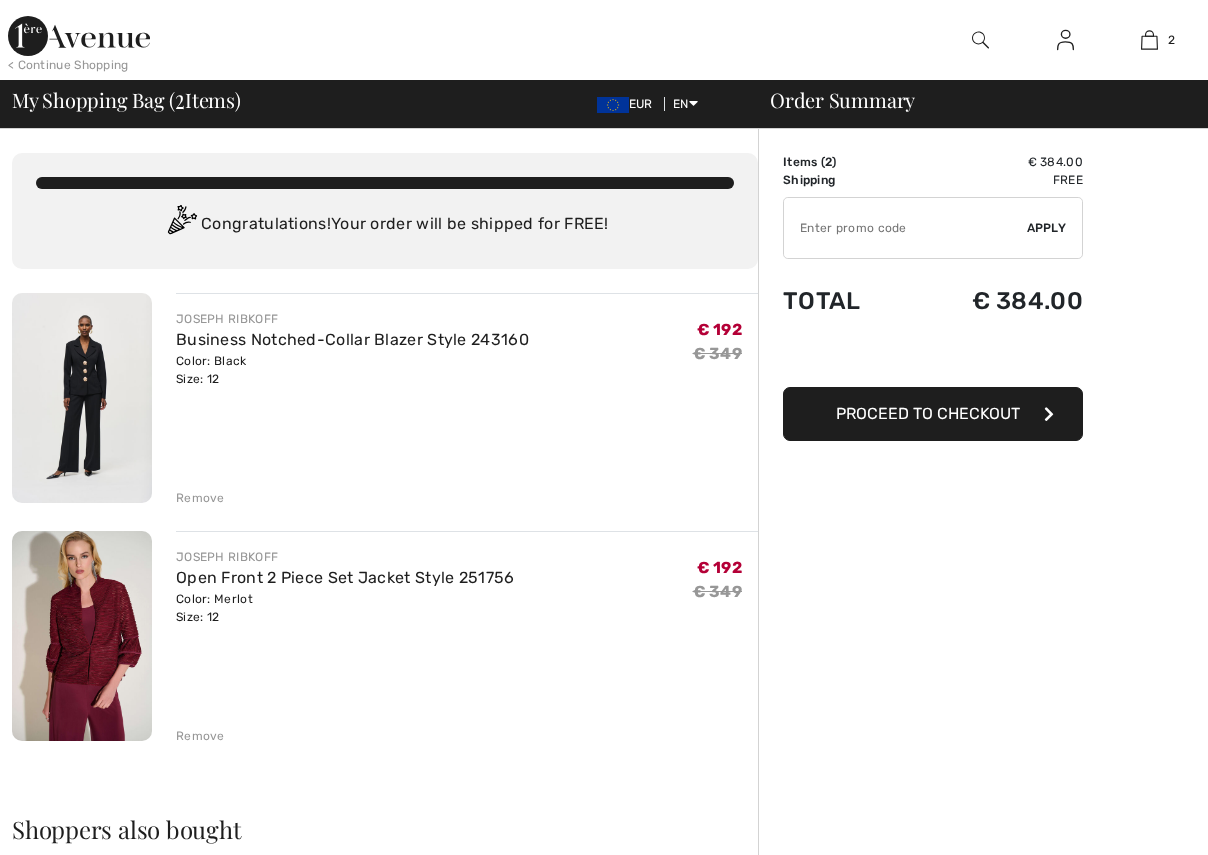 scroll, scrollTop: 0, scrollLeft: 0, axis: both 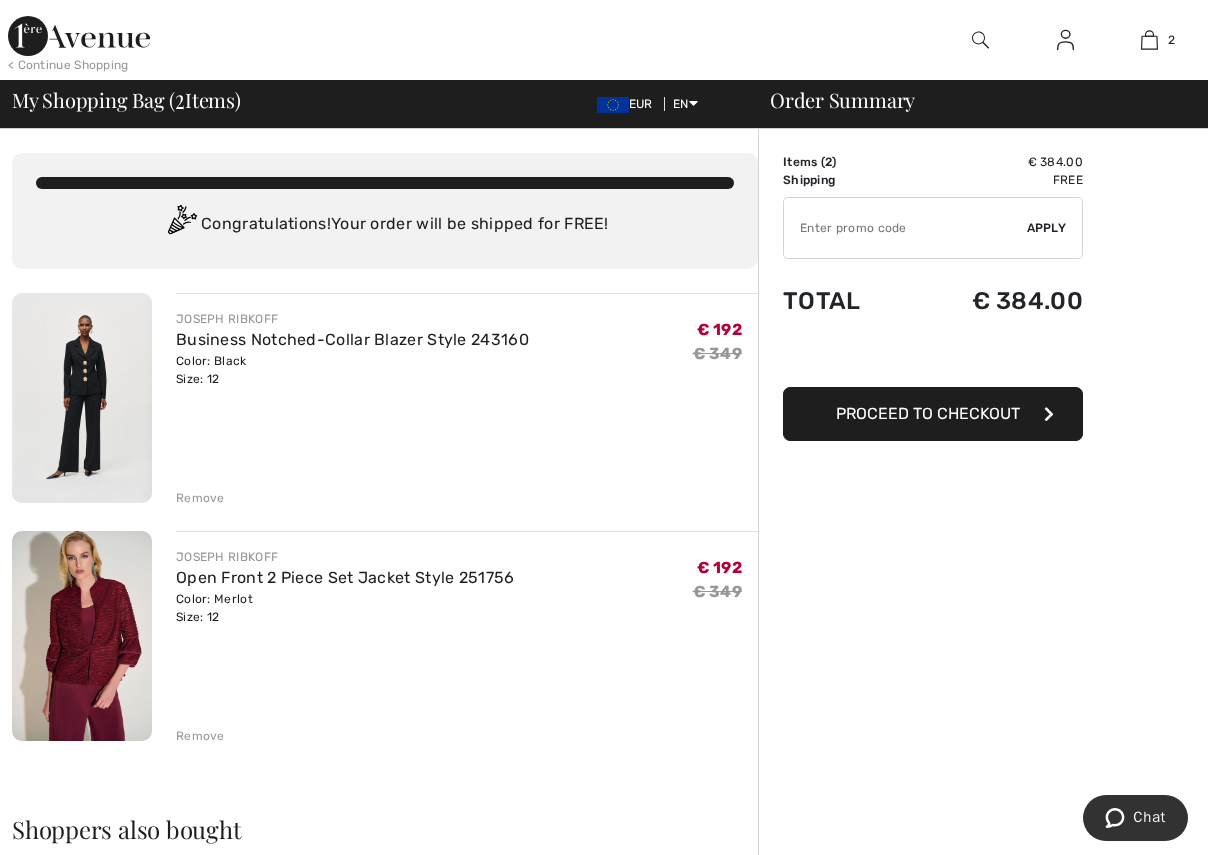 click on "Remove" at bounding box center (200, 736) 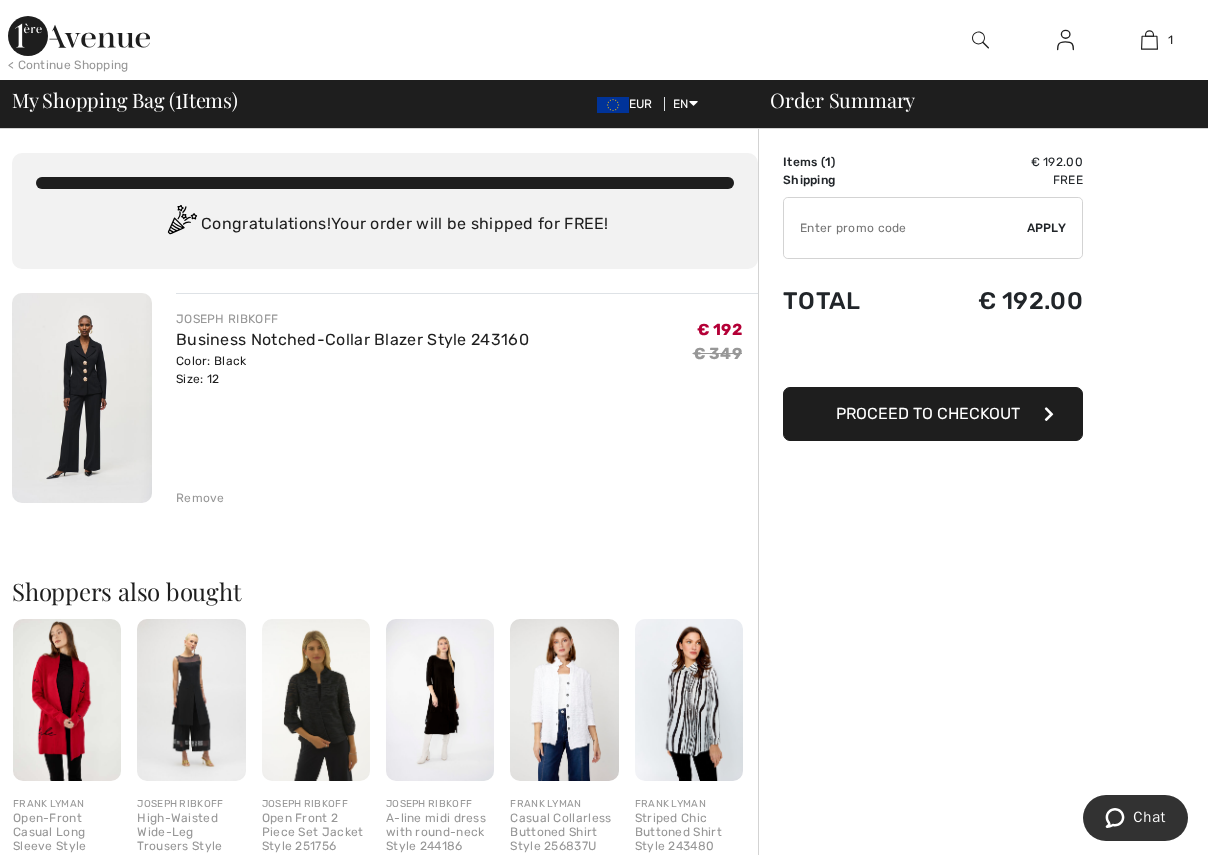 scroll, scrollTop: 0, scrollLeft: 0, axis: both 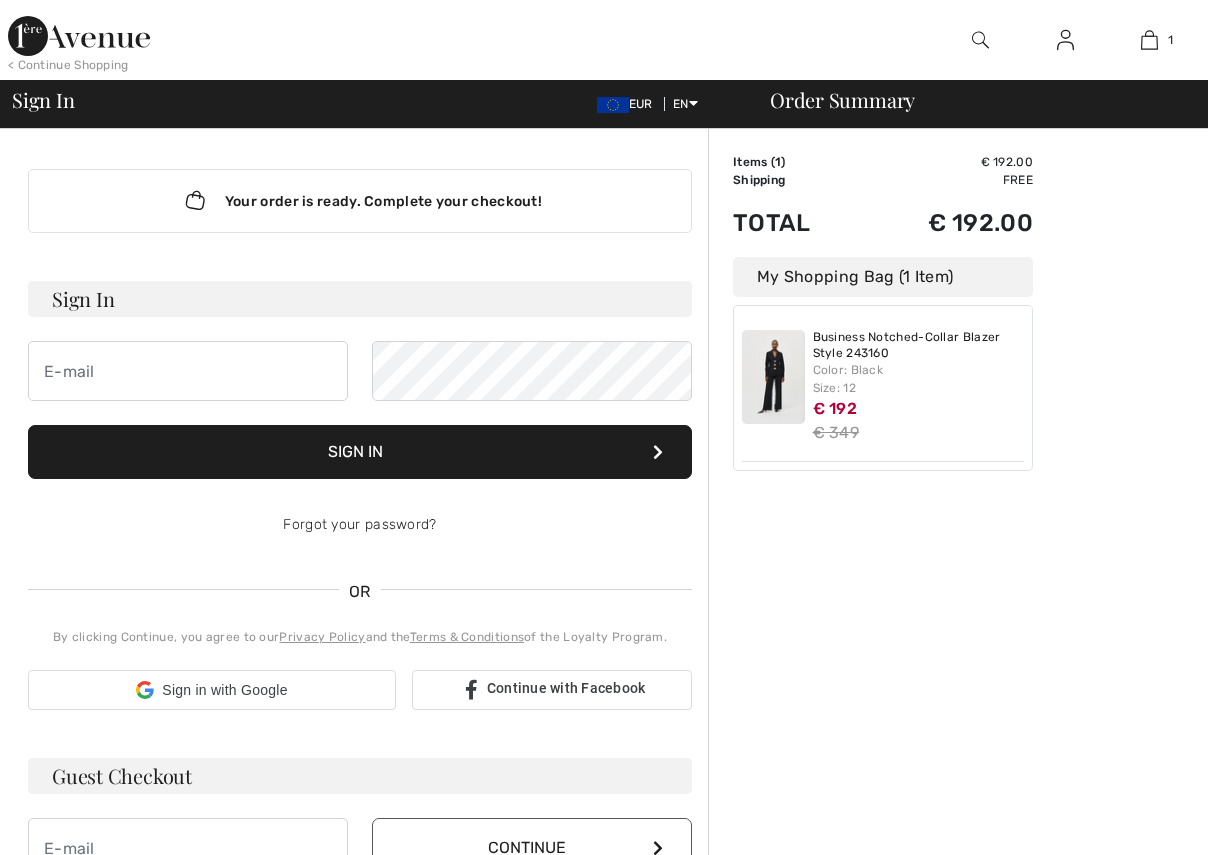 checkbox on "true" 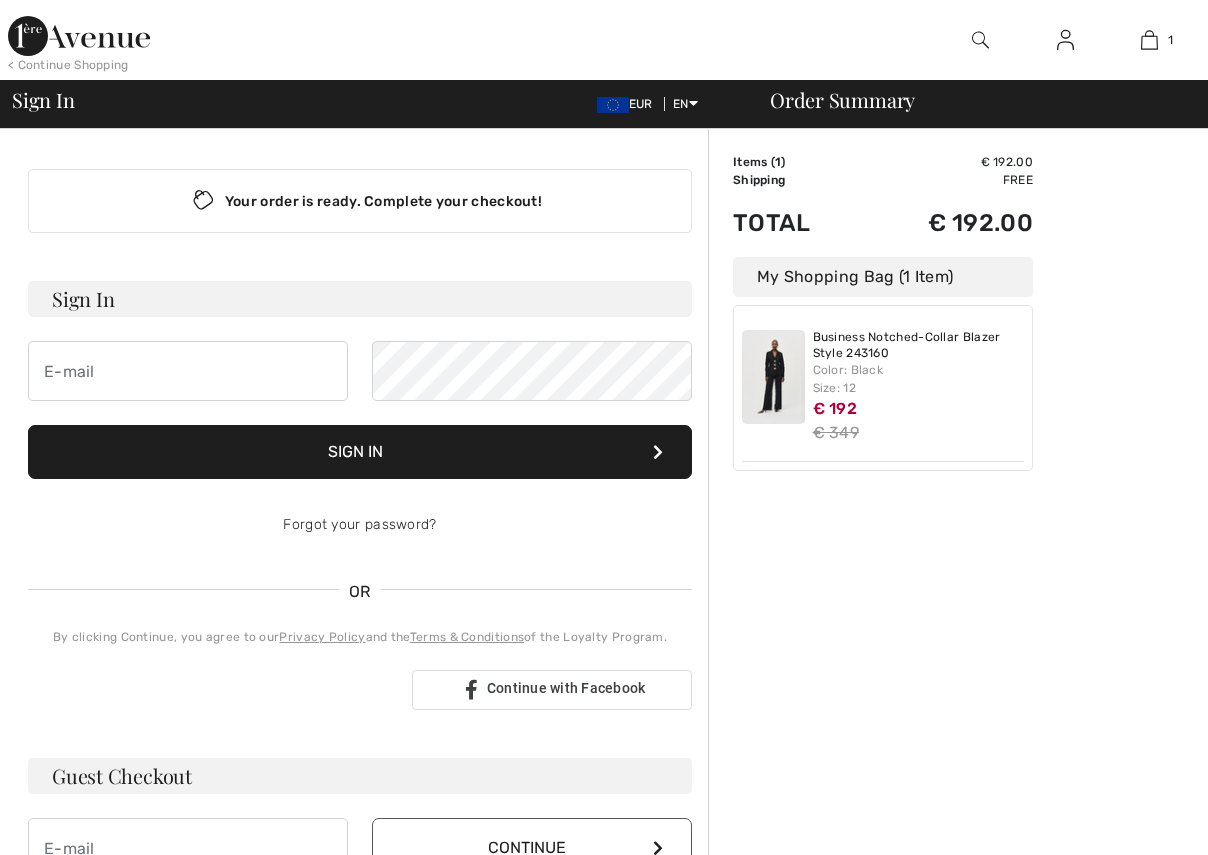 scroll, scrollTop: 0, scrollLeft: 0, axis: both 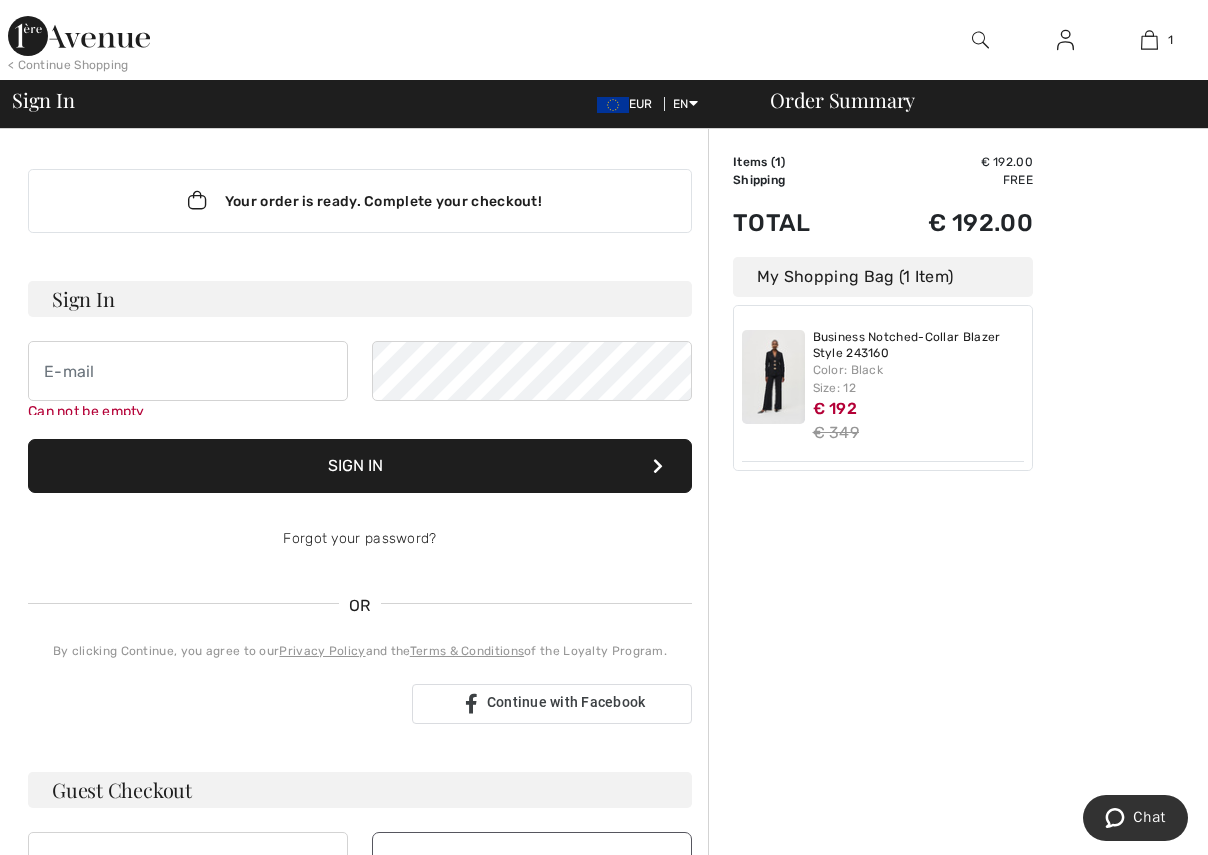 click on "Order Summary			 Details
Items ( 1 )
€ 192.00
Promo code € 0.00
Shipping
Free
Tax1 € 0.00
Tax2 € 0.00
Duties & Taxes € 0.00
Total
€ 192.00
My Shopping Bag (1 Item)
Business Notched-Collar Blazer Style 243160
Color: Black Size: 12
€ 192
€ 349" at bounding box center [958, 717] 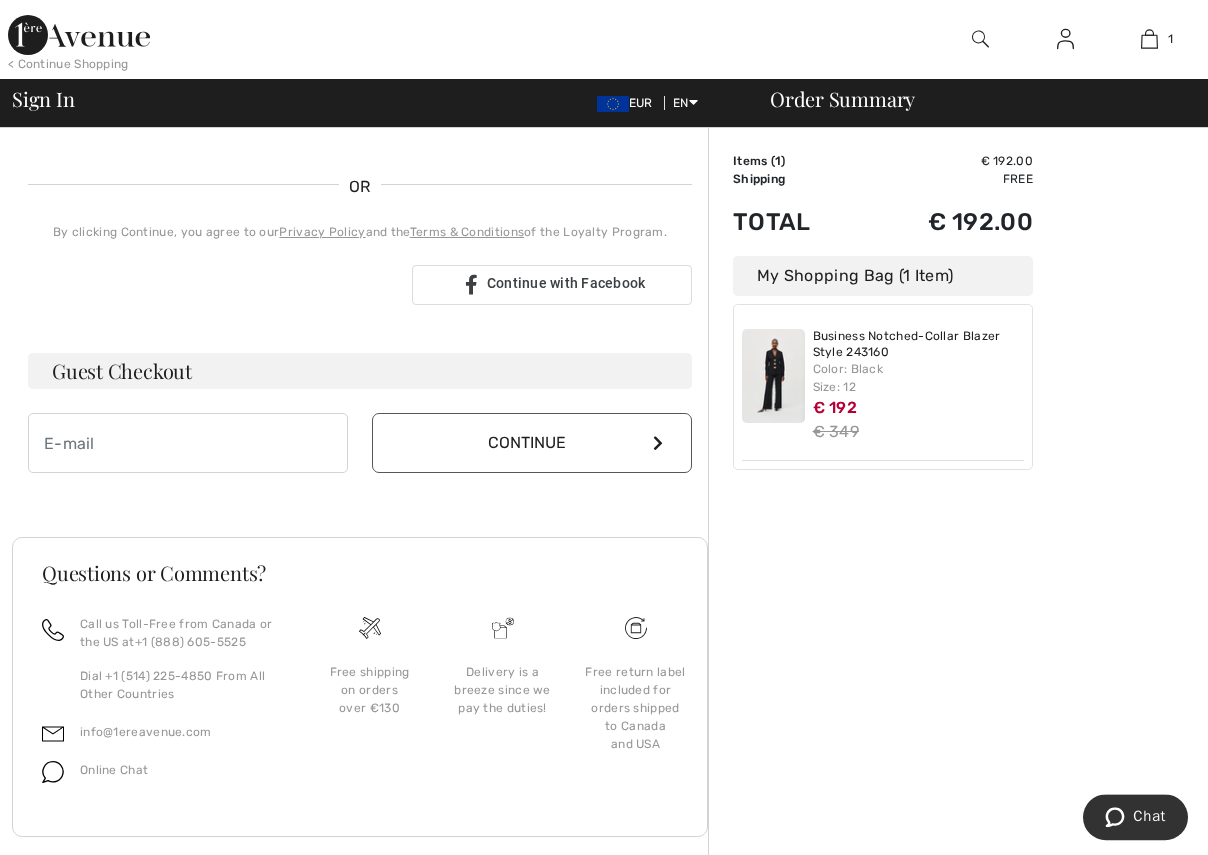 scroll, scrollTop: 457, scrollLeft: 0, axis: vertical 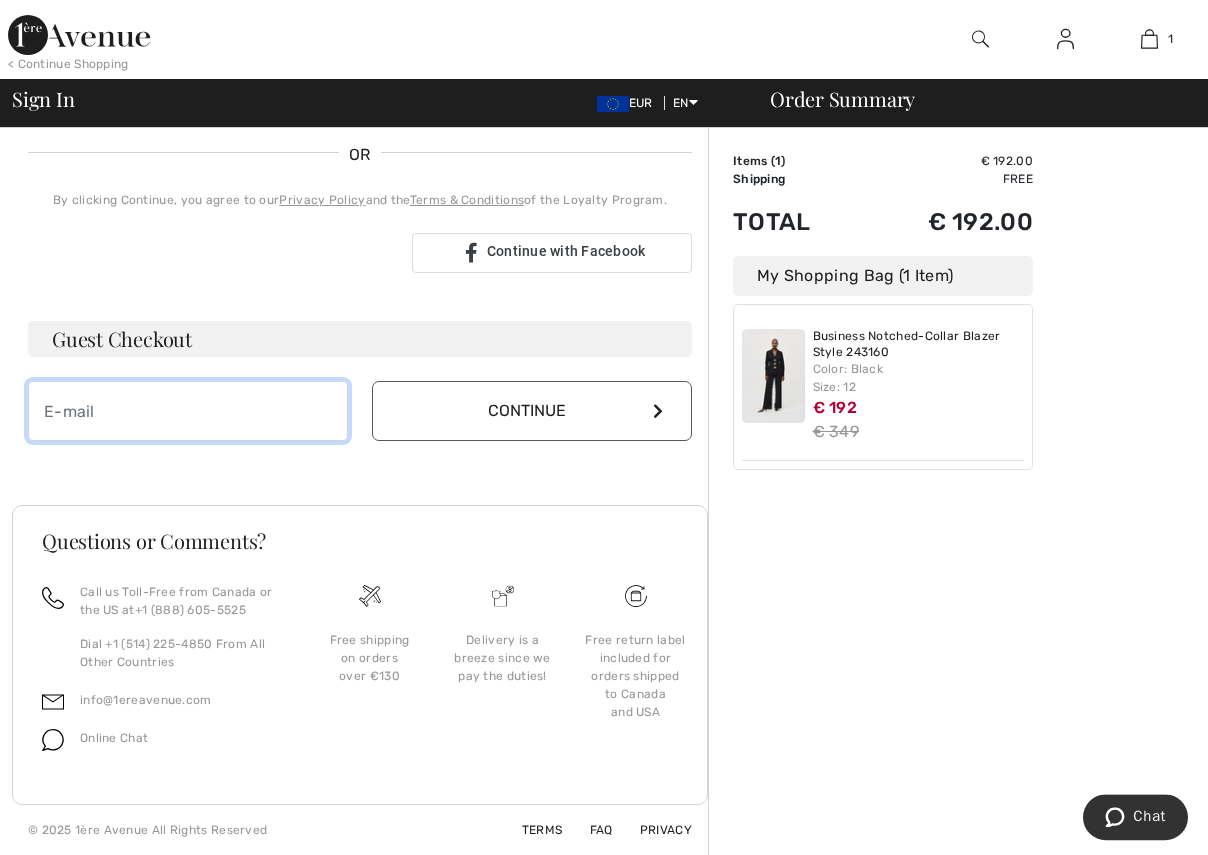 click at bounding box center [188, 412] 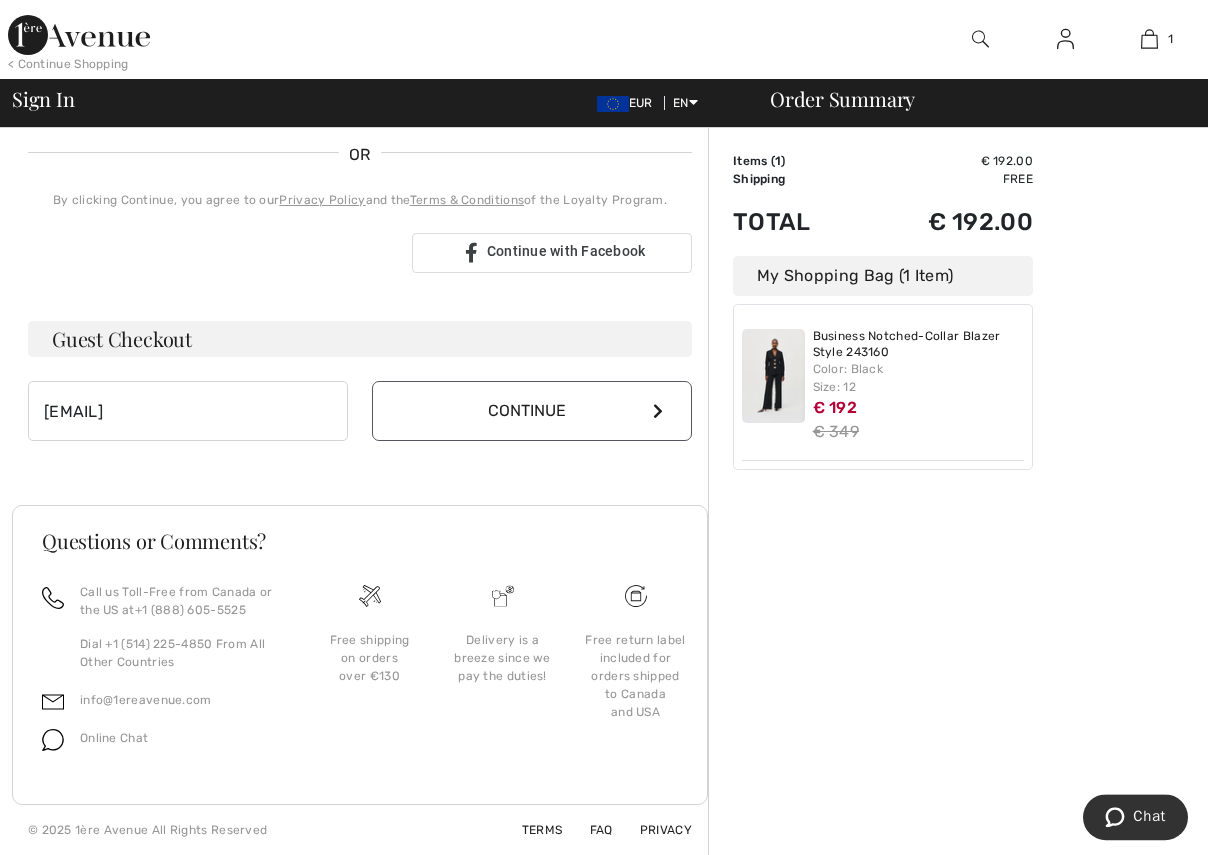 click on "Continue" at bounding box center [532, 412] 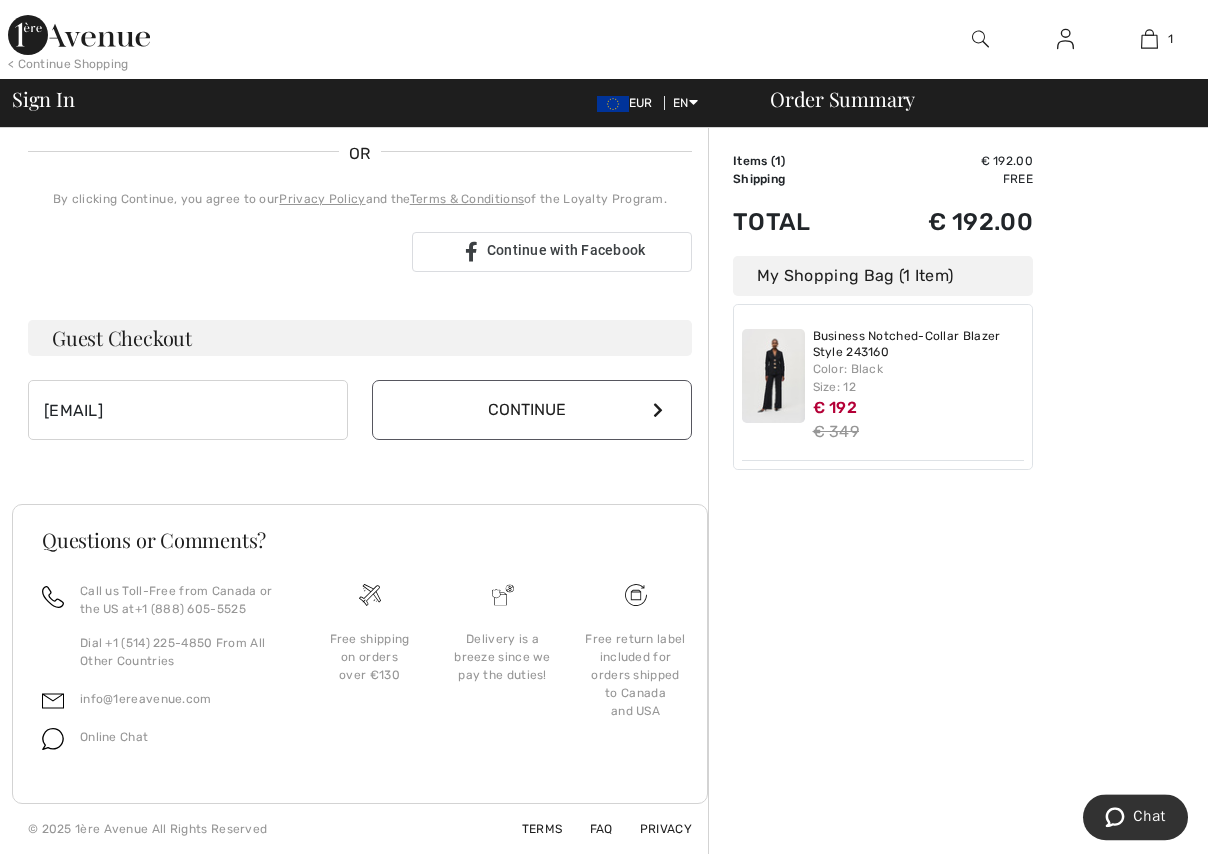 scroll, scrollTop: 437, scrollLeft: 0, axis: vertical 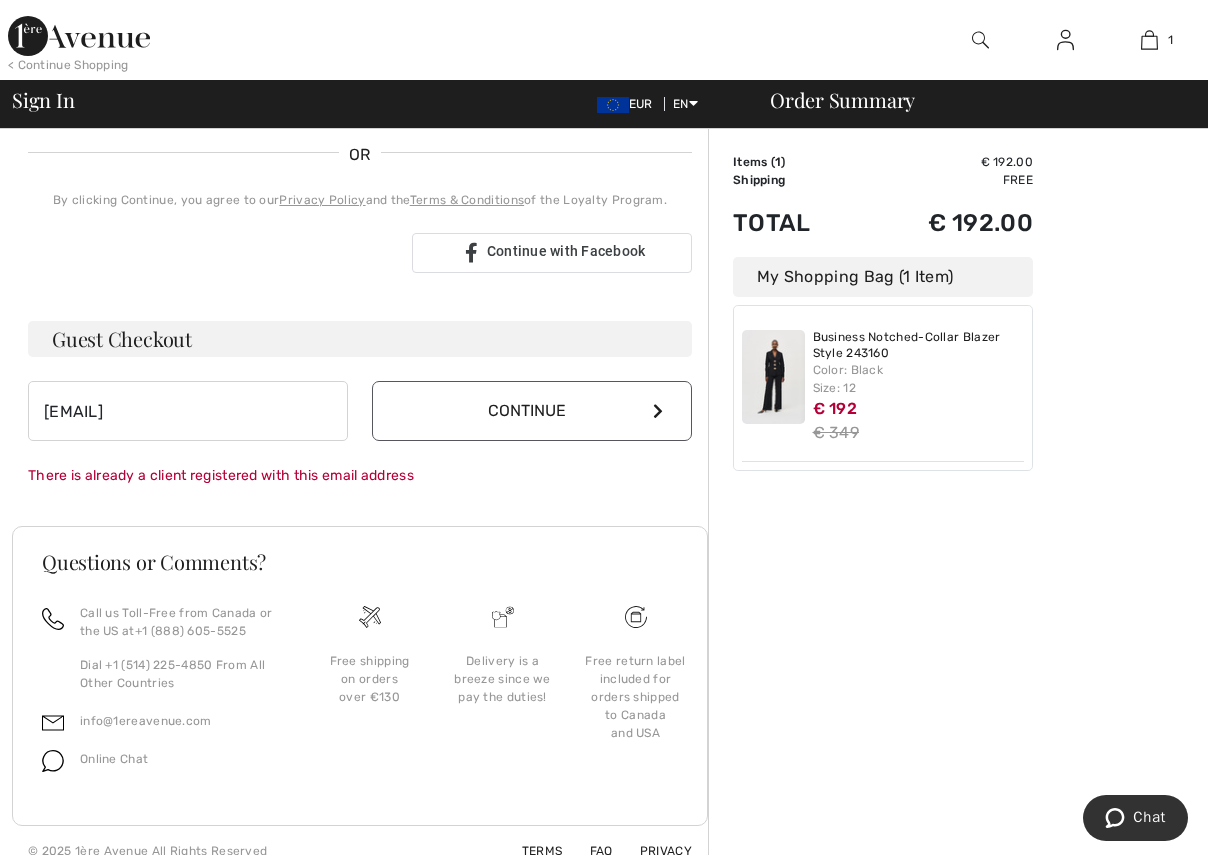 click at bounding box center [658, 411] 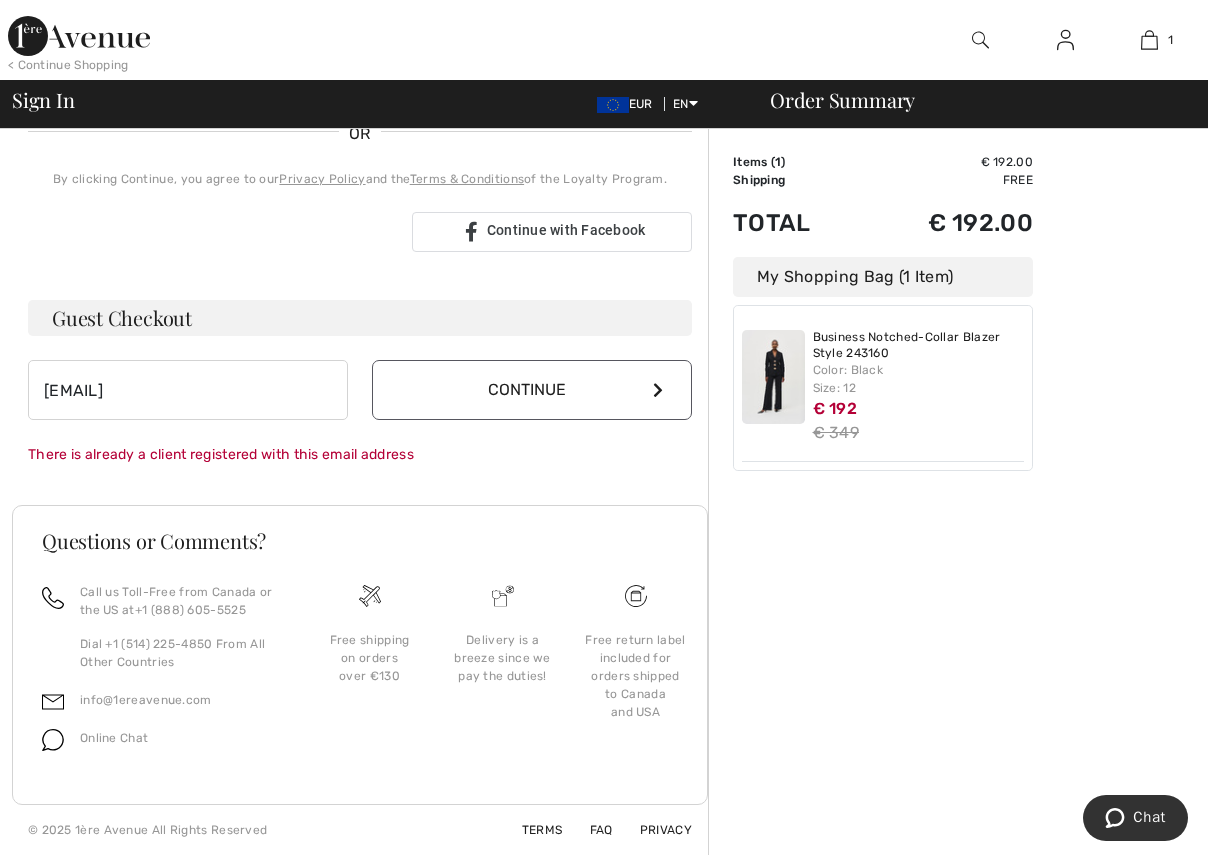 scroll, scrollTop: 458, scrollLeft: 0, axis: vertical 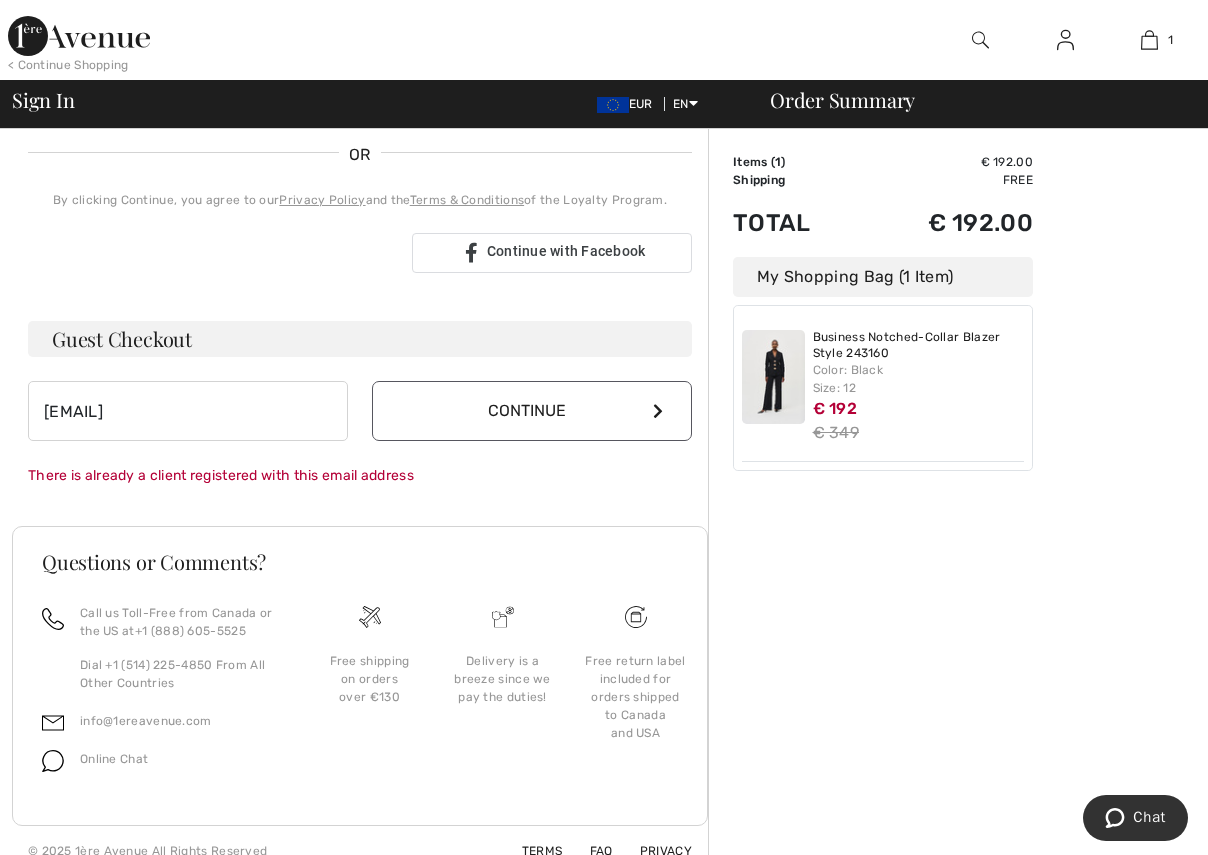 click on "Continue" at bounding box center [532, 411] 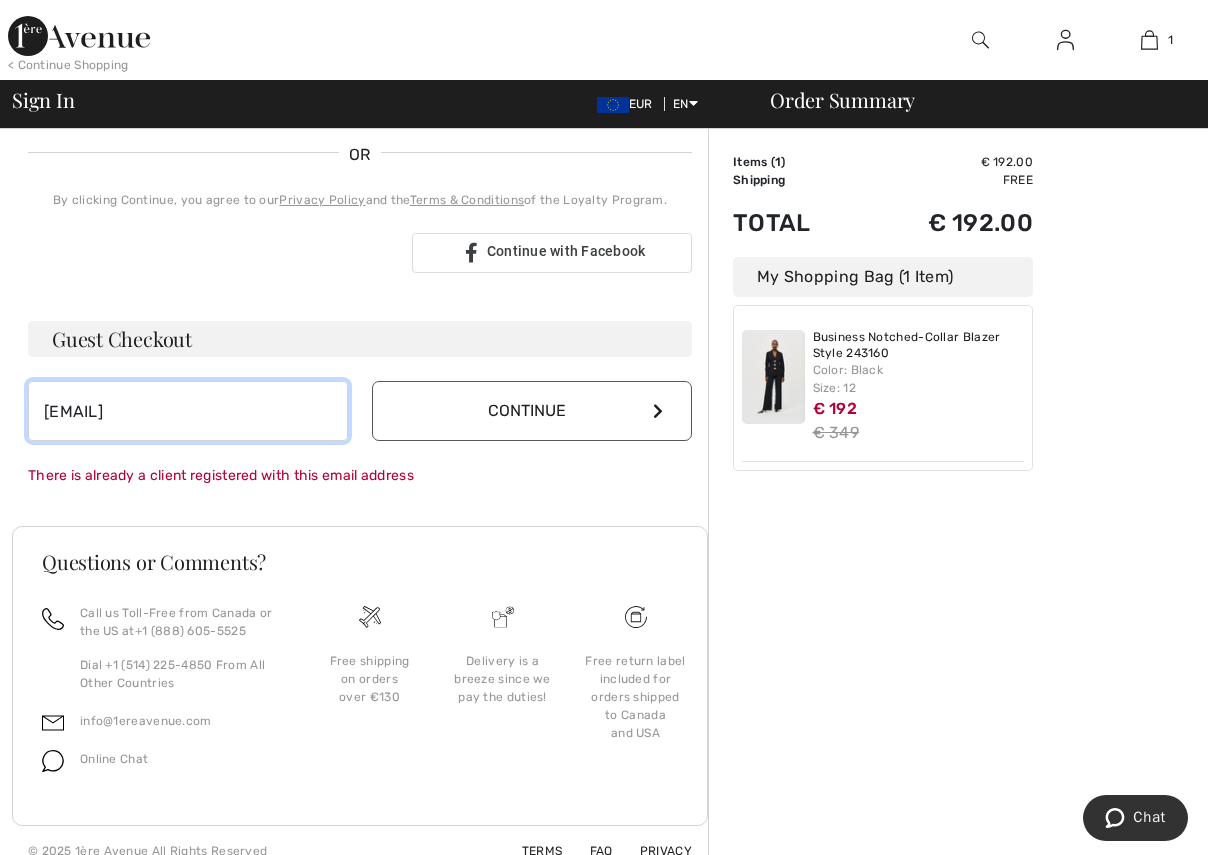 click on "fidelmabergin@hotmail.com" at bounding box center [188, 411] 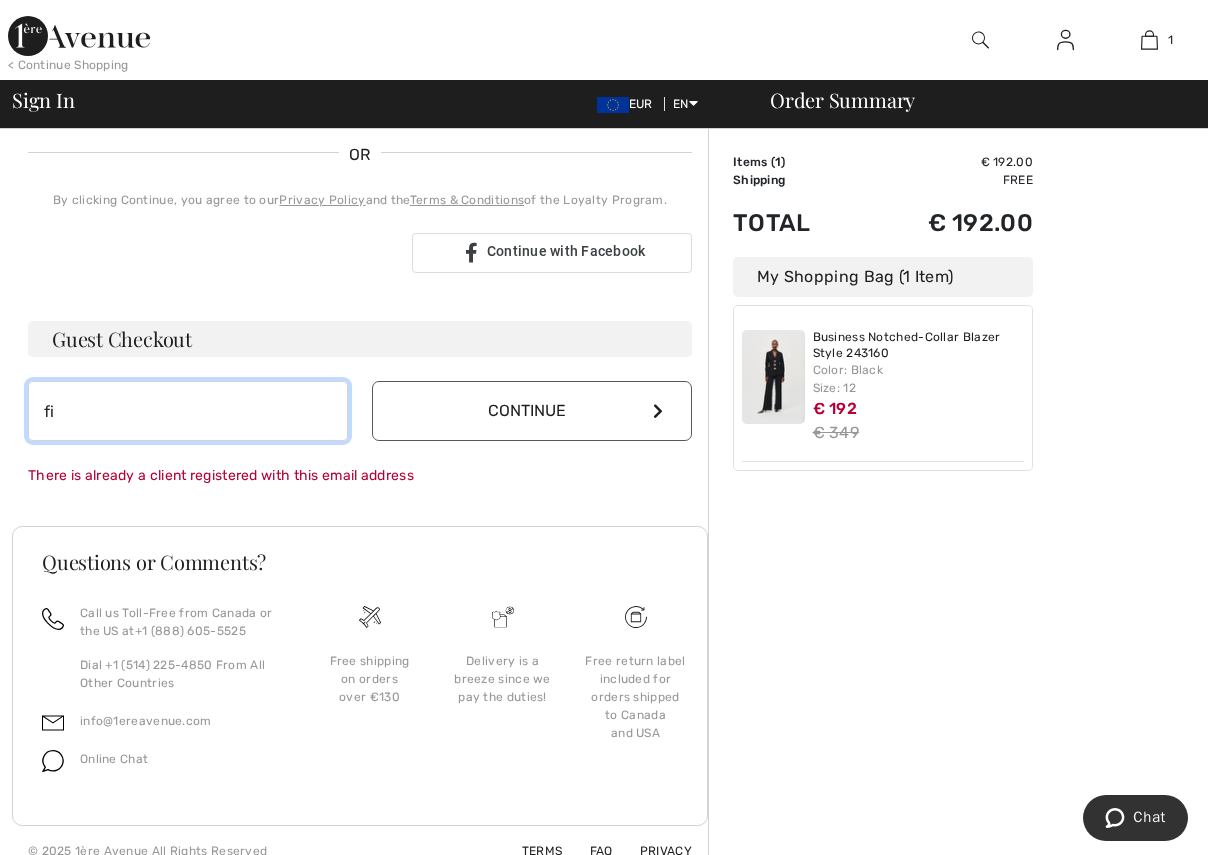 type on "f" 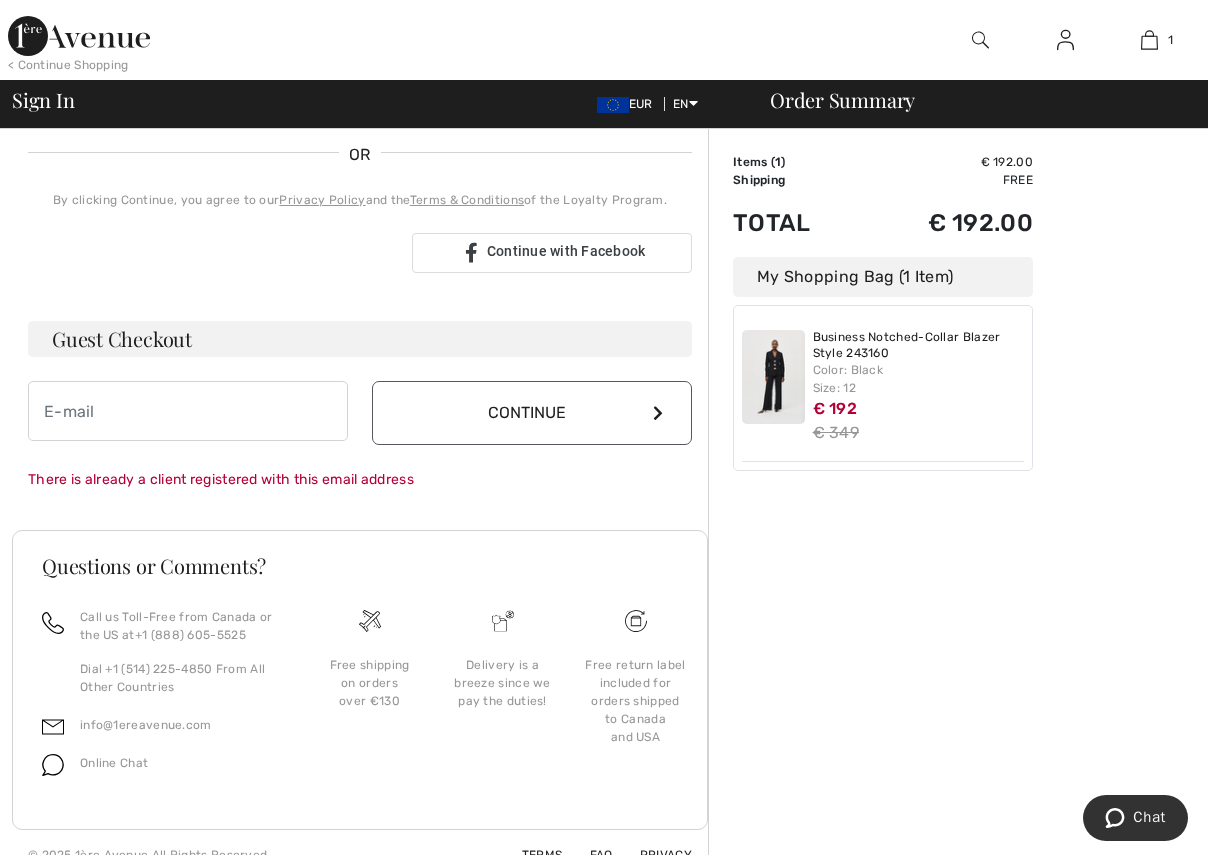 click on "Guest Checkout" at bounding box center [360, 339] 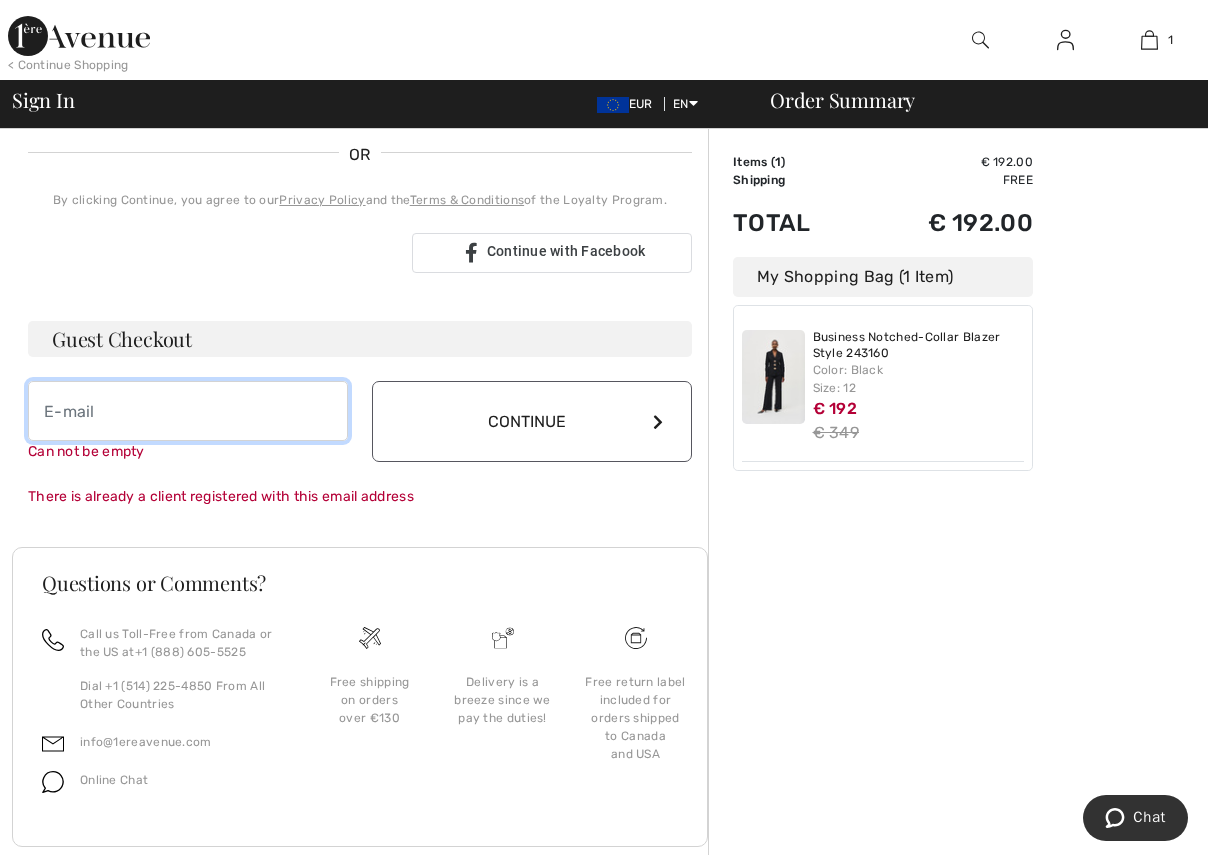 click at bounding box center [188, 411] 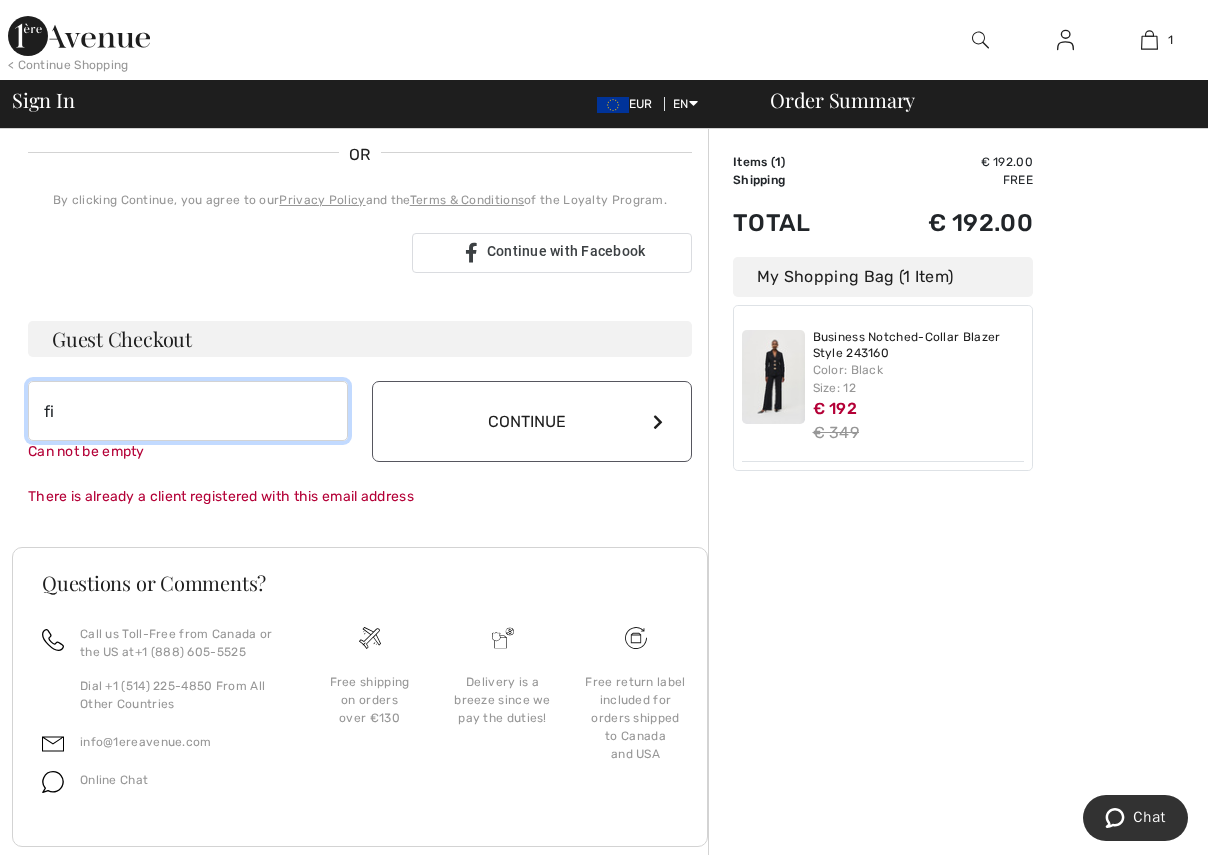 type on "fidelmabergin@hotmail.com" 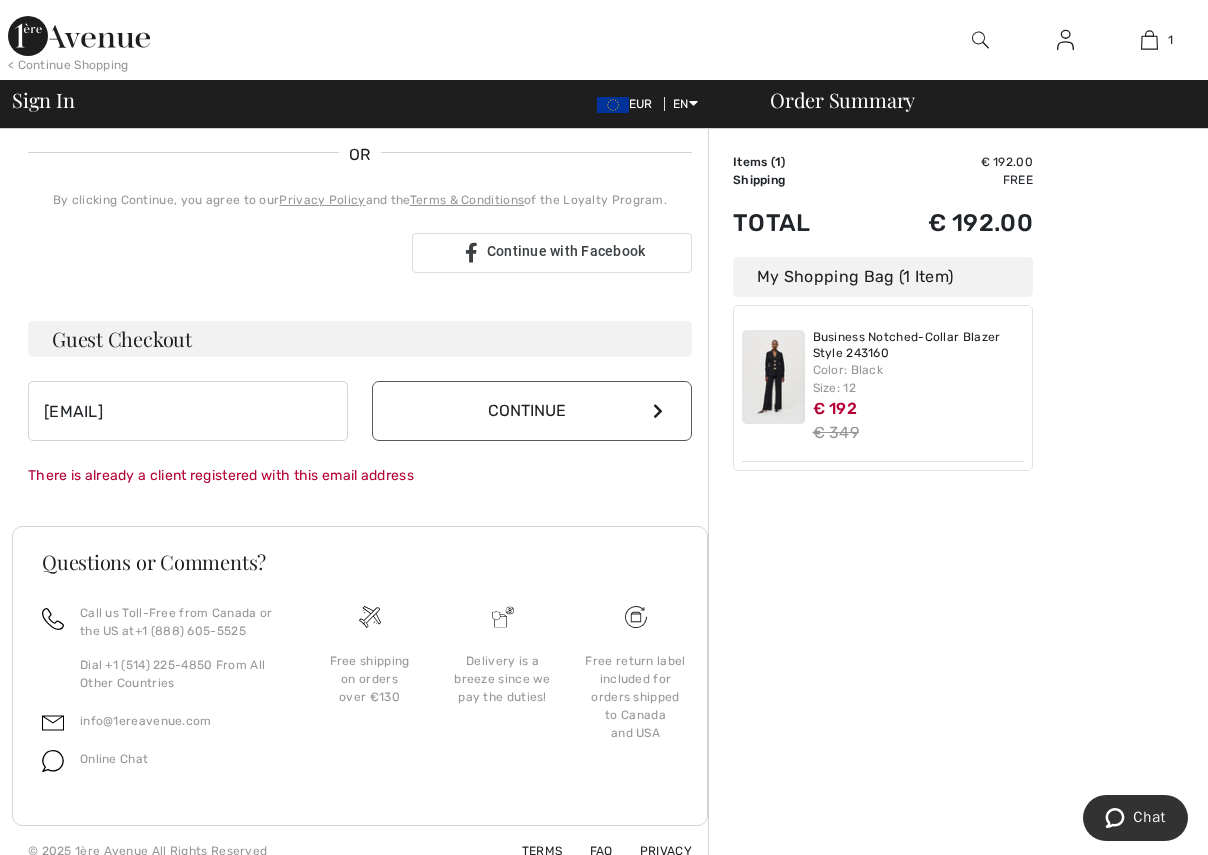 click on "Continue" at bounding box center (532, 411) 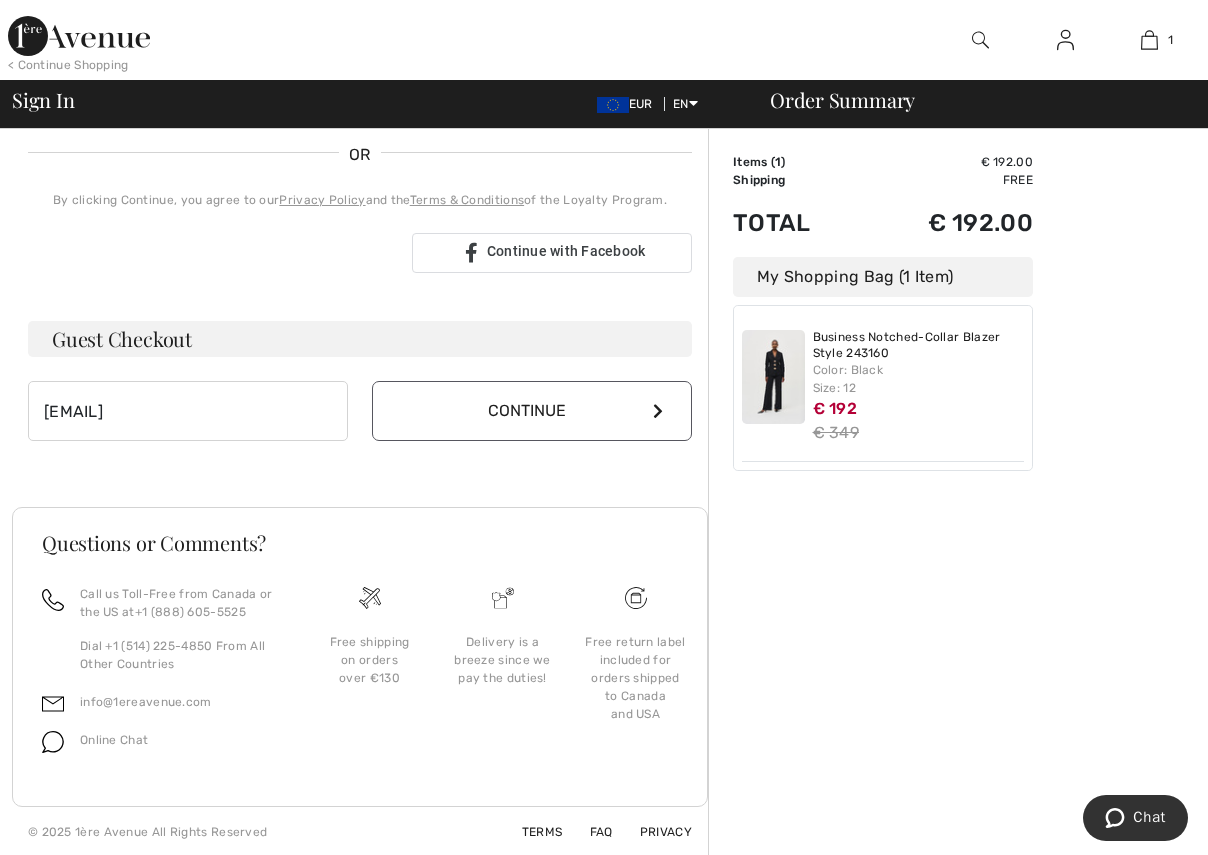 scroll, scrollTop: 457, scrollLeft: 0, axis: vertical 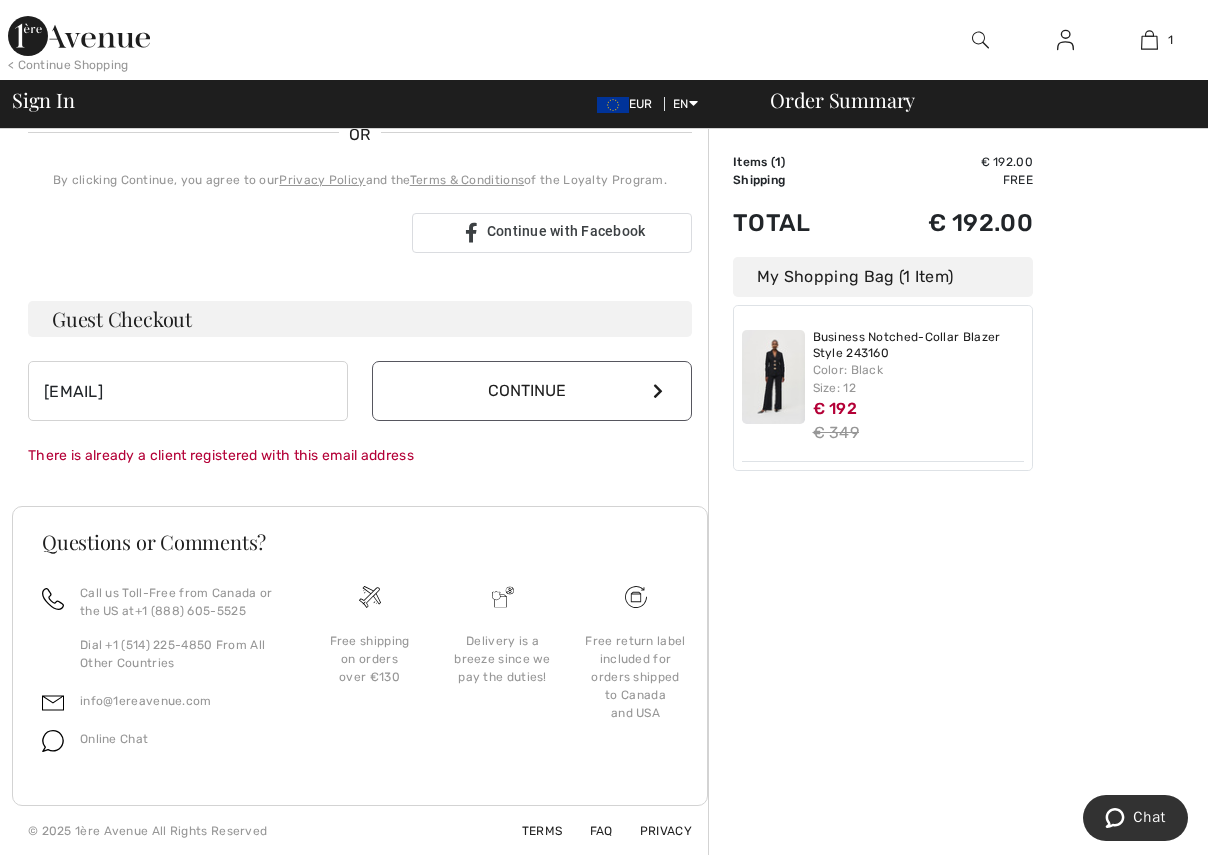 click on "€ 192" at bounding box center [835, 408] 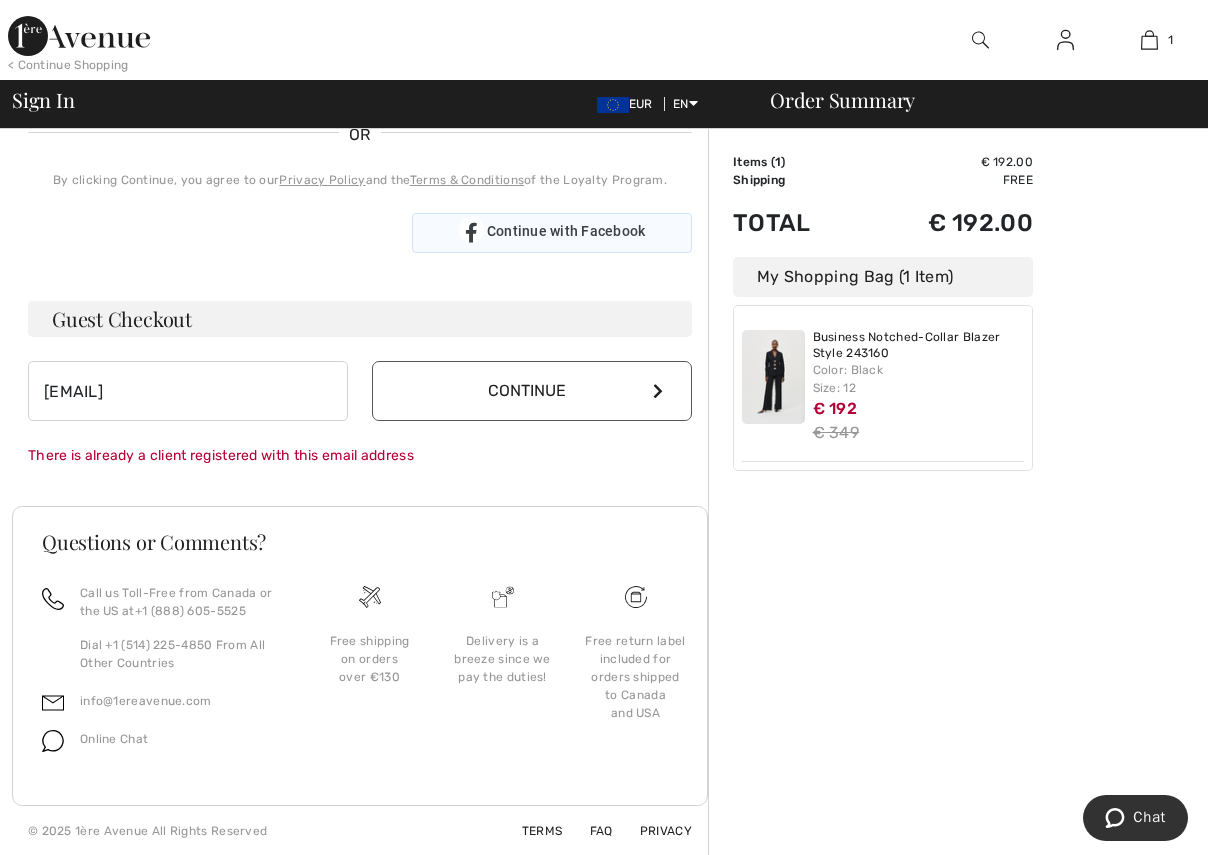 click on "Continue with Facebook" at bounding box center (566, 231) 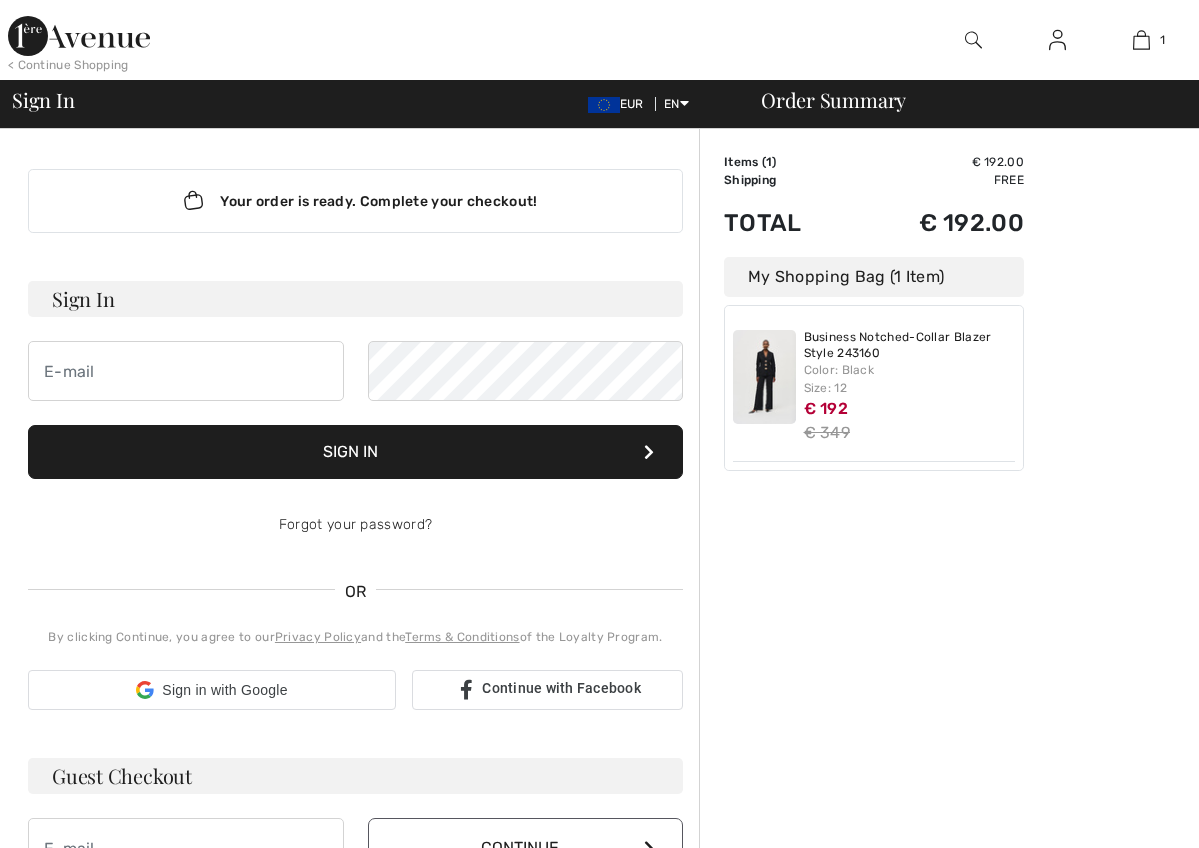 scroll, scrollTop: 454, scrollLeft: 0, axis: vertical 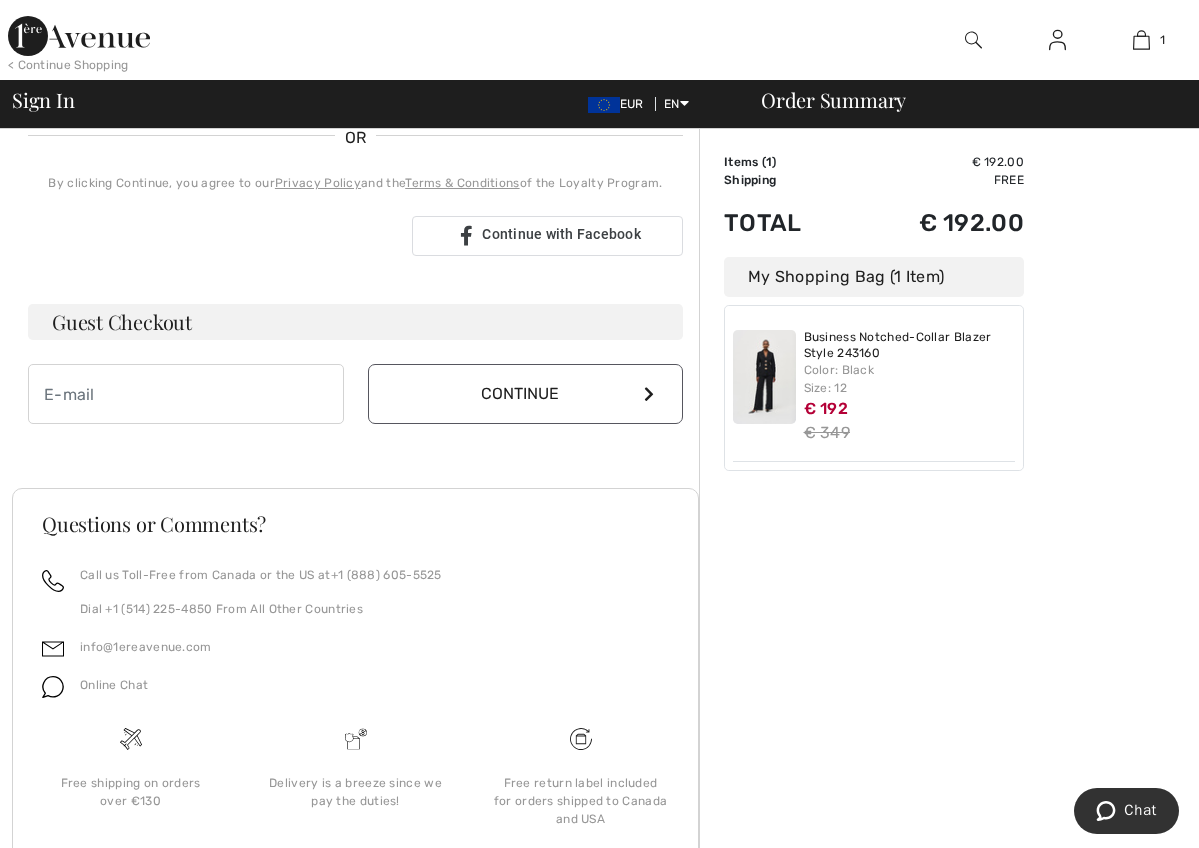 click on "Color: Black Size: 12" at bounding box center (910, 379) 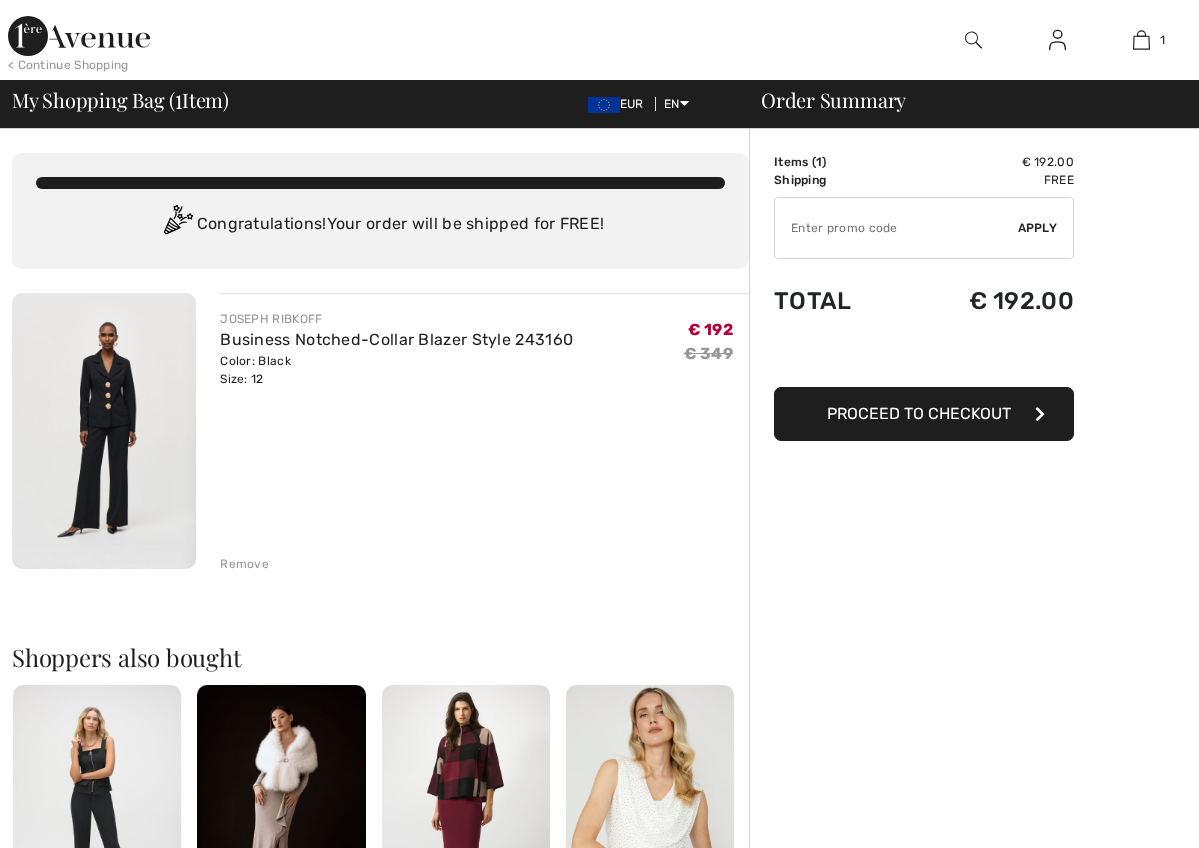 scroll, scrollTop: 0, scrollLeft: 0, axis: both 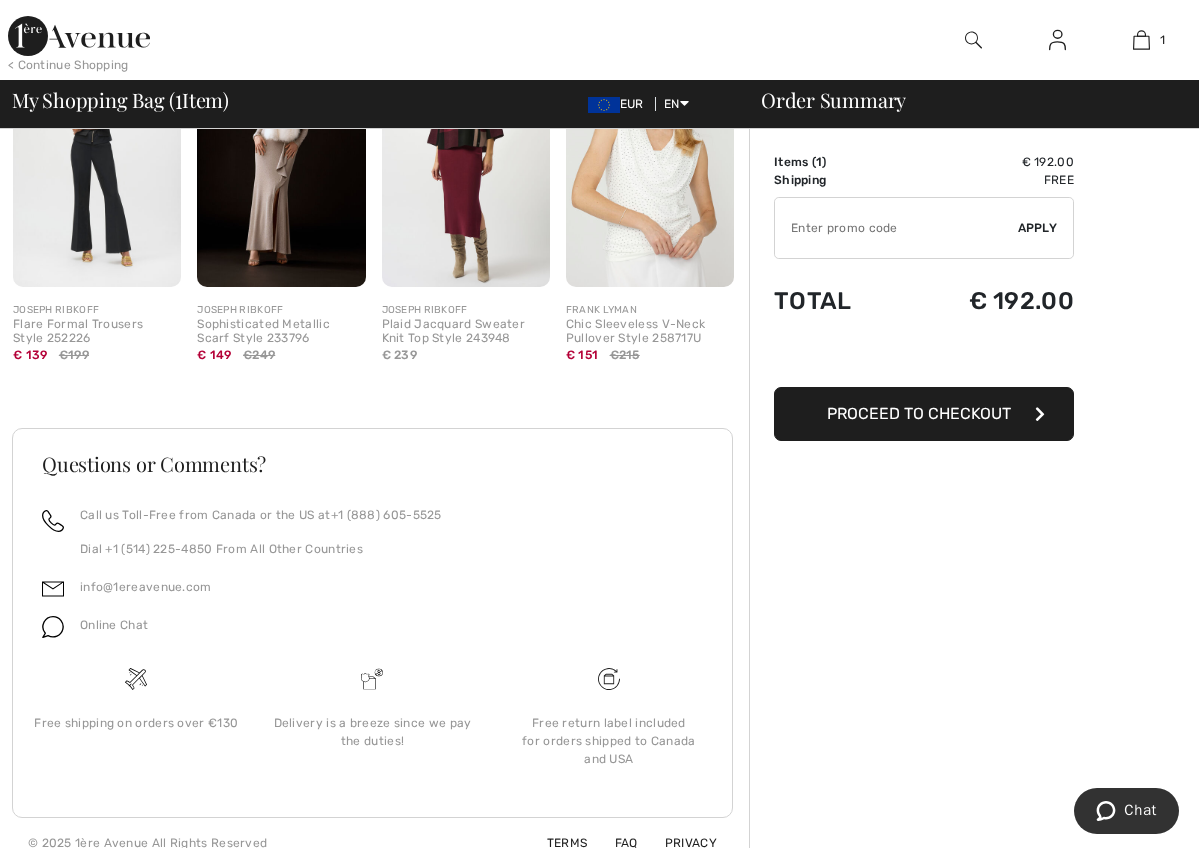 click on "Proceed to Checkout" at bounding box center (919, 413) 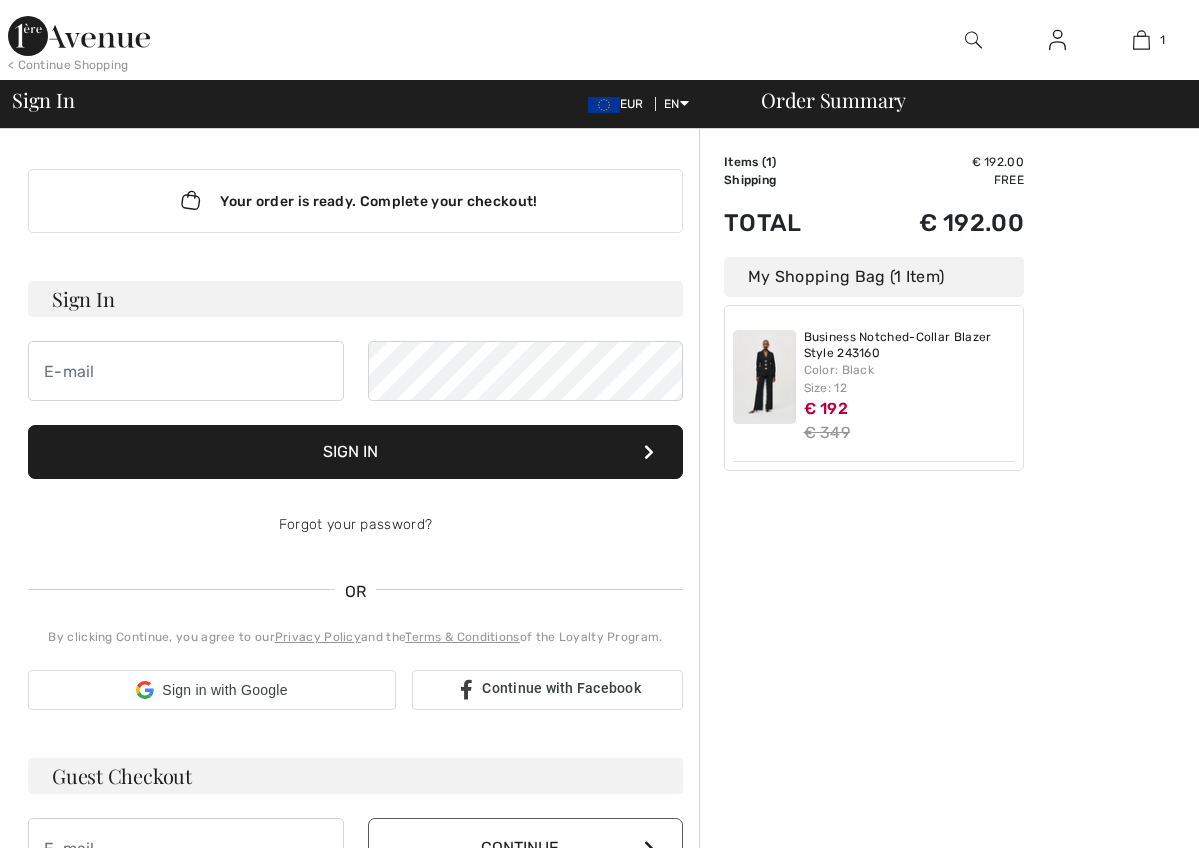 scroll, scrollTop: 0, scrollLeft: 0, axis: both 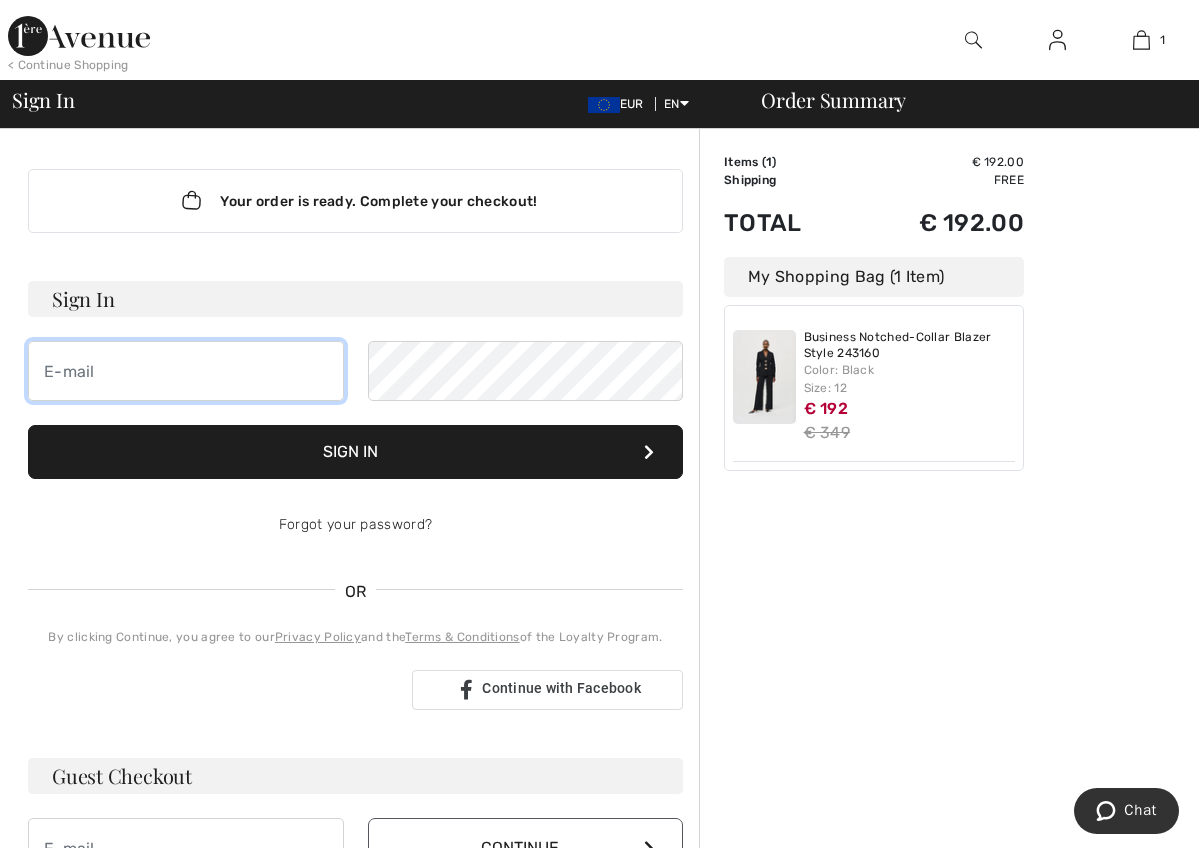type on "[EMAIL]" 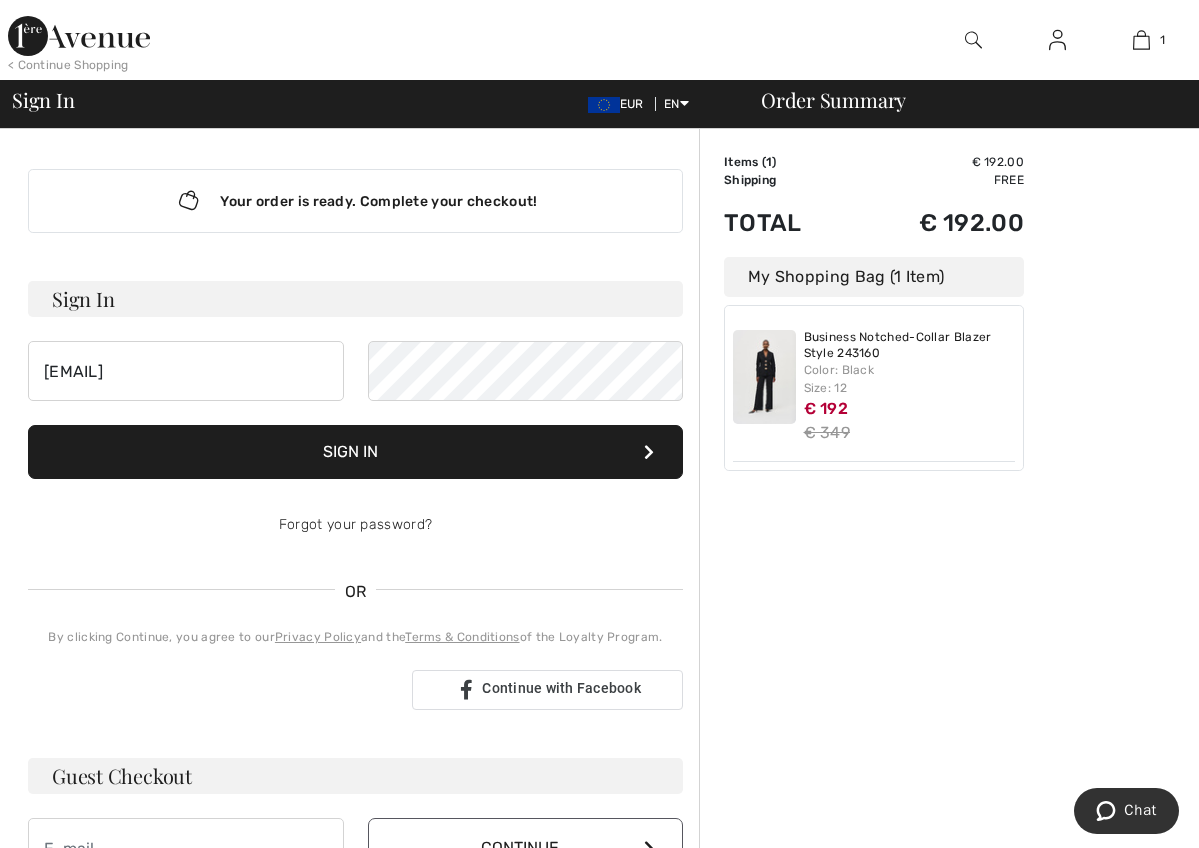 click on "Sign In" at bounding box center (355, 452) 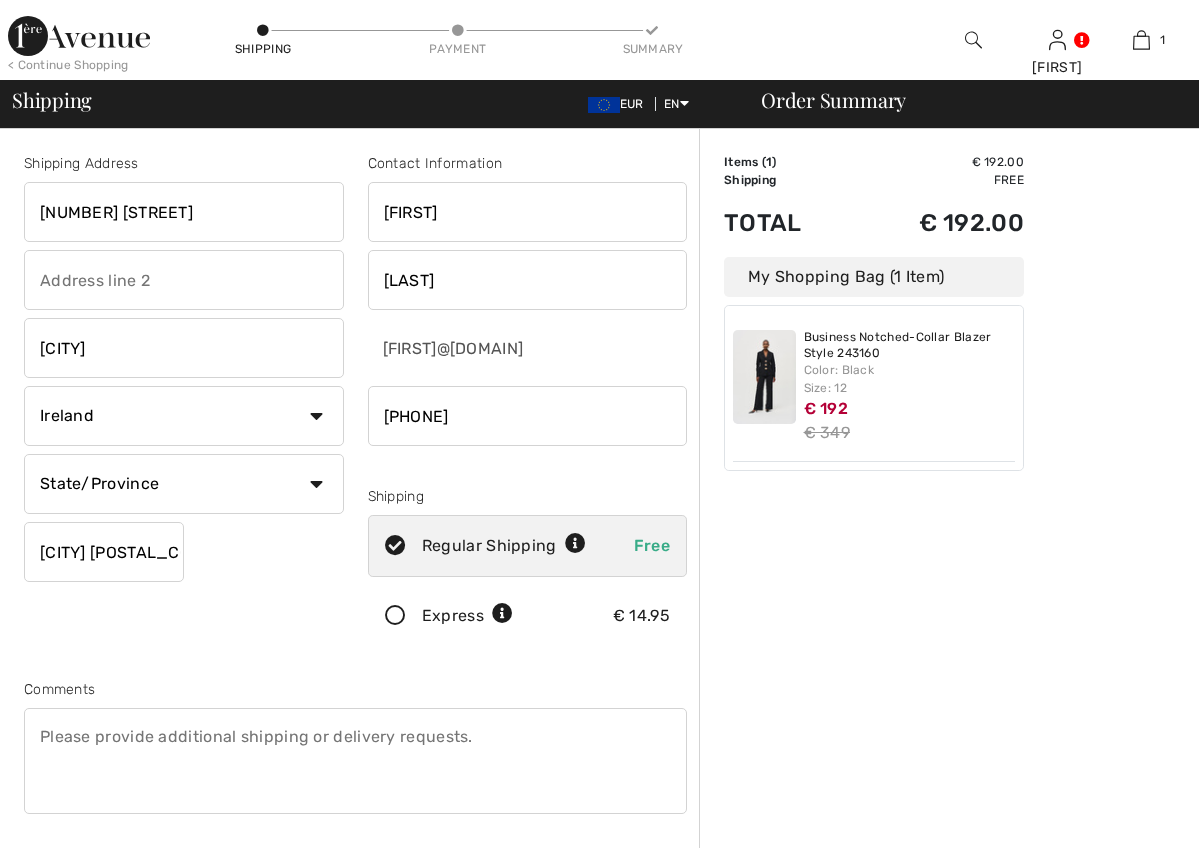 scroll, scrollTop: 0, scrollLeft: 0, axis: both 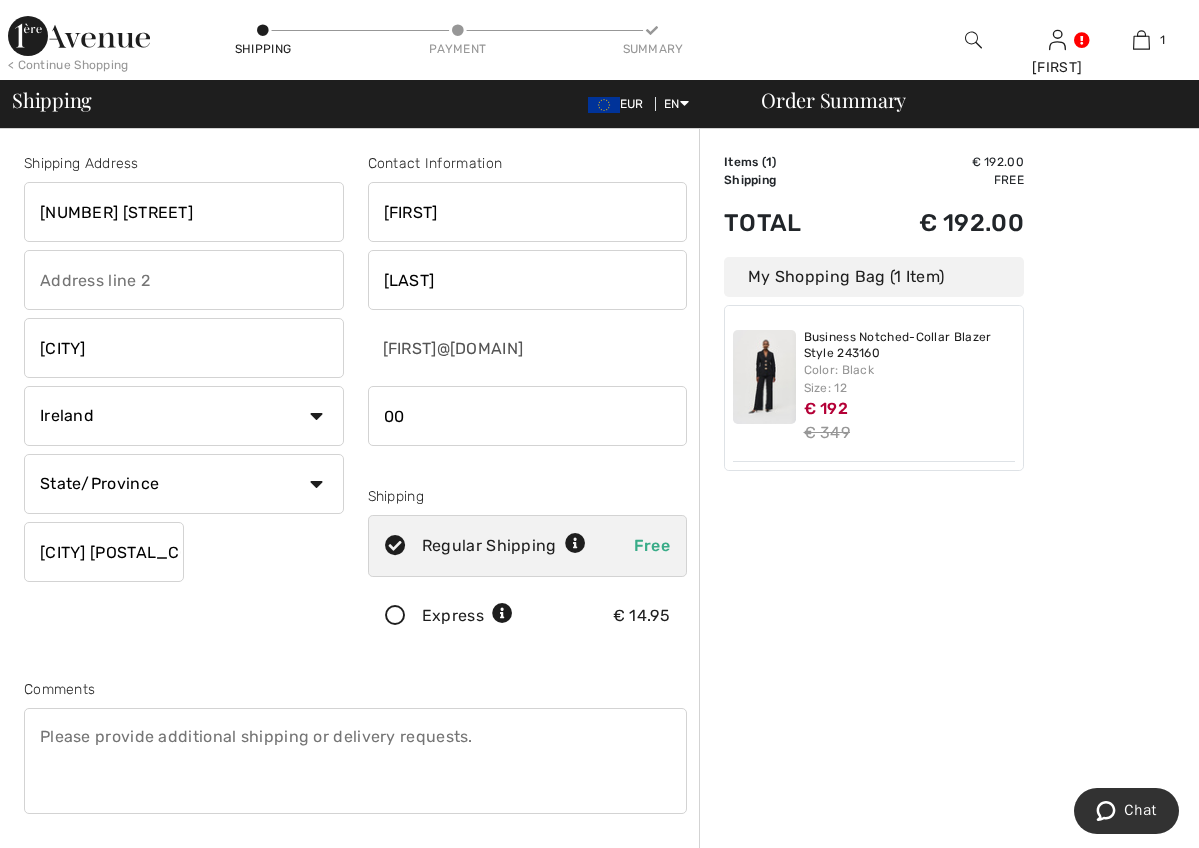 type on "0" 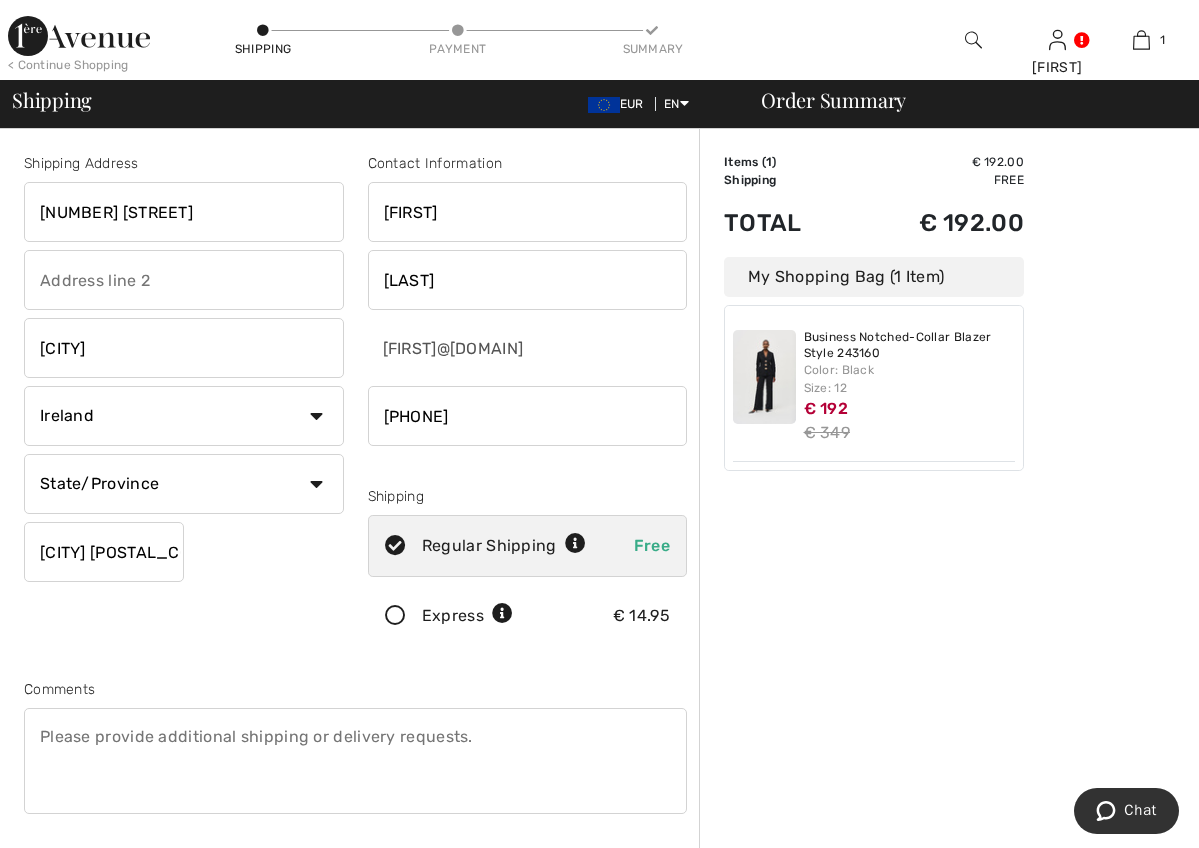 type on "[PHONE]" 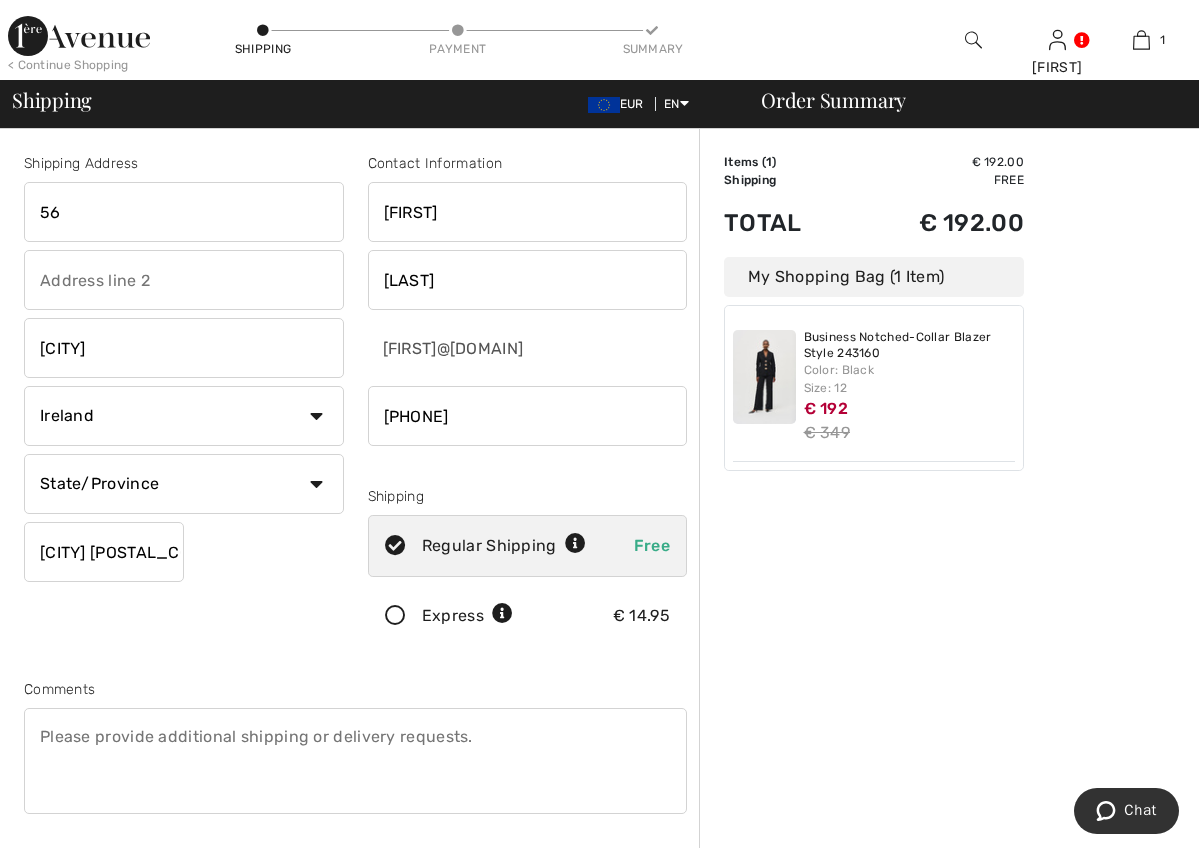 type on "5" 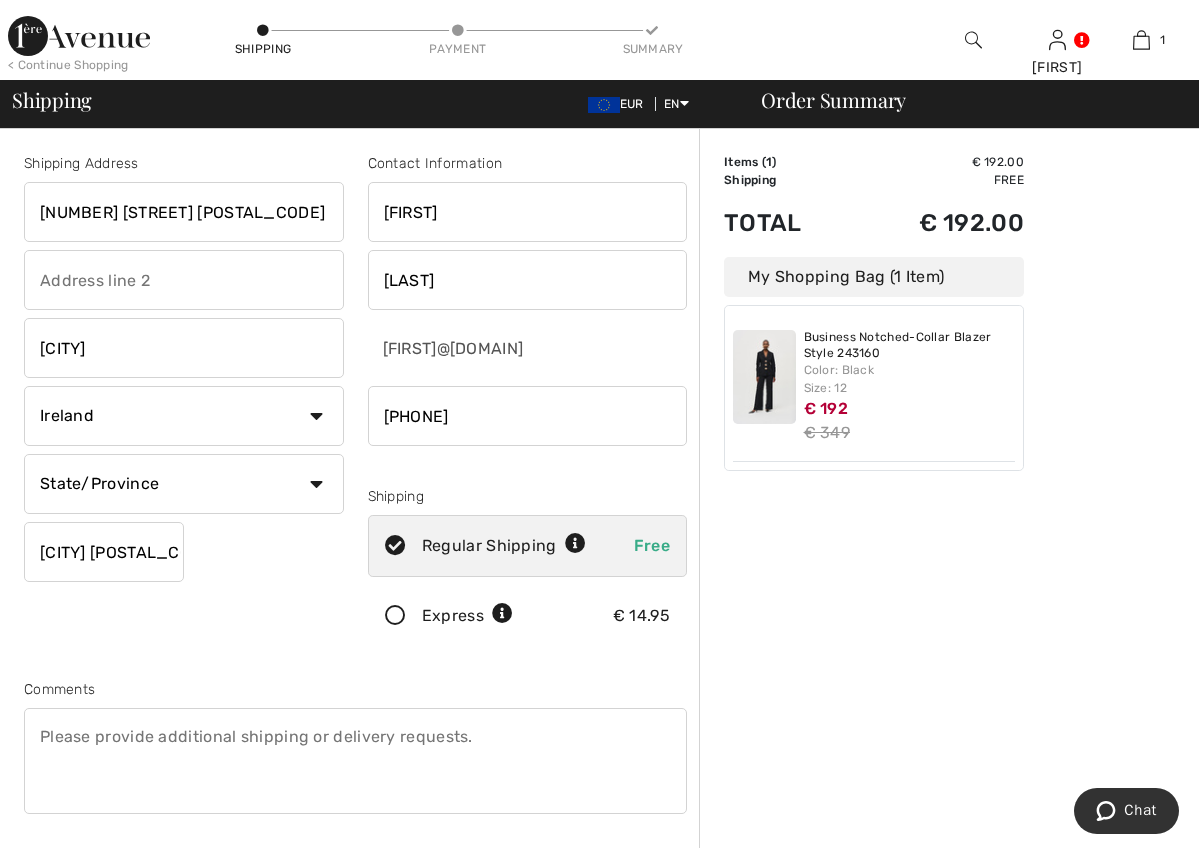 type on "12 Corrig PARK" 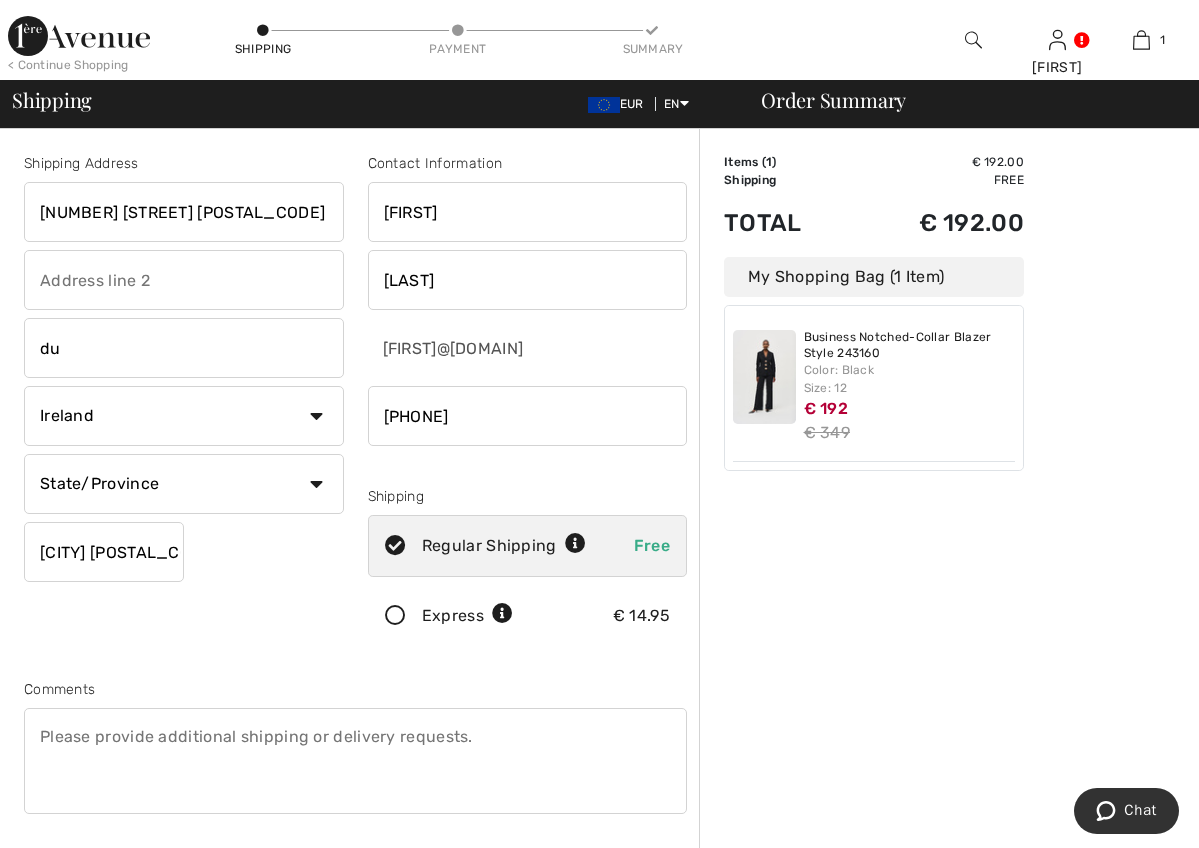 type on "d" 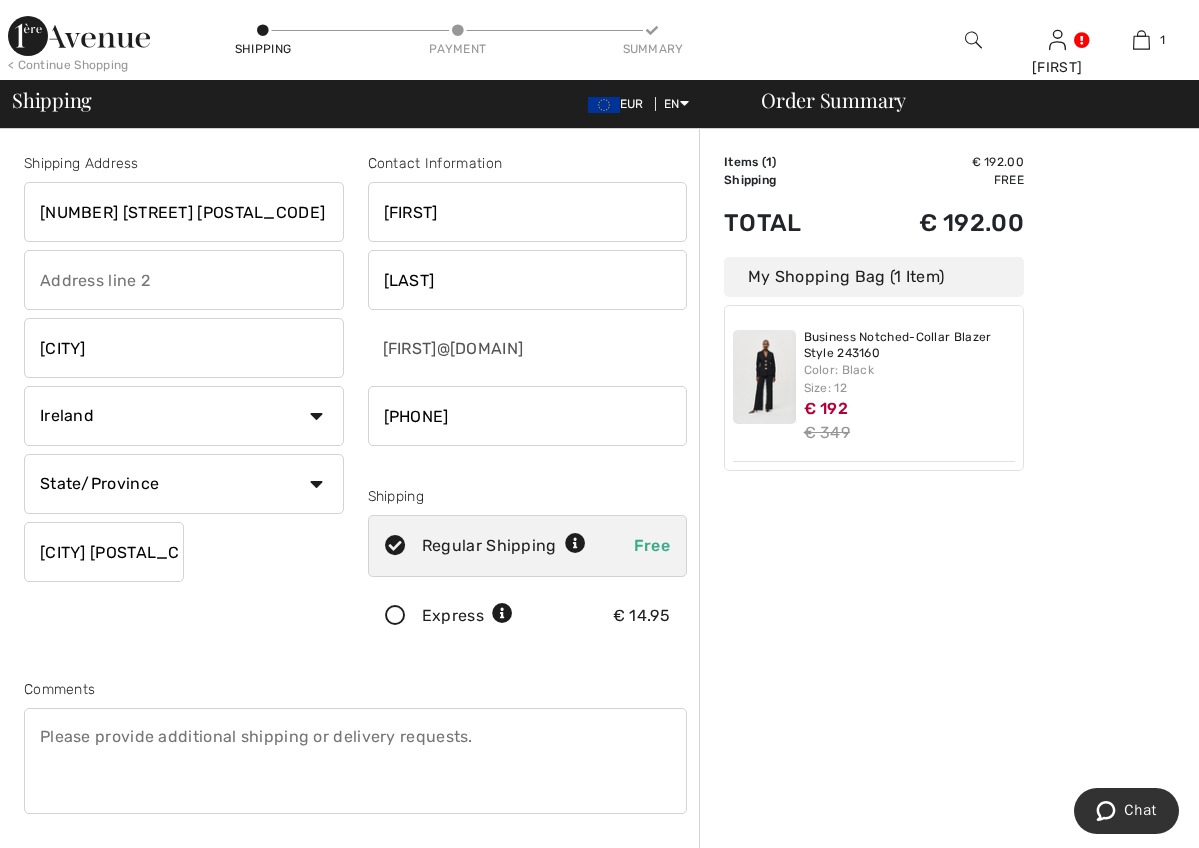 type on "DUNLAOGHAIRE" 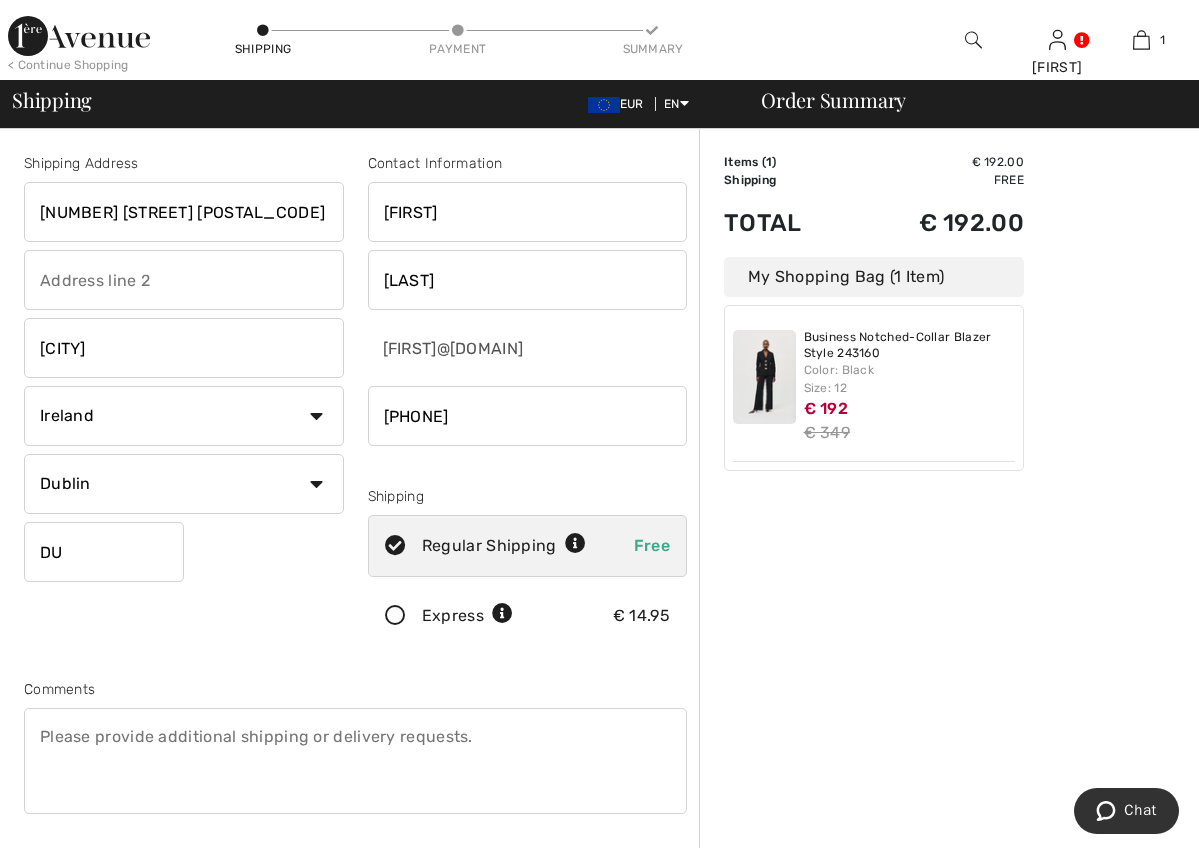 type on "D" 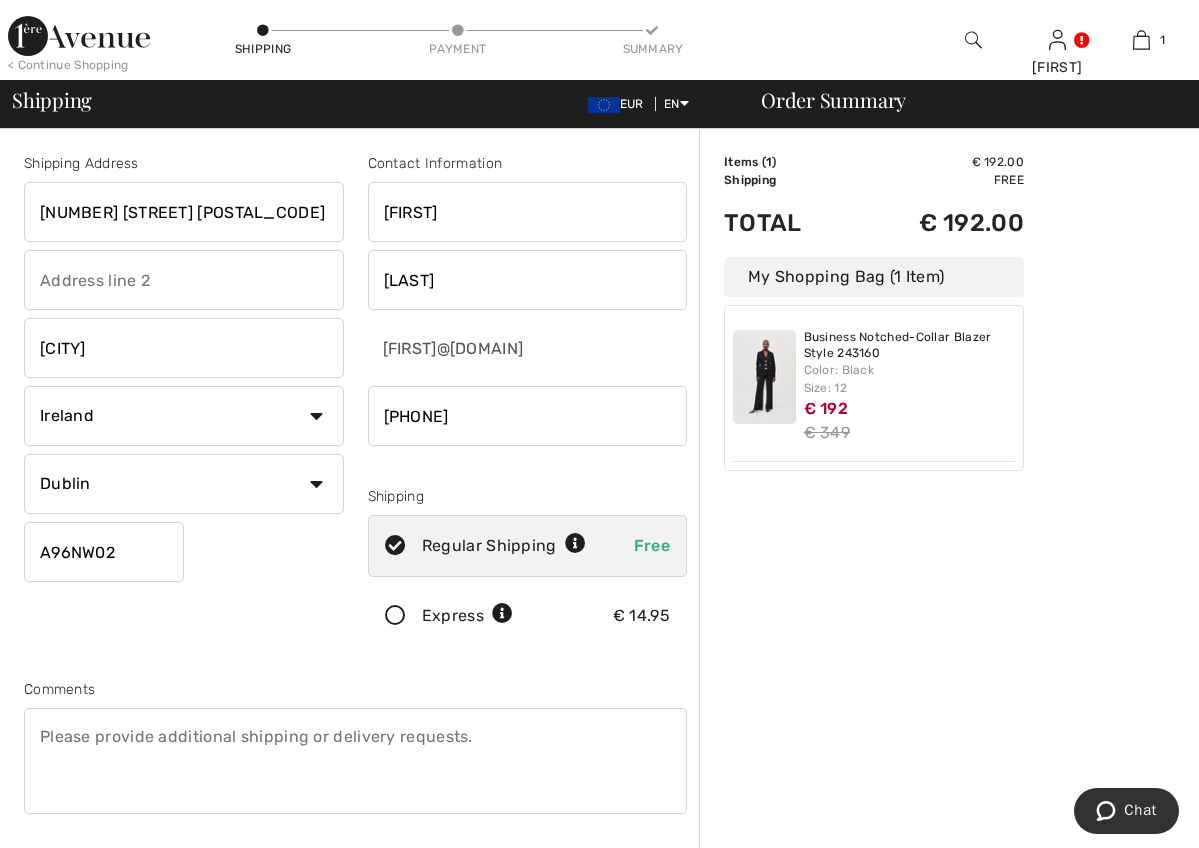 type on "A96NW02" 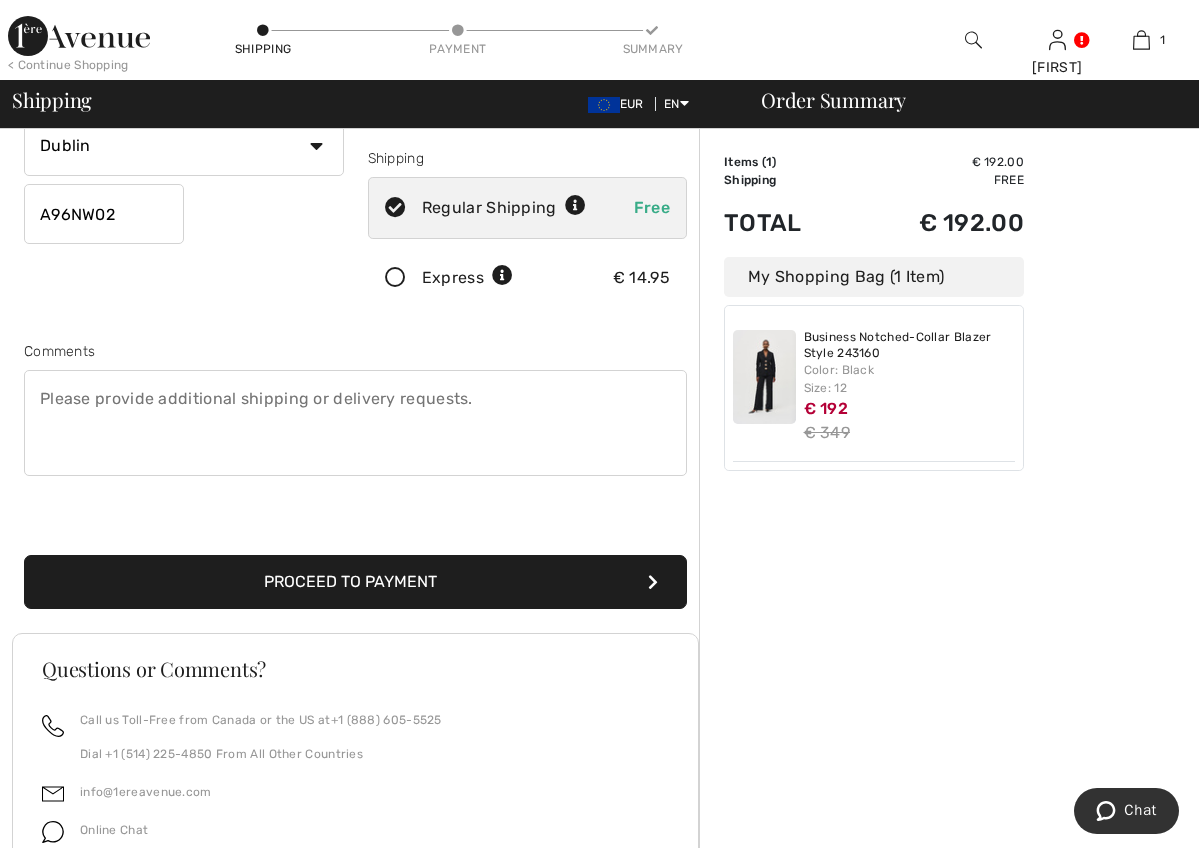 scroll, scrollTop: 361, scrollLeft: 0, axis: vertical 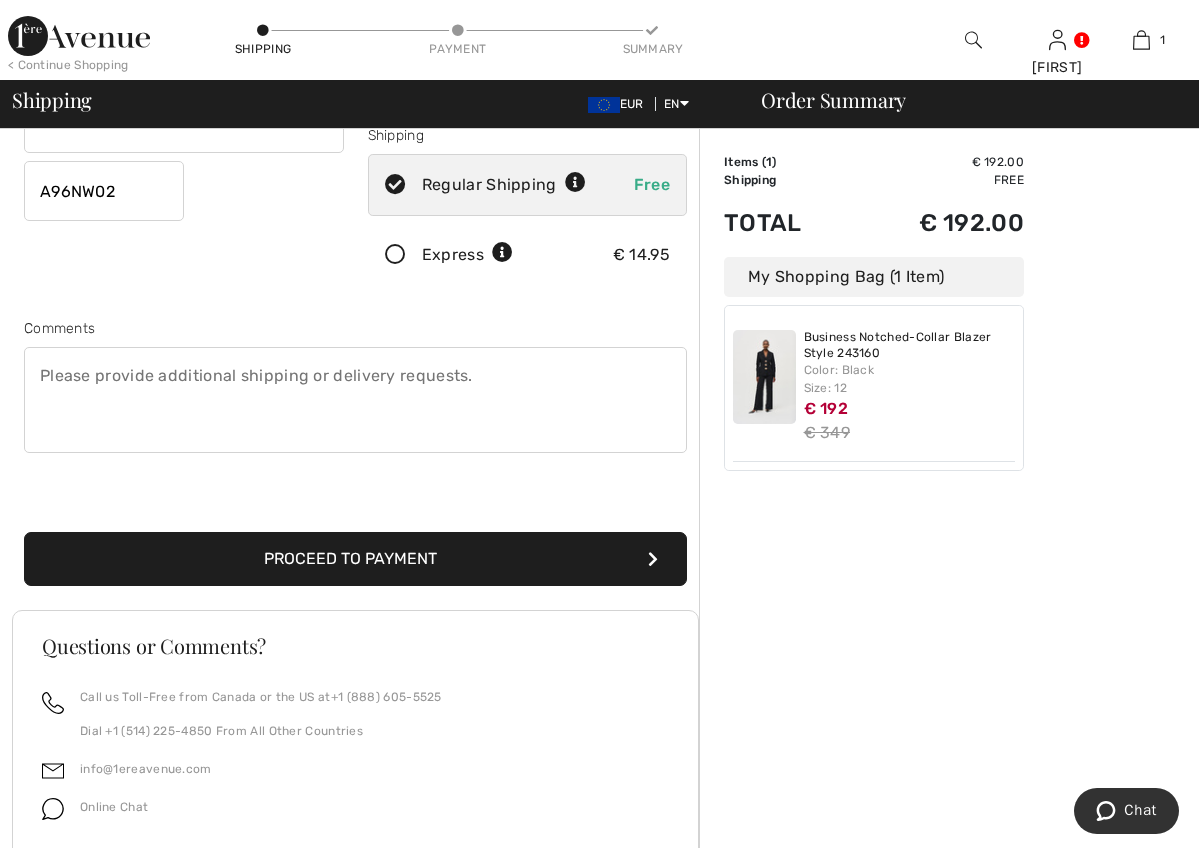 click on "Proceed to Payment" at bounding box center (355, 559) 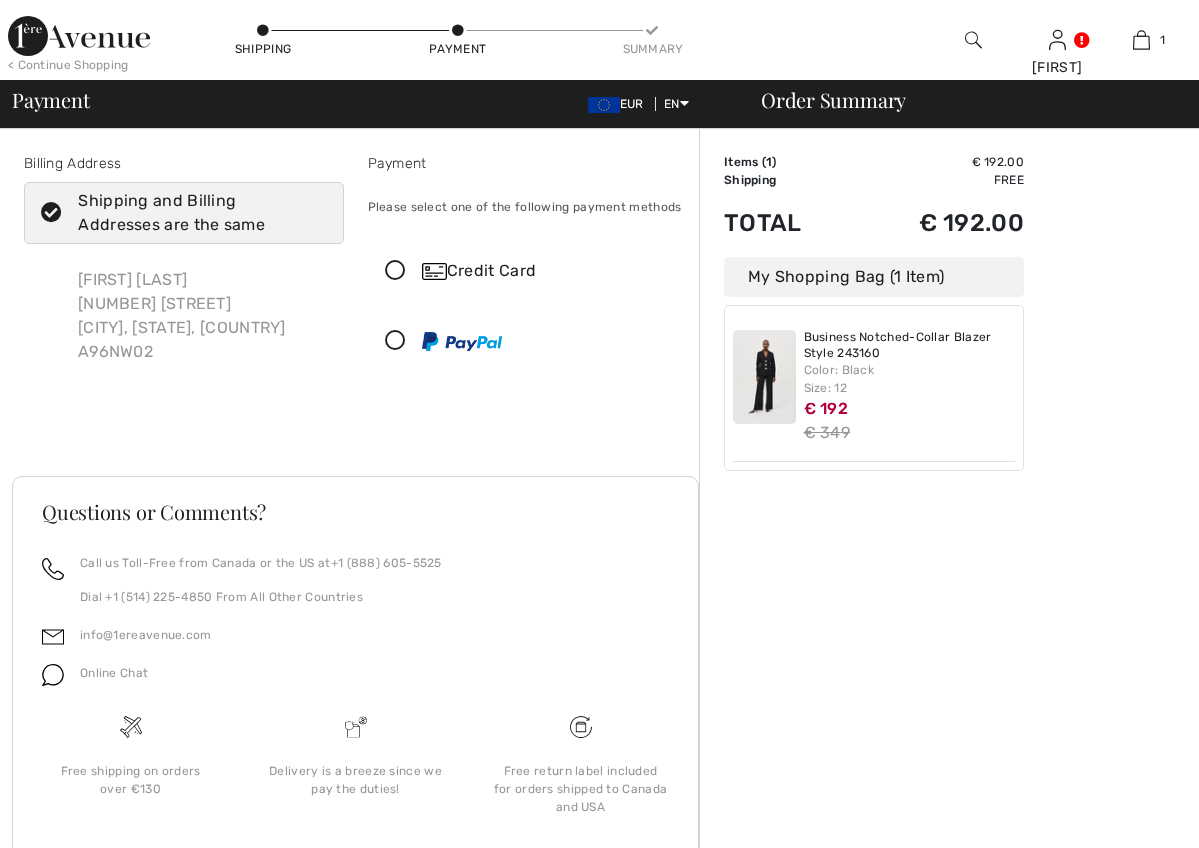 scroll, scrollTop: 0, scrollLeft: 0, axis: both 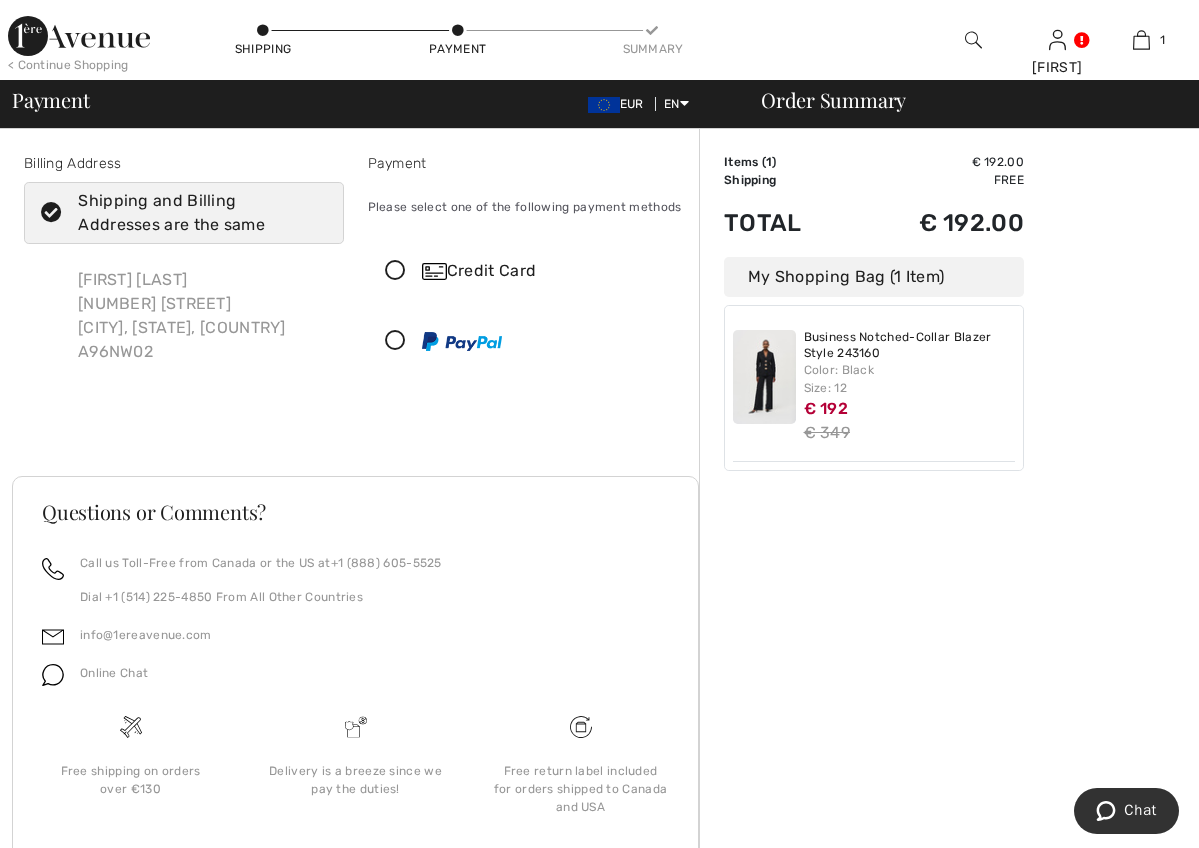 click at bounding box center (434, 271) 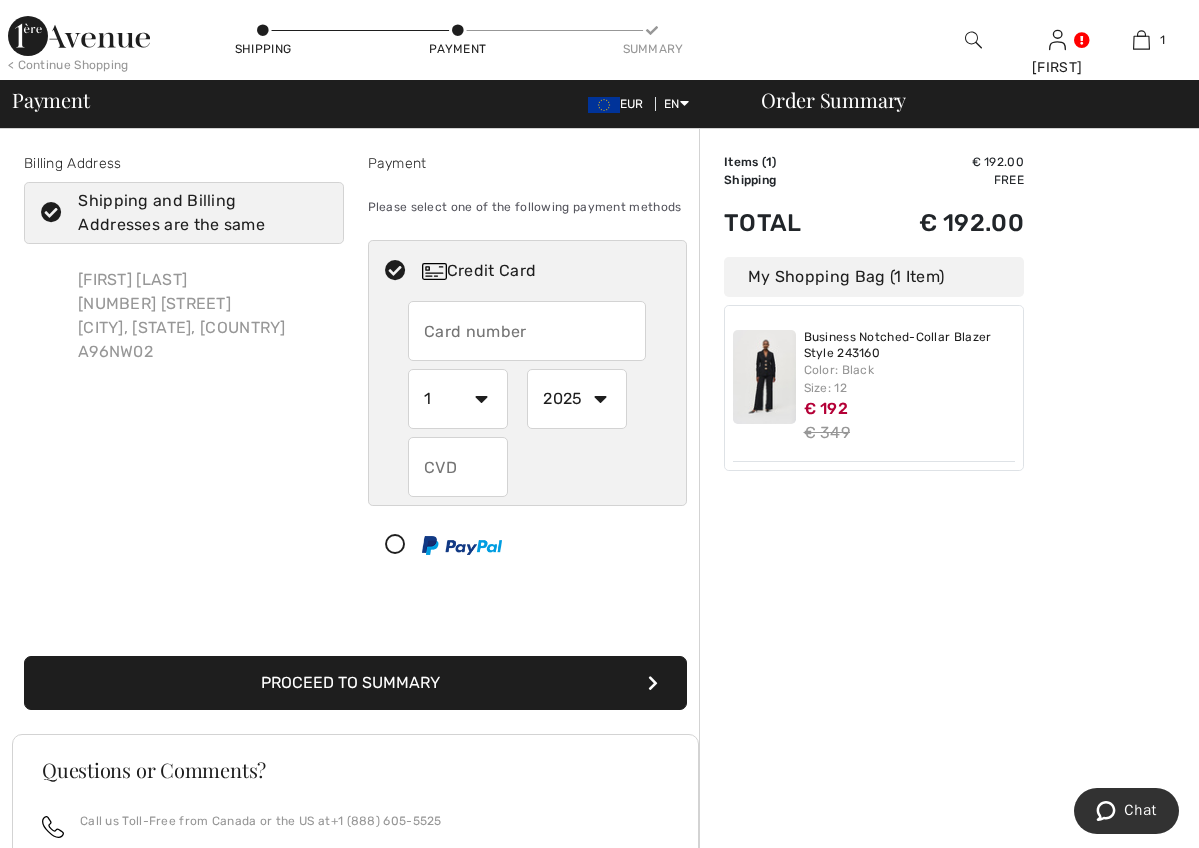 click at bounding box center (527, 331) 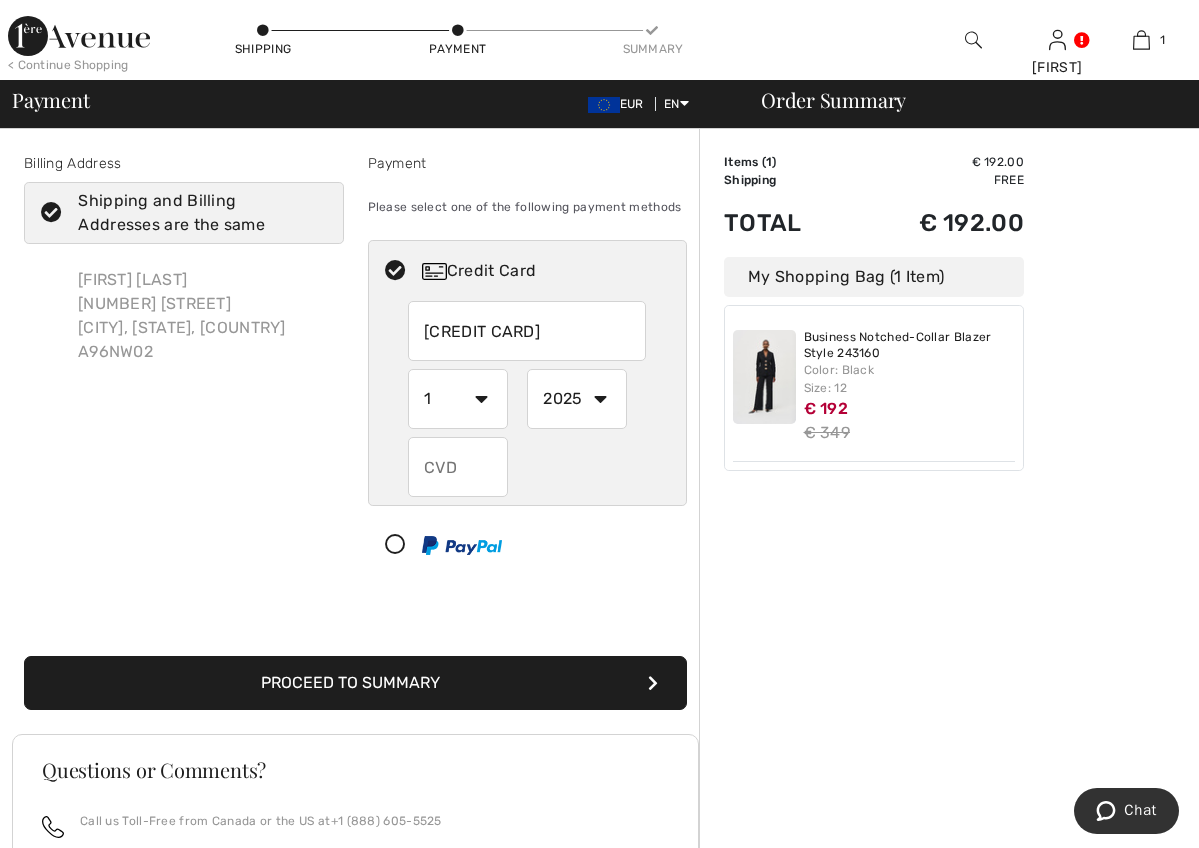 type on "[CREDIT CARD]" 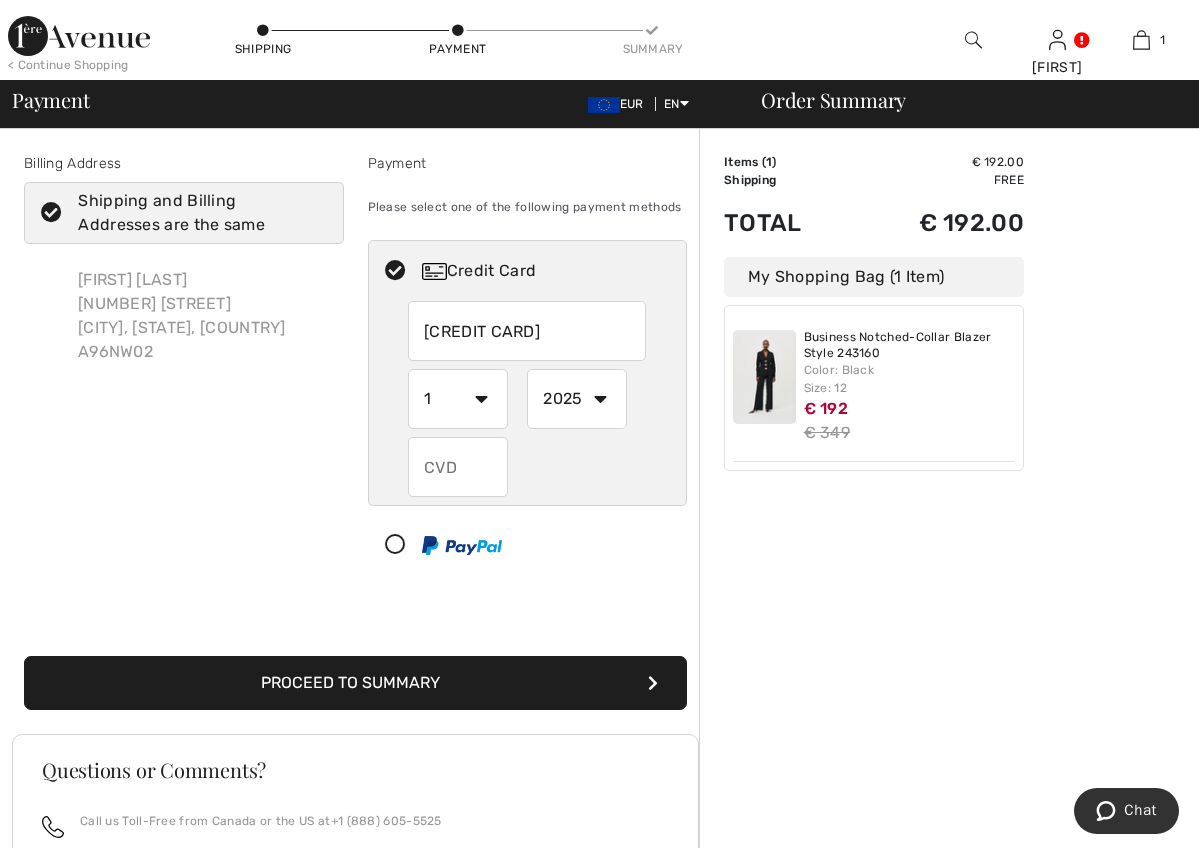 select on "11" 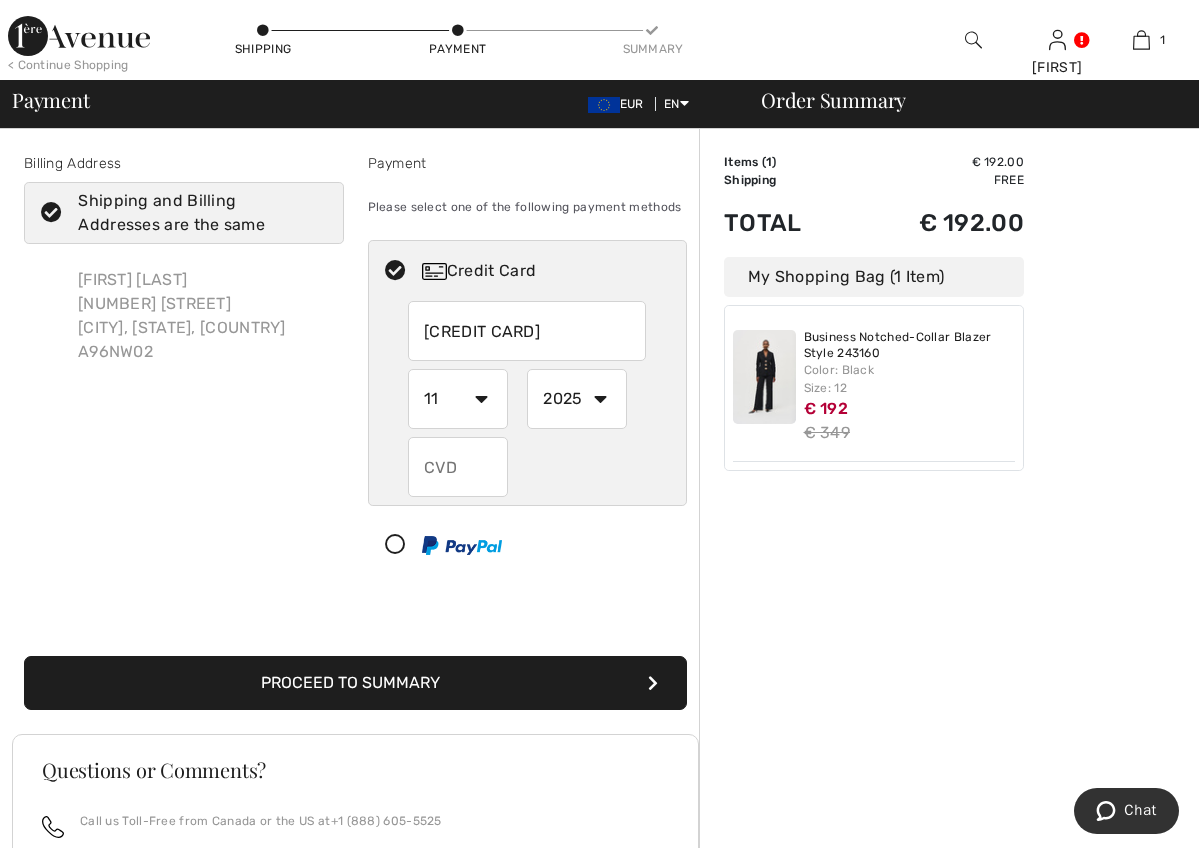 select on "2026" 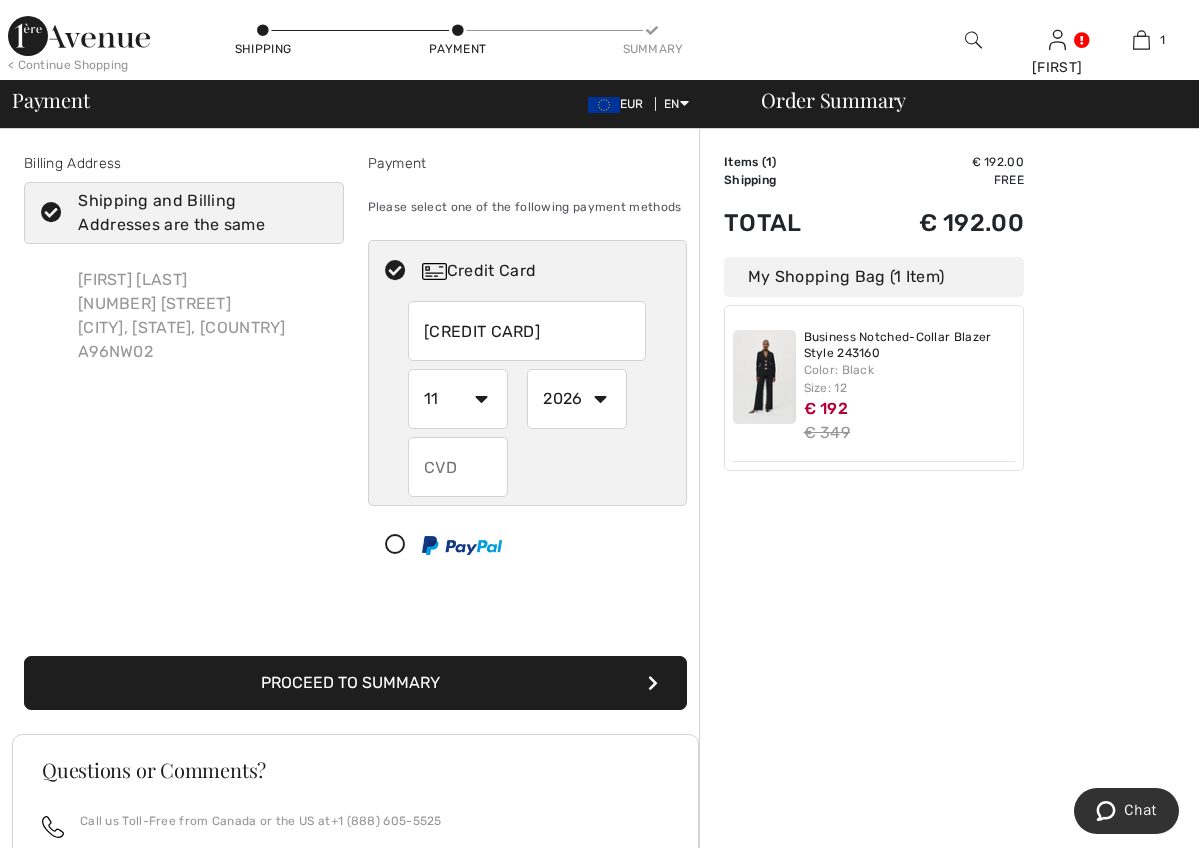 click at bounding box center [458, 467] 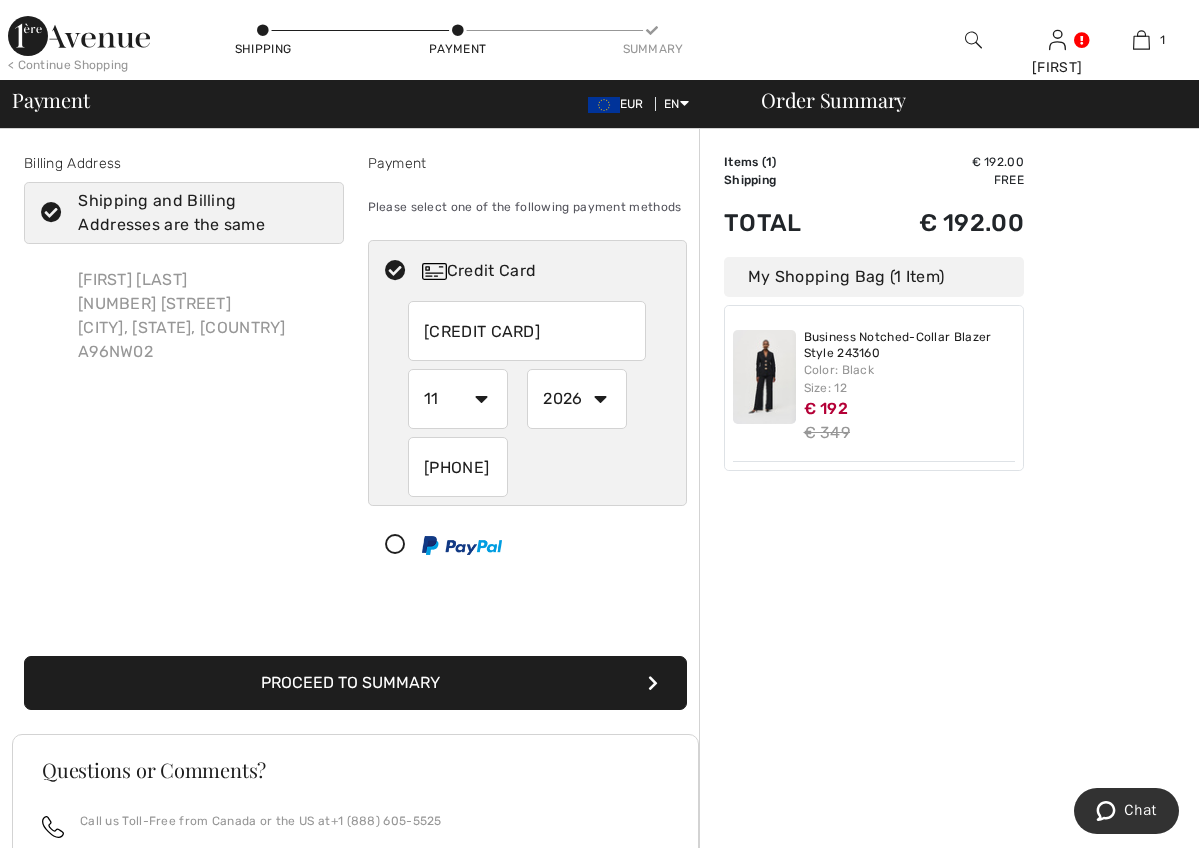 type on "[PHONE]" 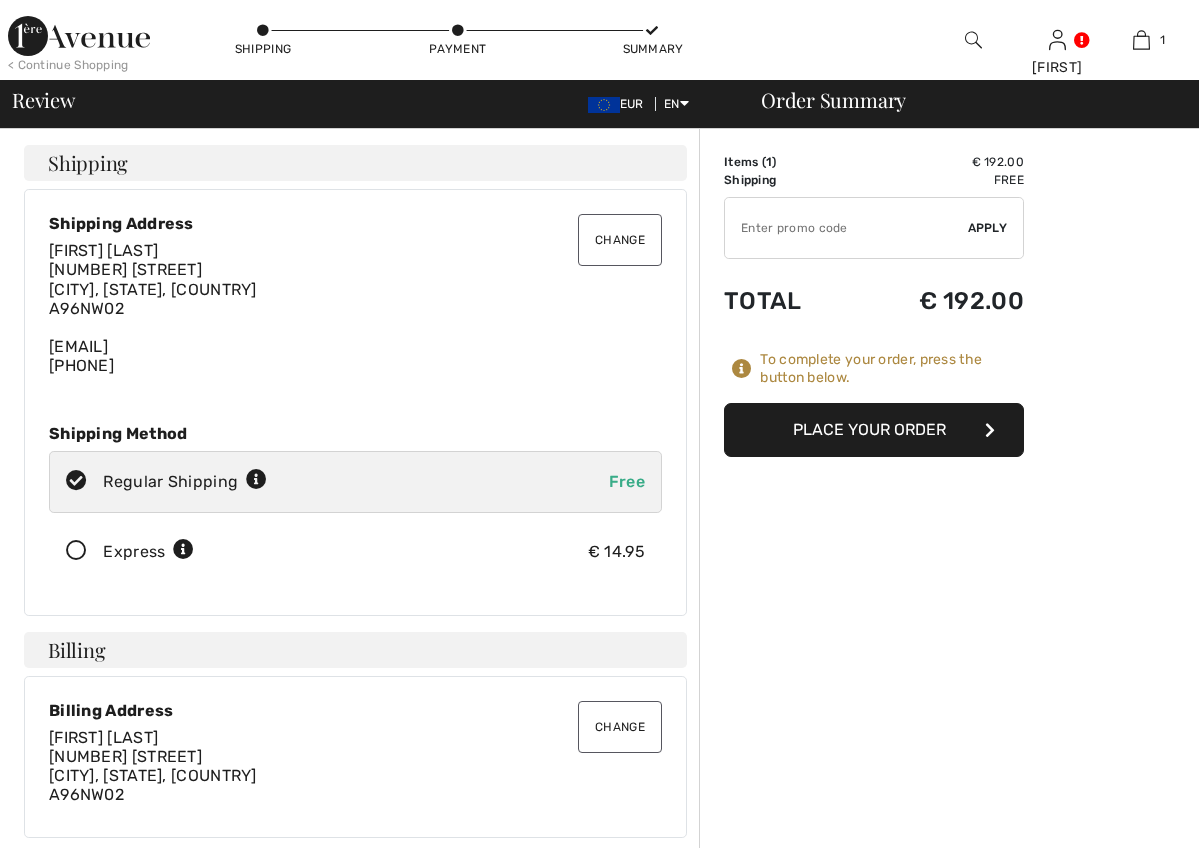 scroll, scrollTop: 0, scrollLeft: 0, axis: both 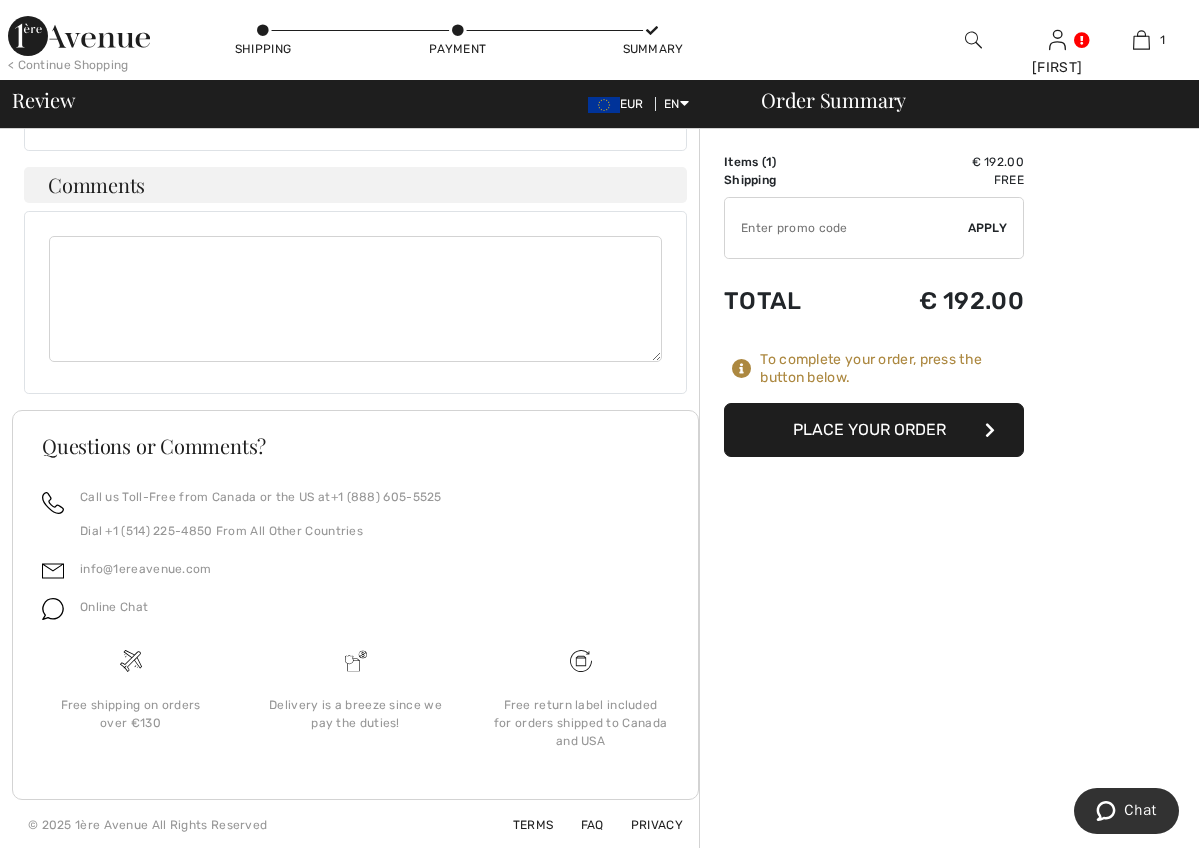 click on "Place Your Order" at bounding box center [874, 430] 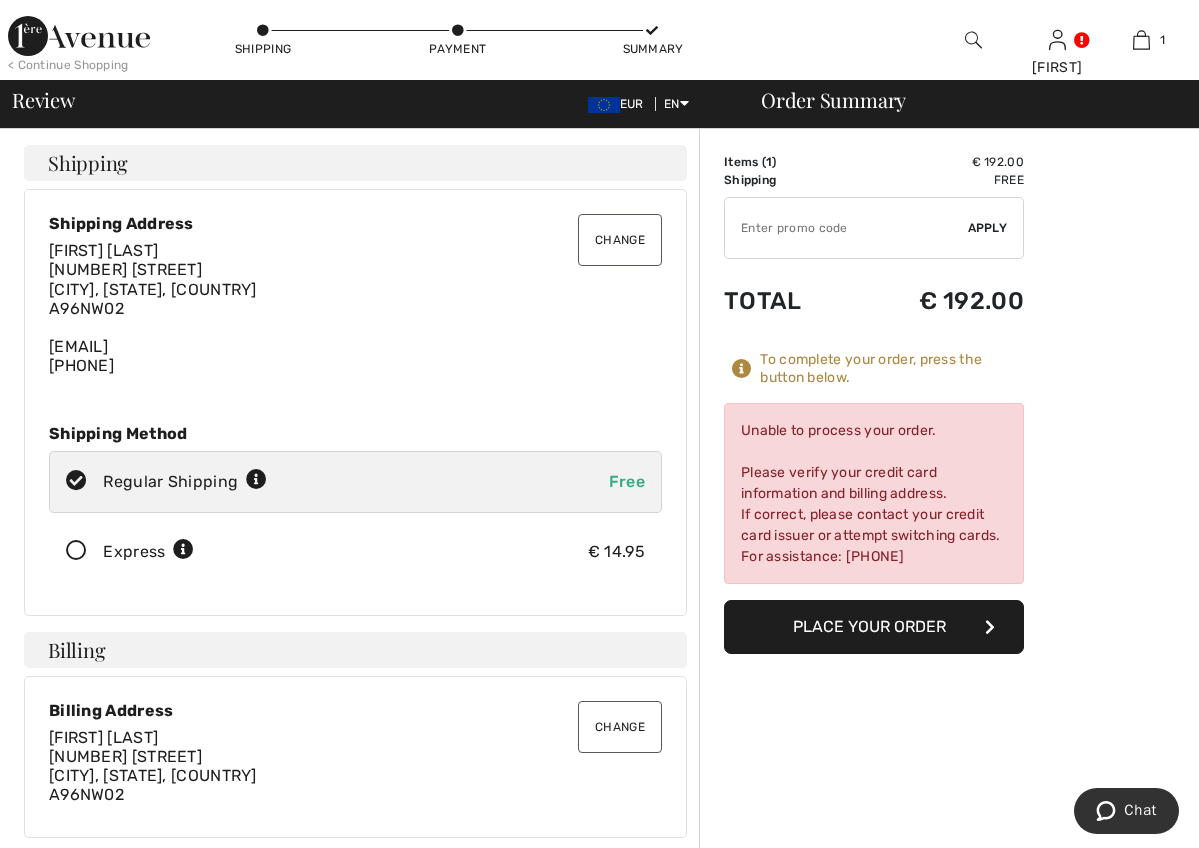 scroll, scrollTop: 0, scrollLeft: 0, axis: both 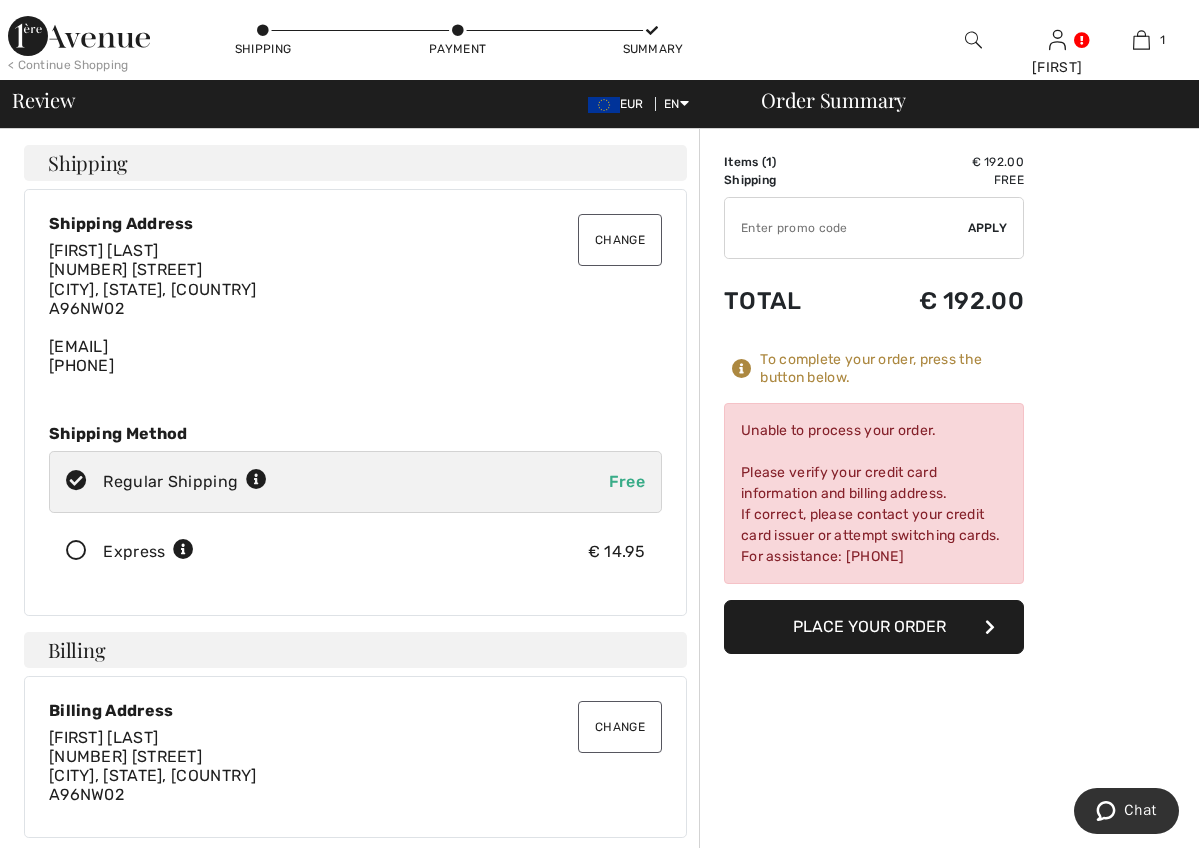 click on "Place Your Order" at bounding box center (874, 627) 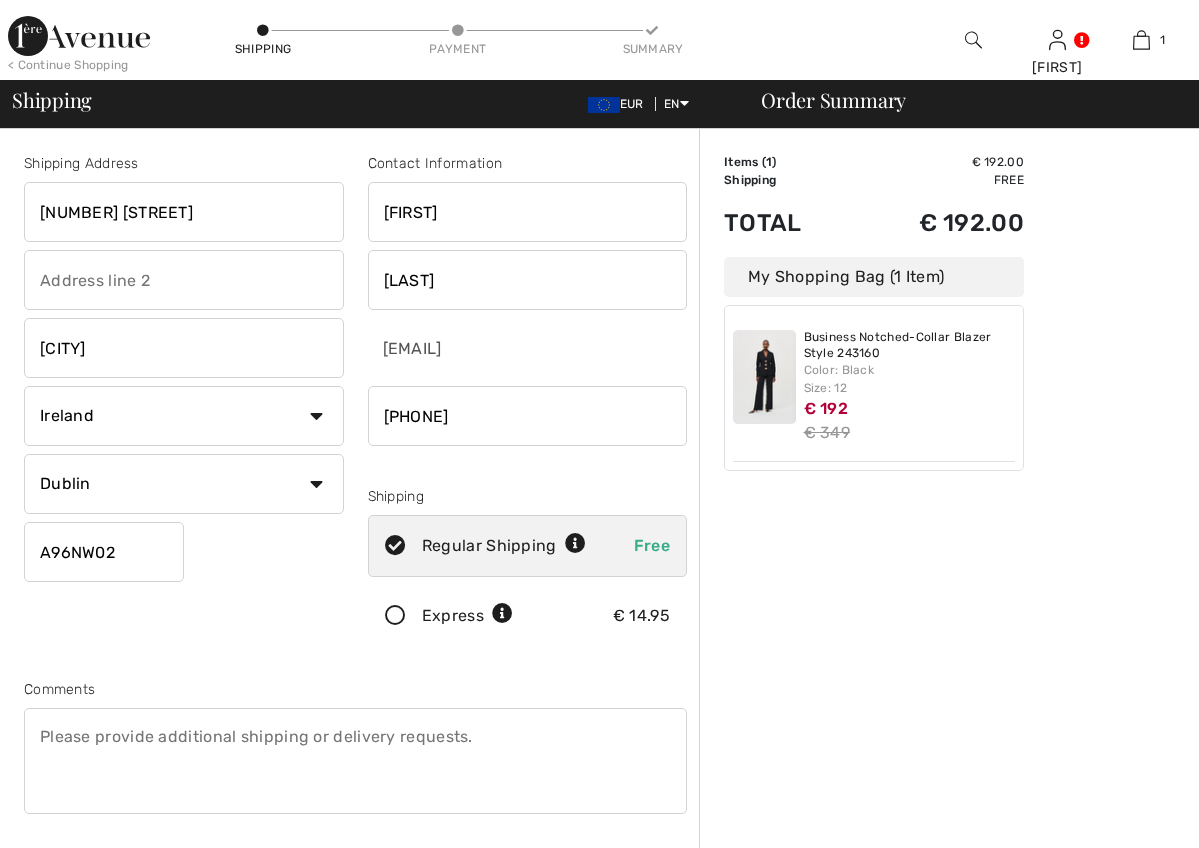 scroll, scrollTop: 361, scrollLeft: 0, axis: vertical 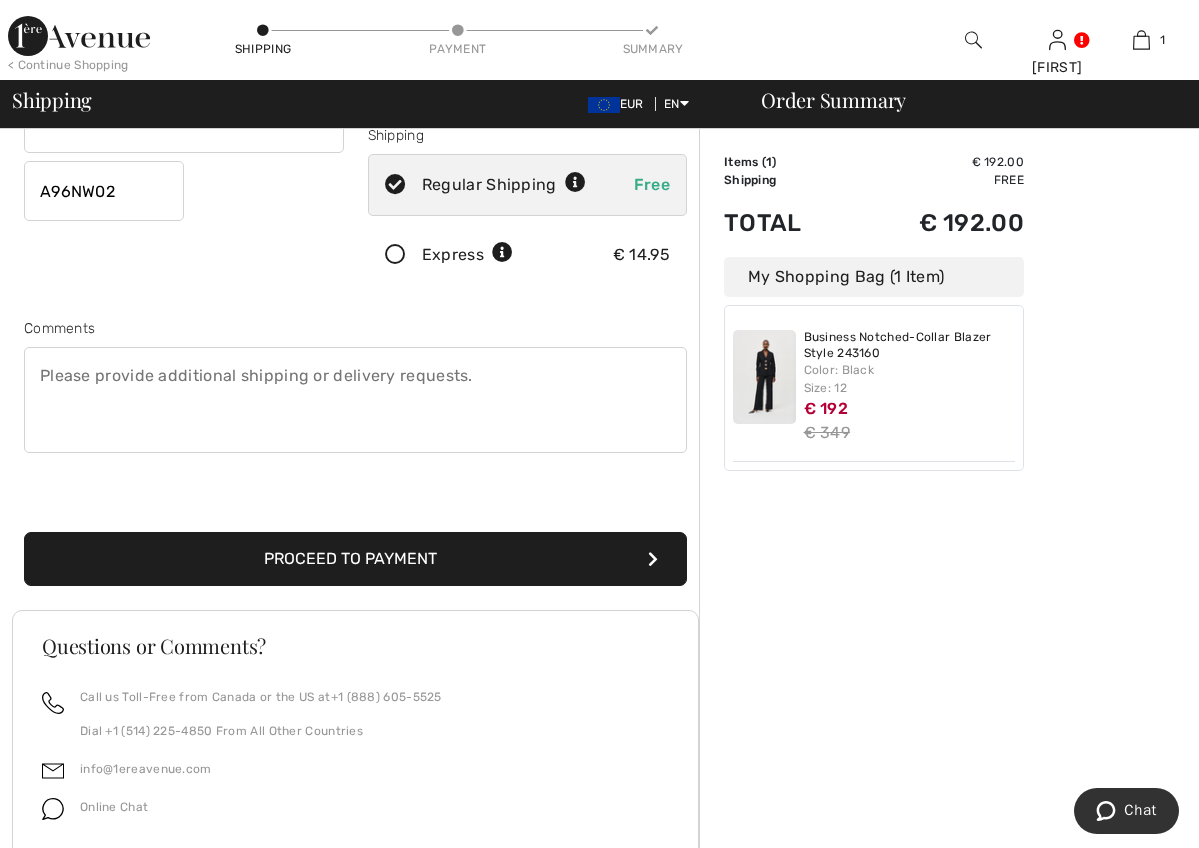 click on "Proceed to Payment" at bounding box center [355, 559] 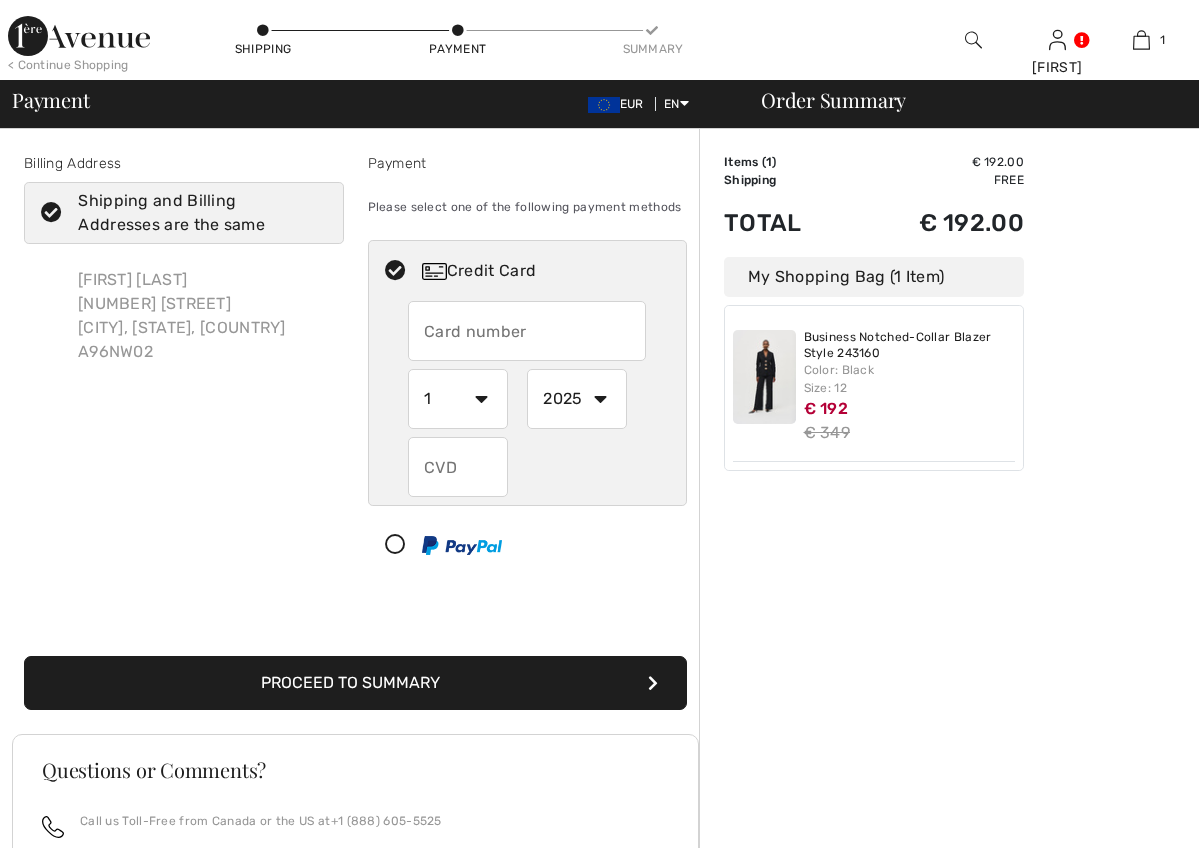 scroll, scrollTop: 0, scrollLeft: 0, axis: both 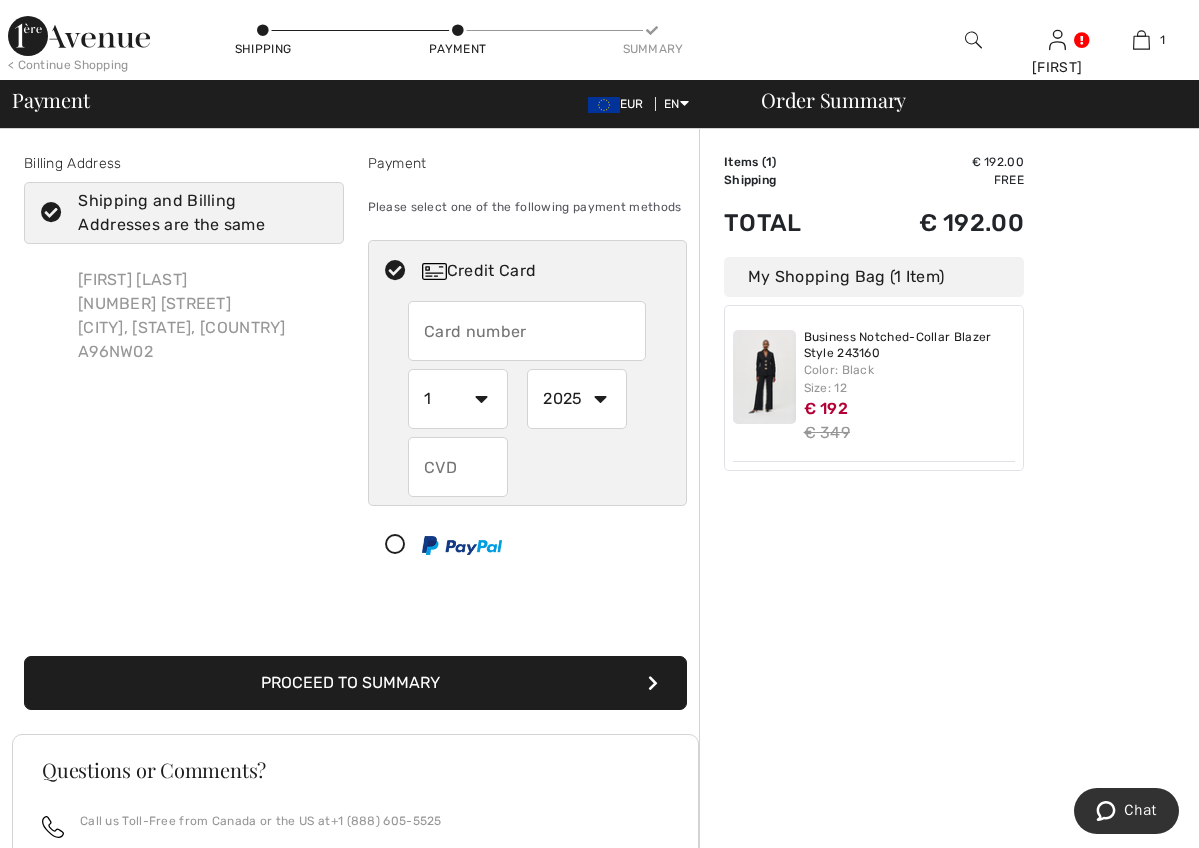 click at bounding box center (527, 331) 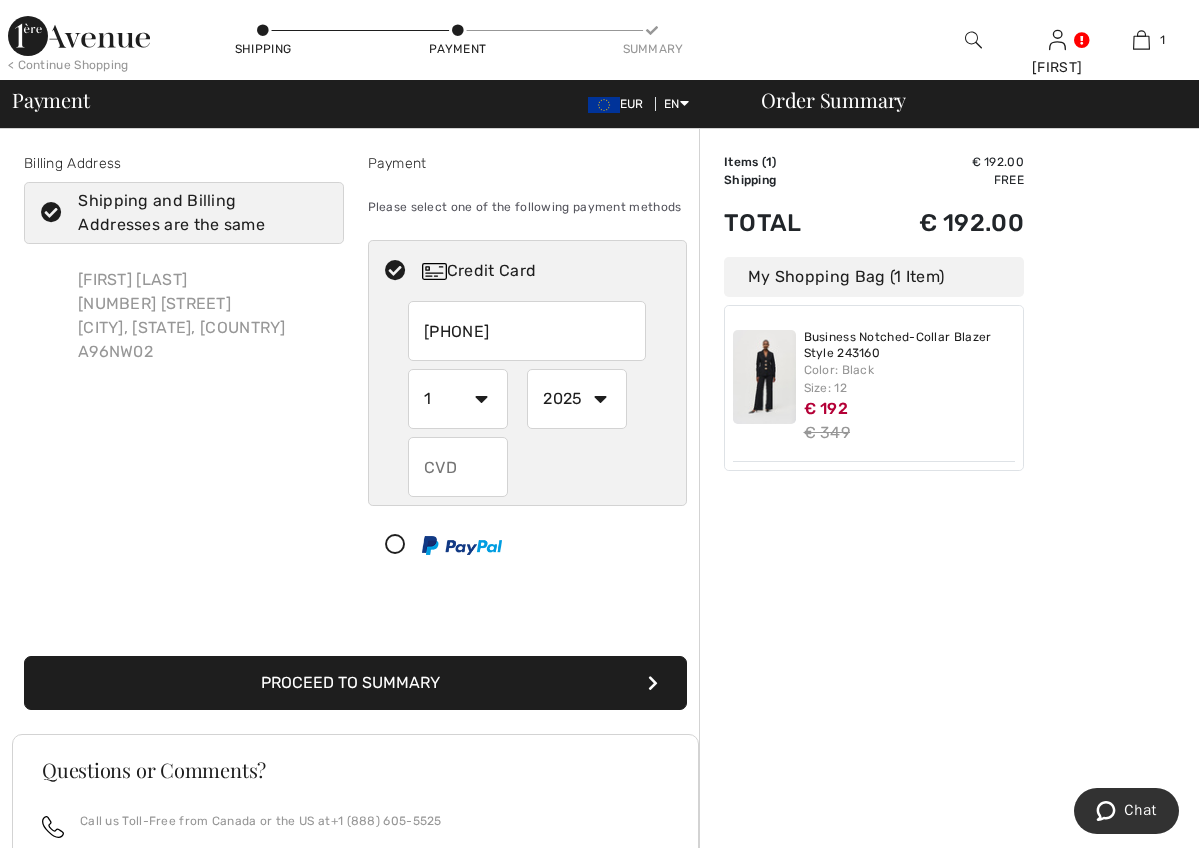 type on "5432674008990730" 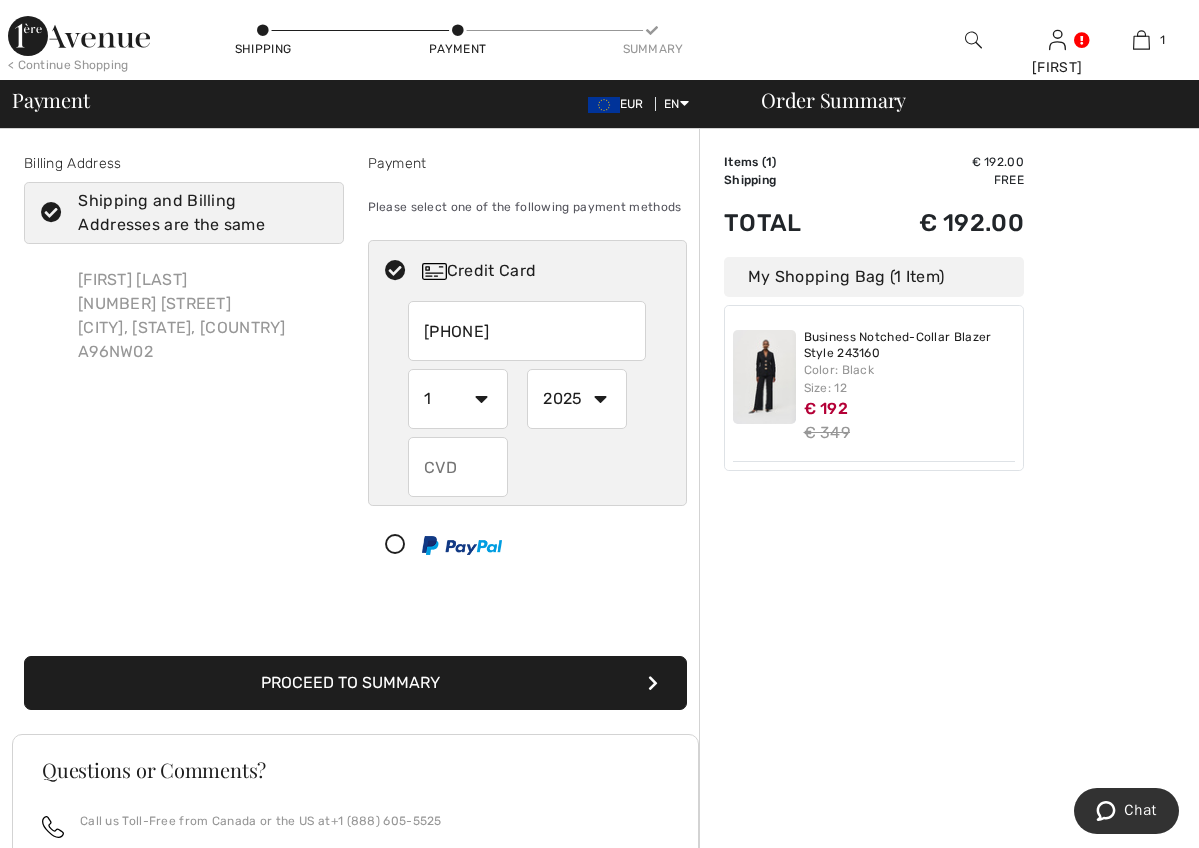 select on "11" 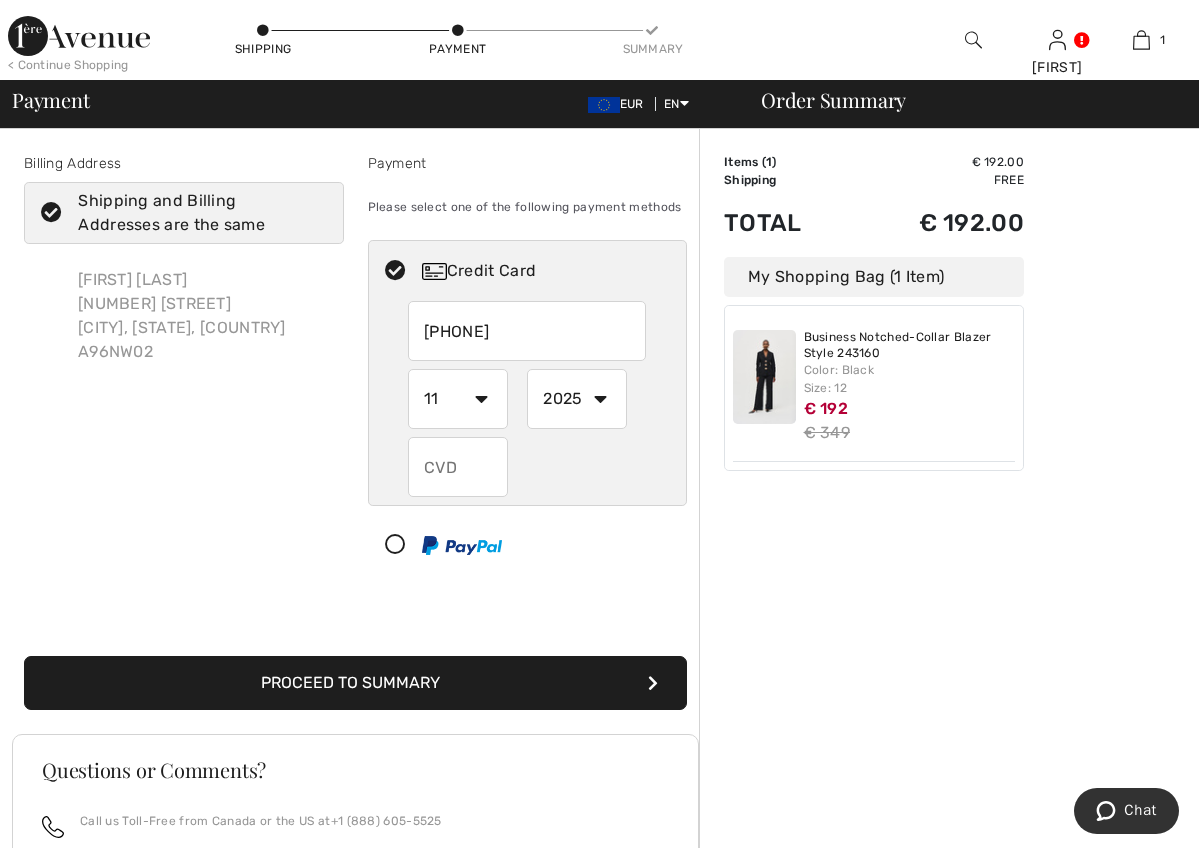 select on "2026" 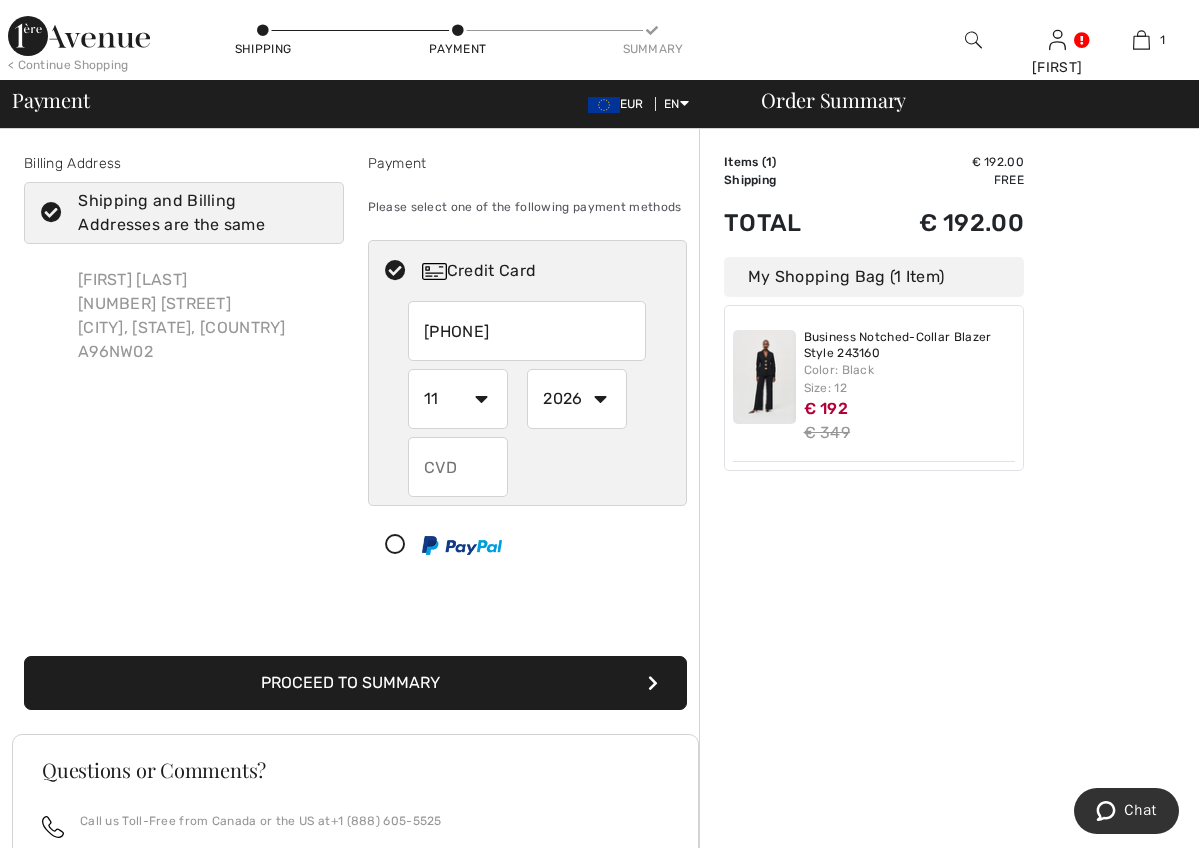 click at bounding box center (458, 467) 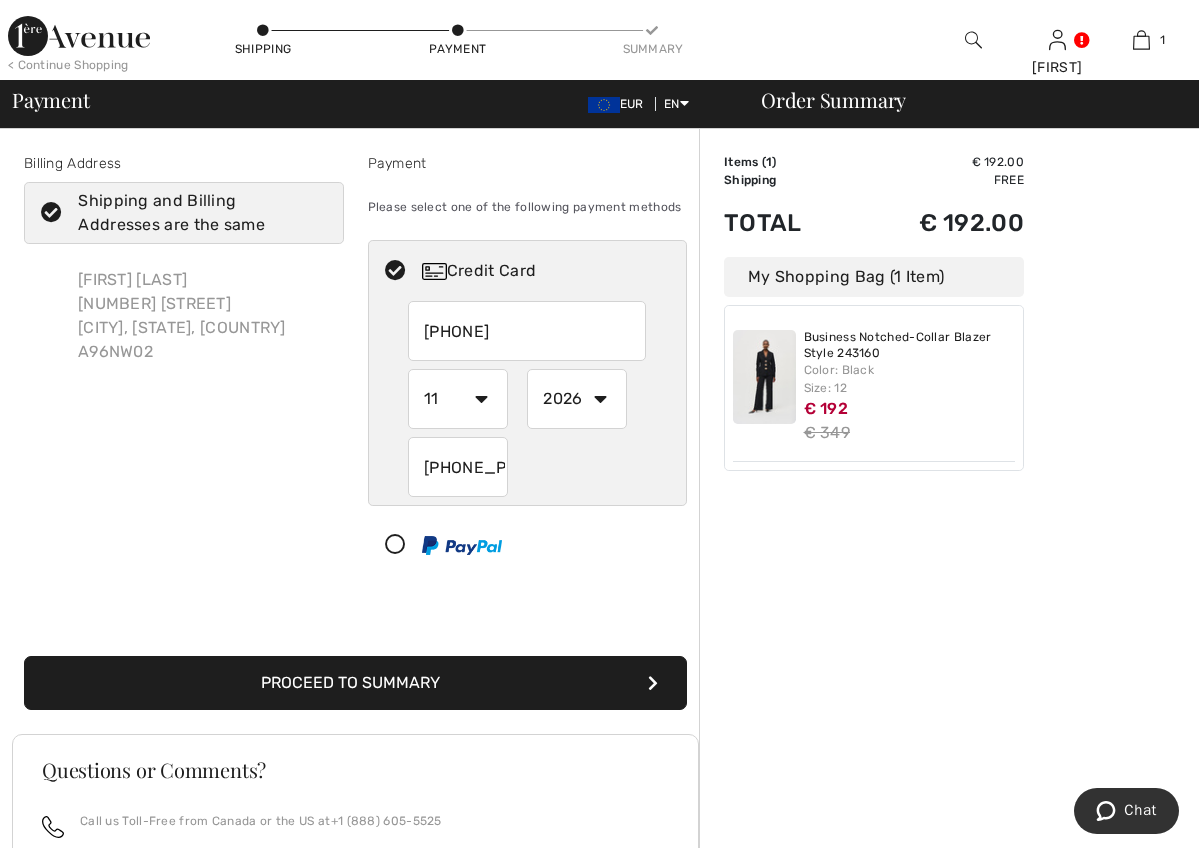 type on "067" 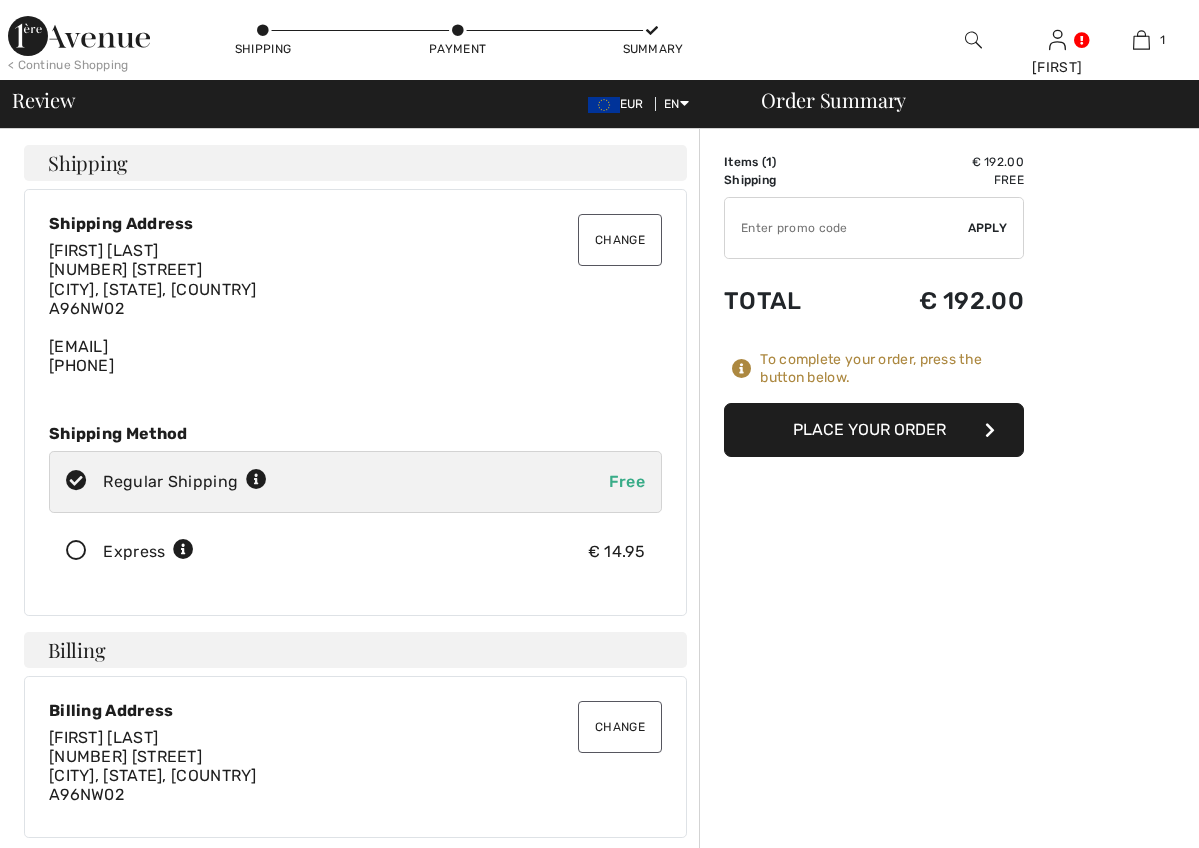 scroll, scrollTop: 0, scrollLeft: 0, axis: both 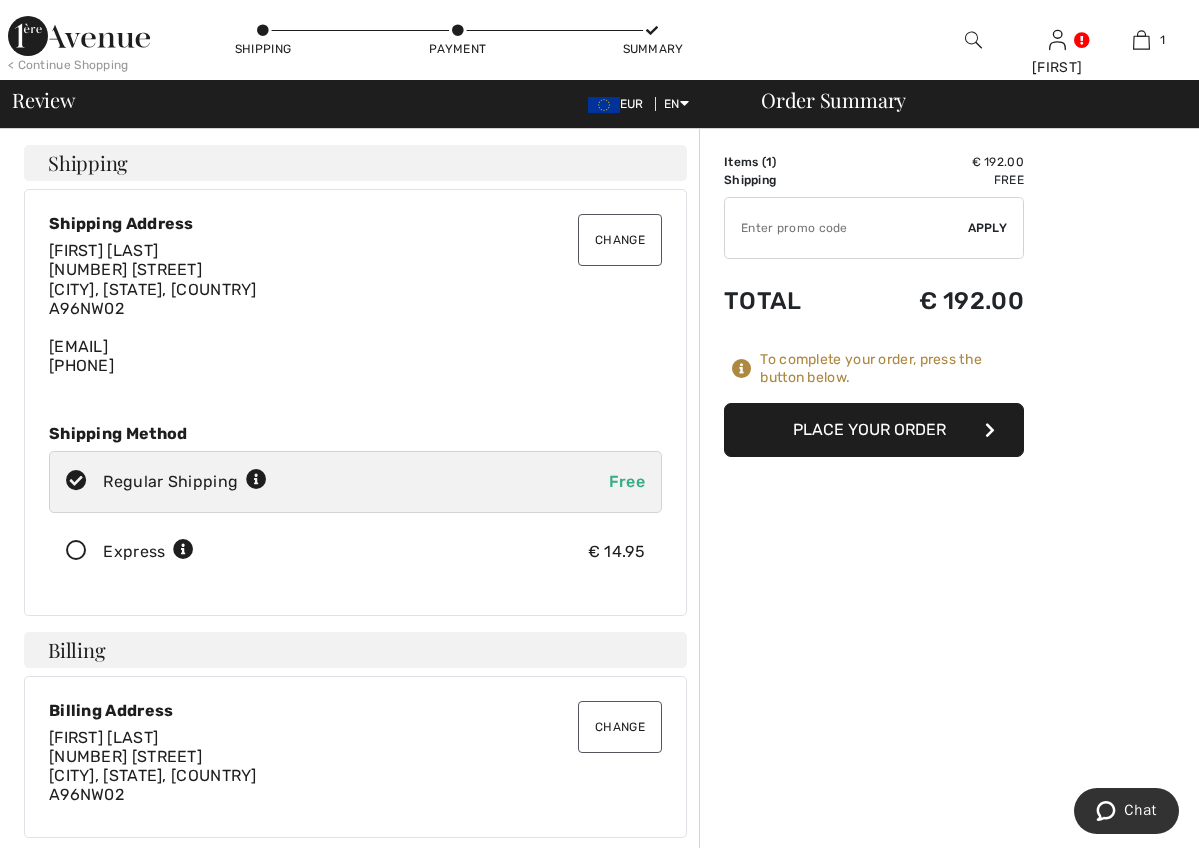 click on "Place Your Order" at bounding box center [874, 430] 